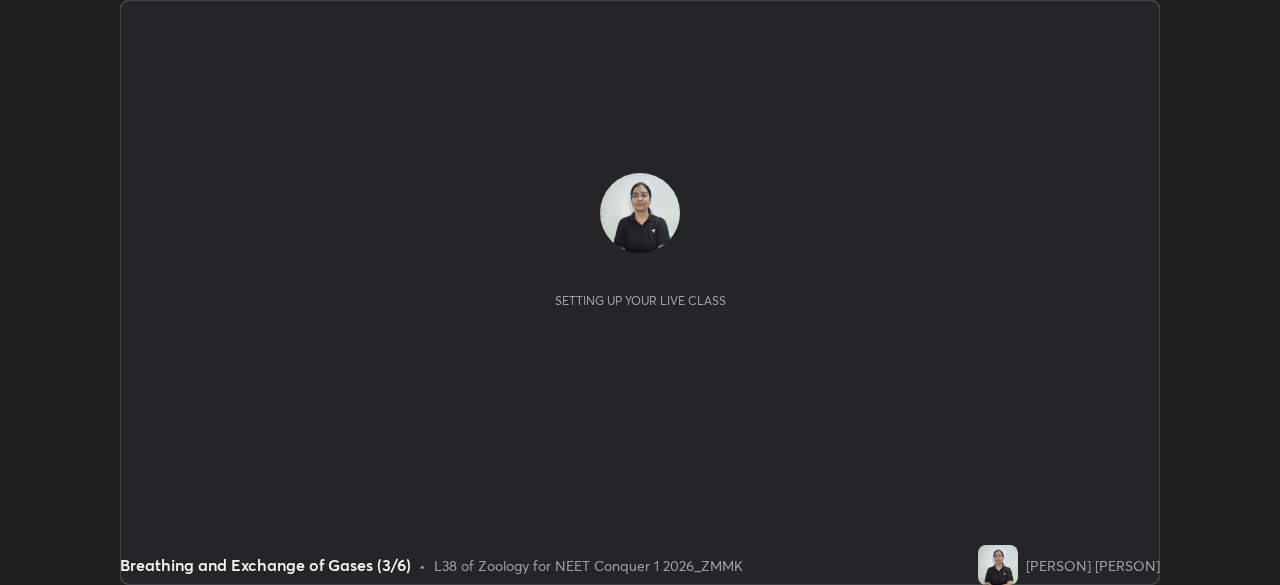 scroll, scrollTop: 0, scrollLeft: 0, axis: both 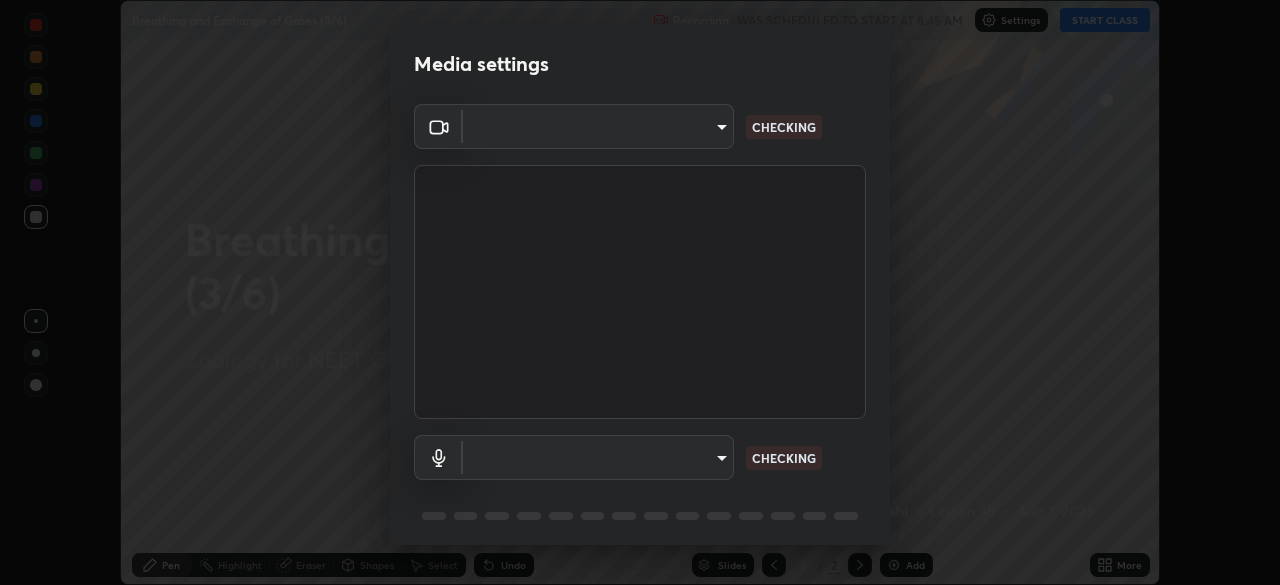 type on "[HASH]" 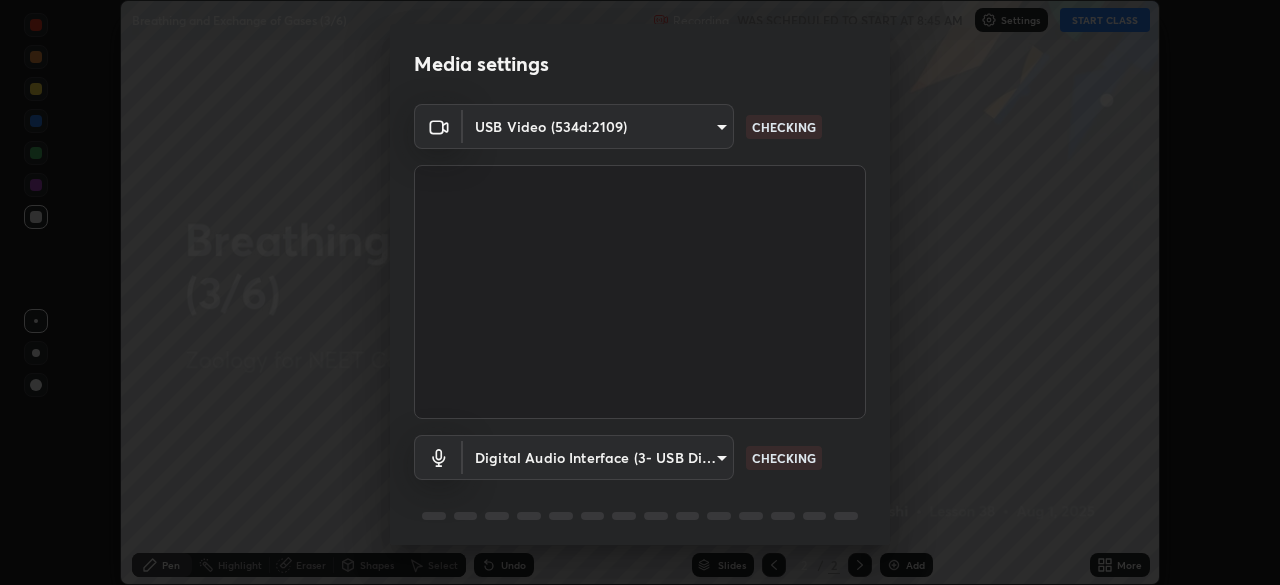 scroll, scrollTop: 71, scrollLeft: 0, axis: vertical 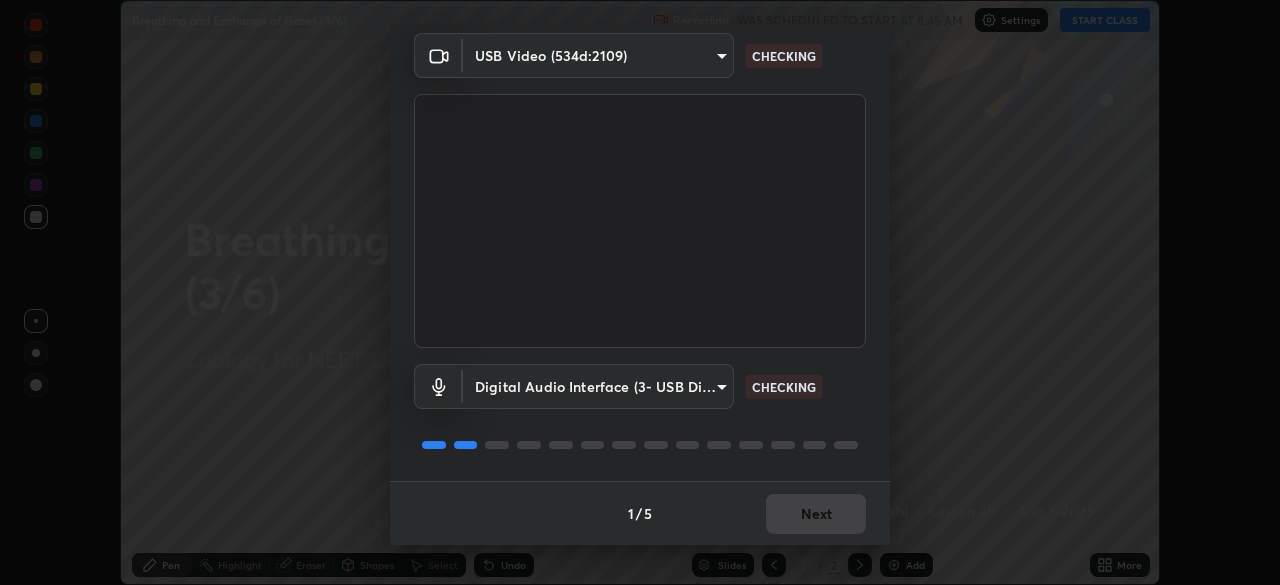 click at bounding box center (640, 221) 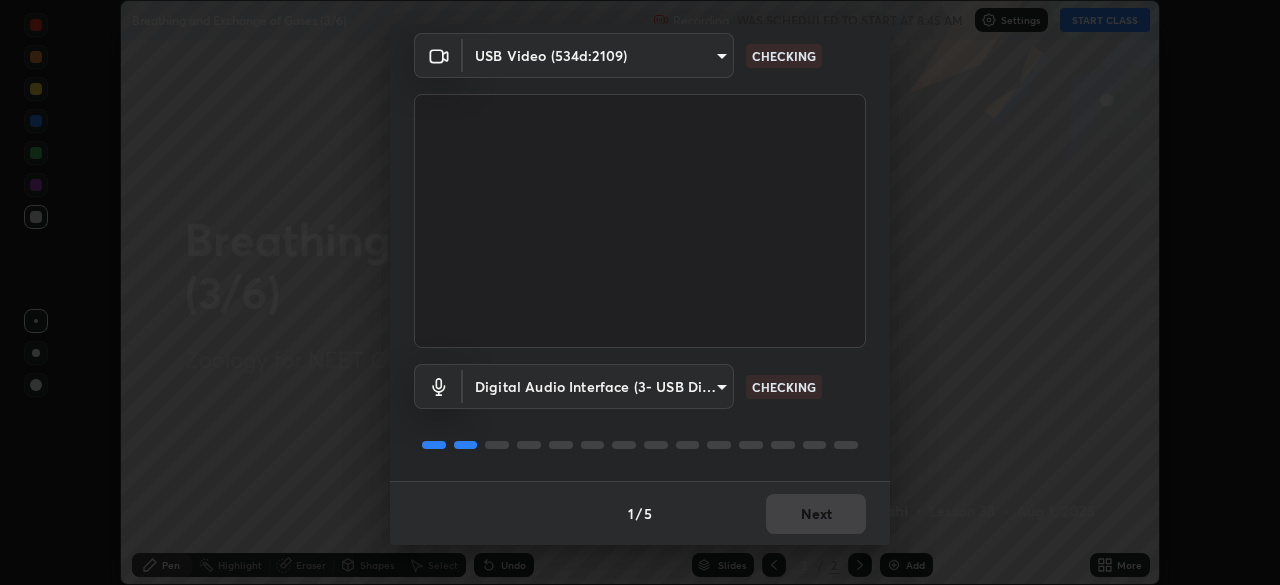 click at bounding box center (640, 221) 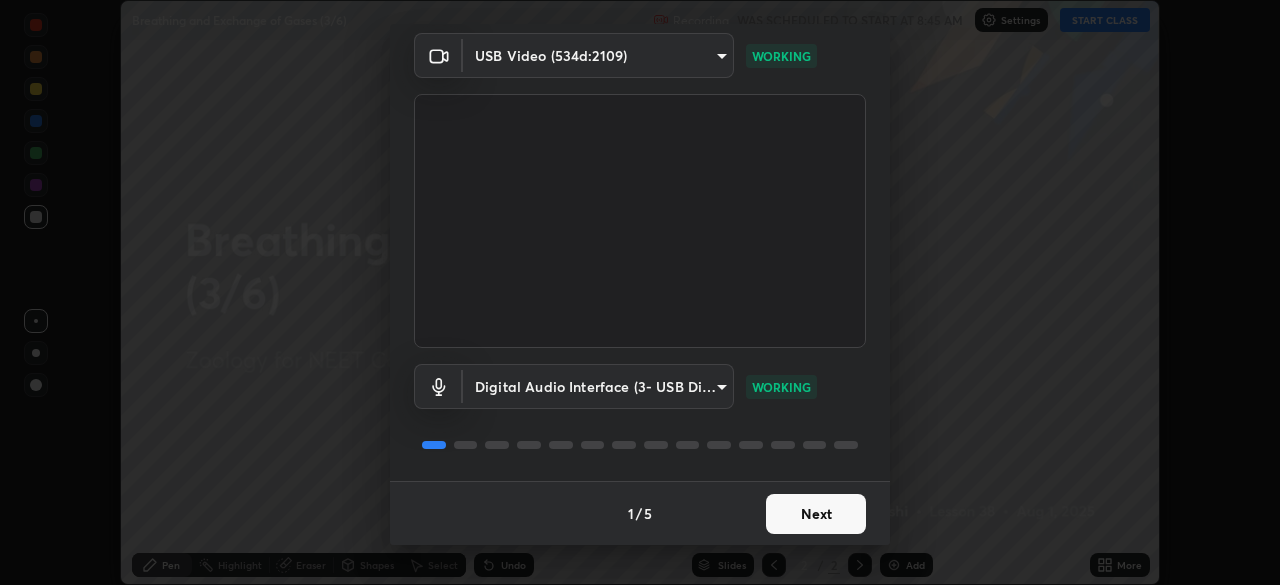 click on "Next" at bounding box center [816, 514] 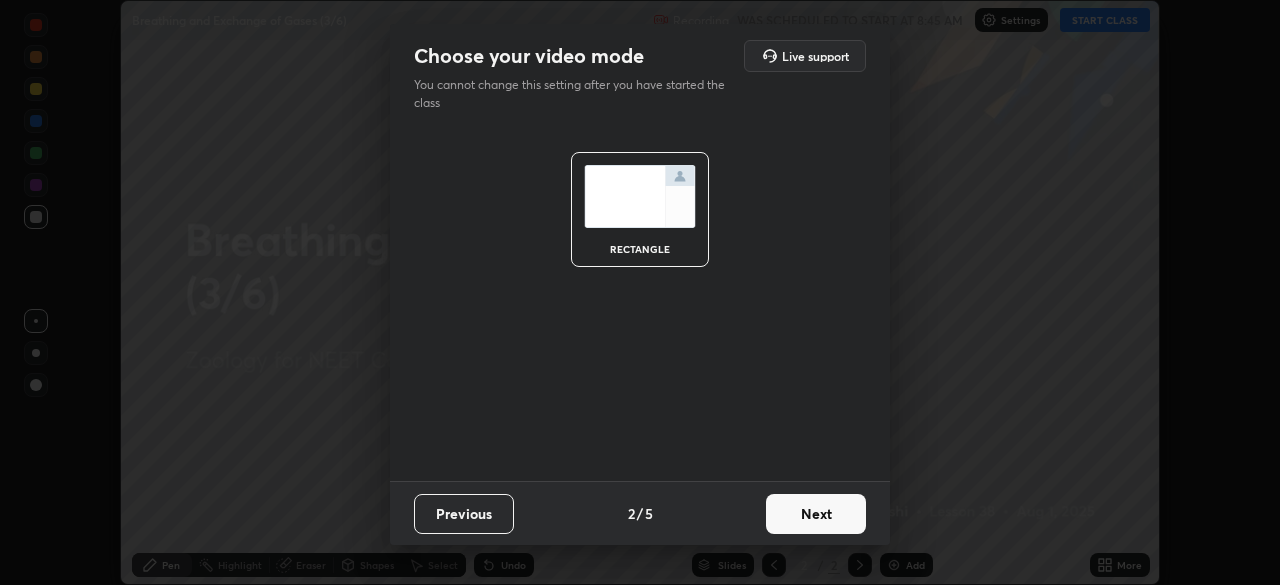 scroll, scrollTop: 0, scrollLeft: 0, axis: both 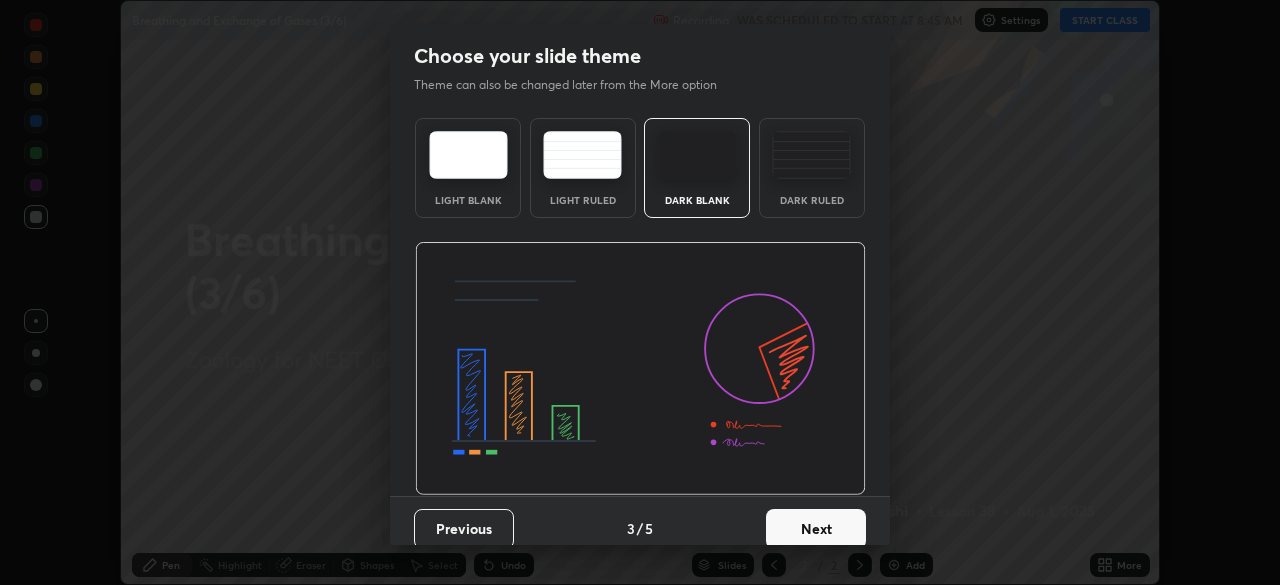 click on "Next" at bounding box center [816, 529] 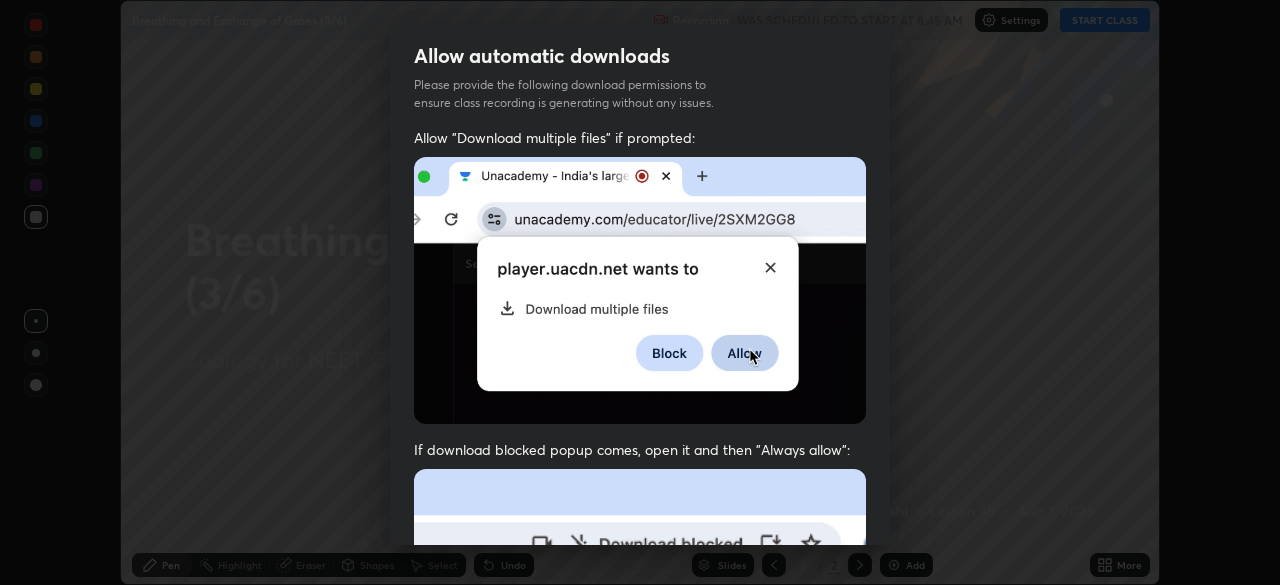click on "Previous 5 / 5 Done" at bounding box center [640, 1002] 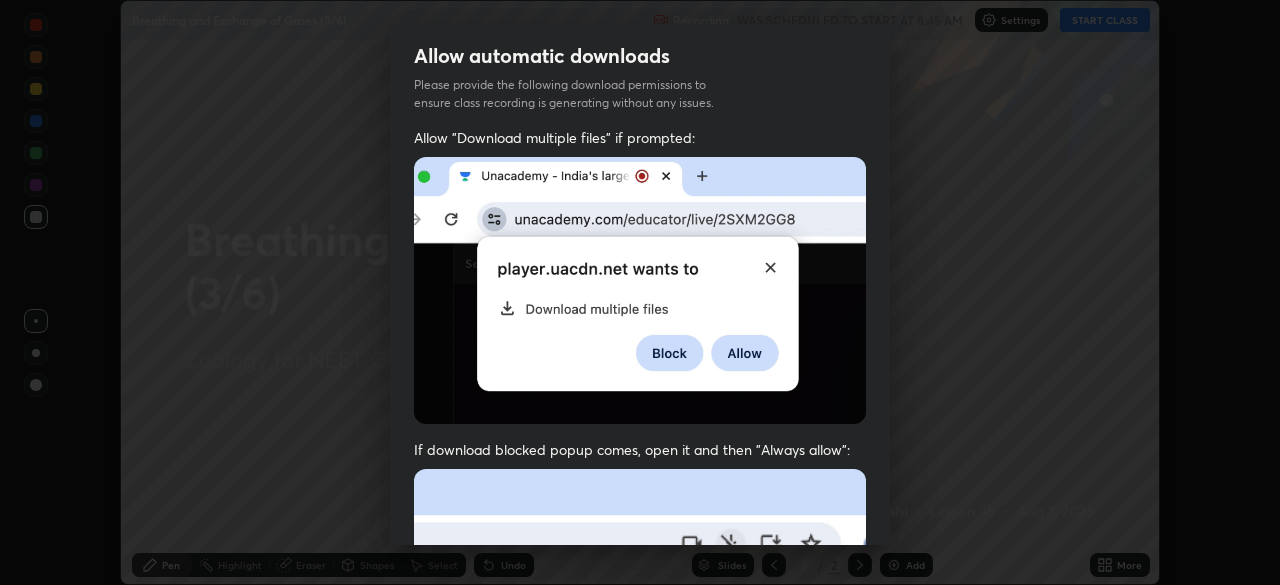 click on "Previous 5 / 5 Done" at bounding box center (640, 1002) 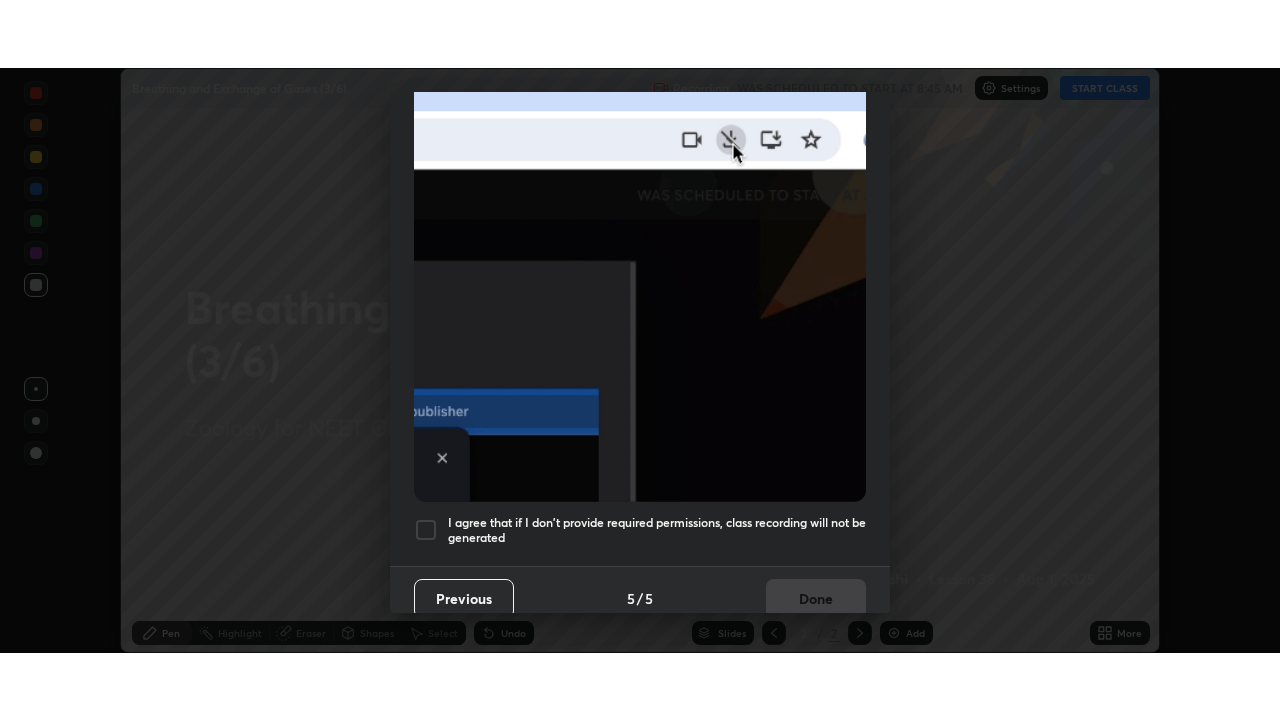 scroll, scrollTop: 479, scrollLeft: 0, axis: vertical 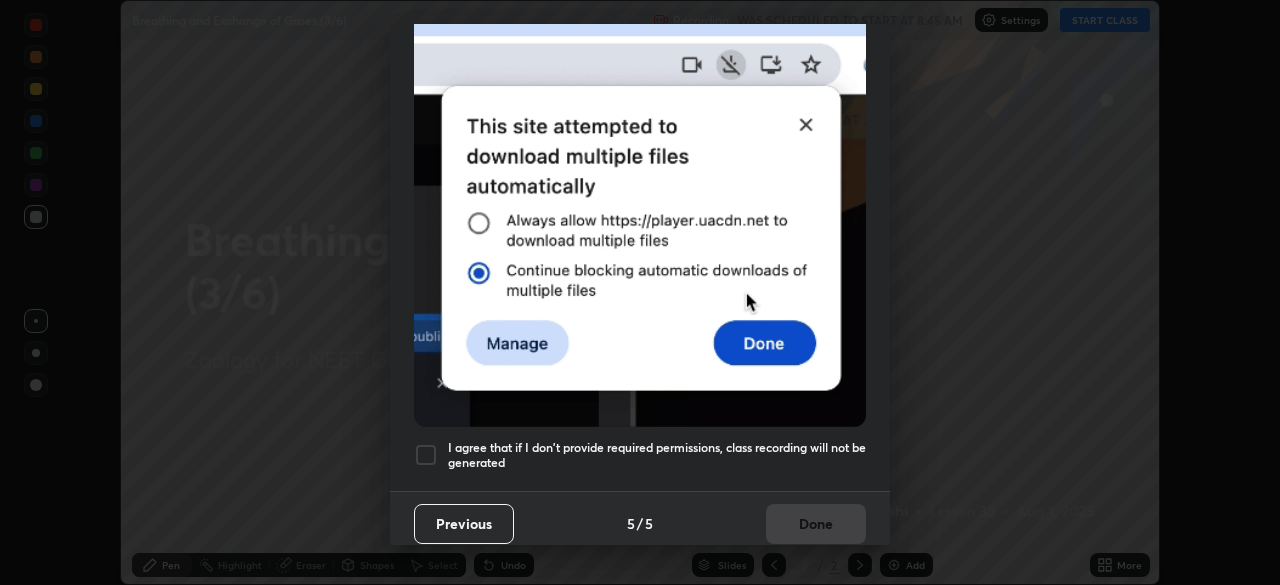 click at bounding box center (426, 455) 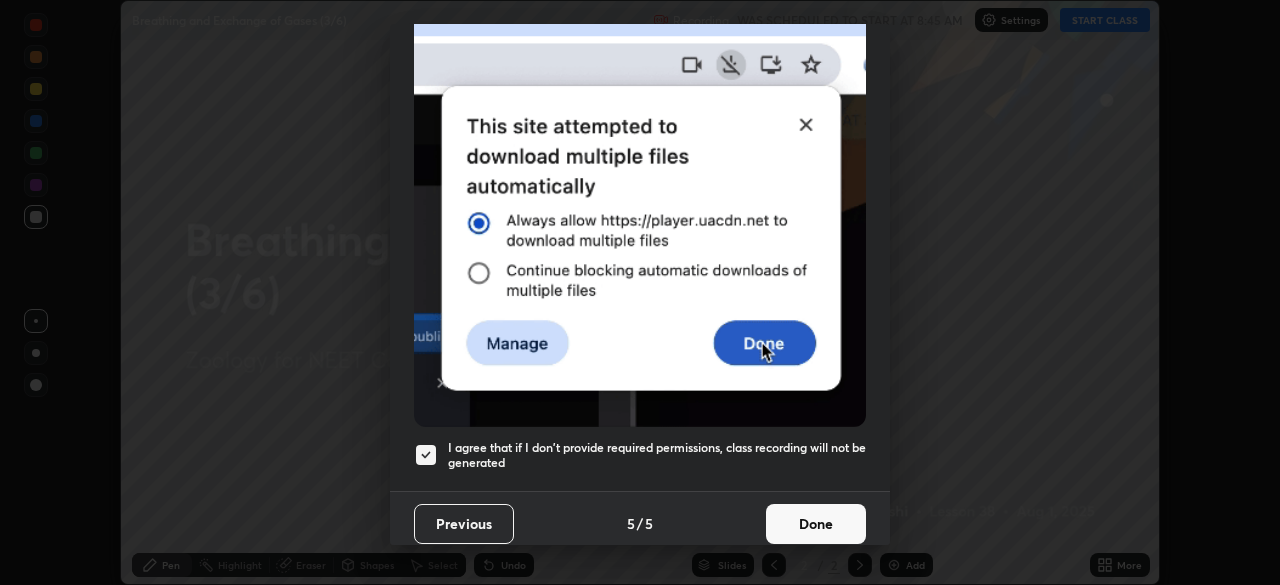 click on "Done" at bounding box center (816, 524) 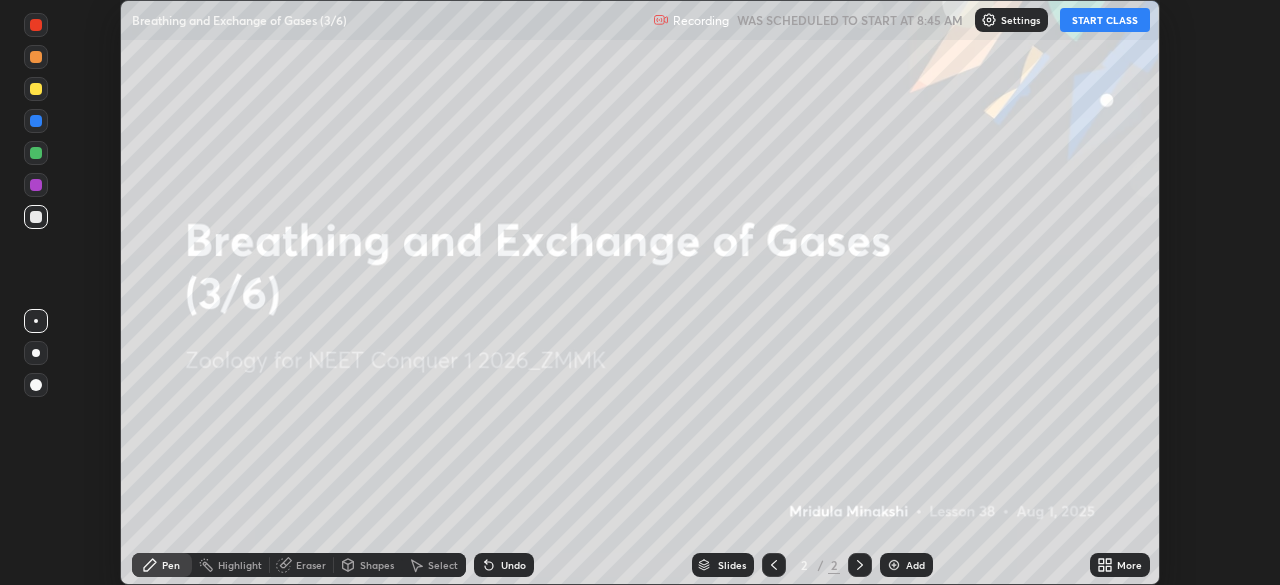 click 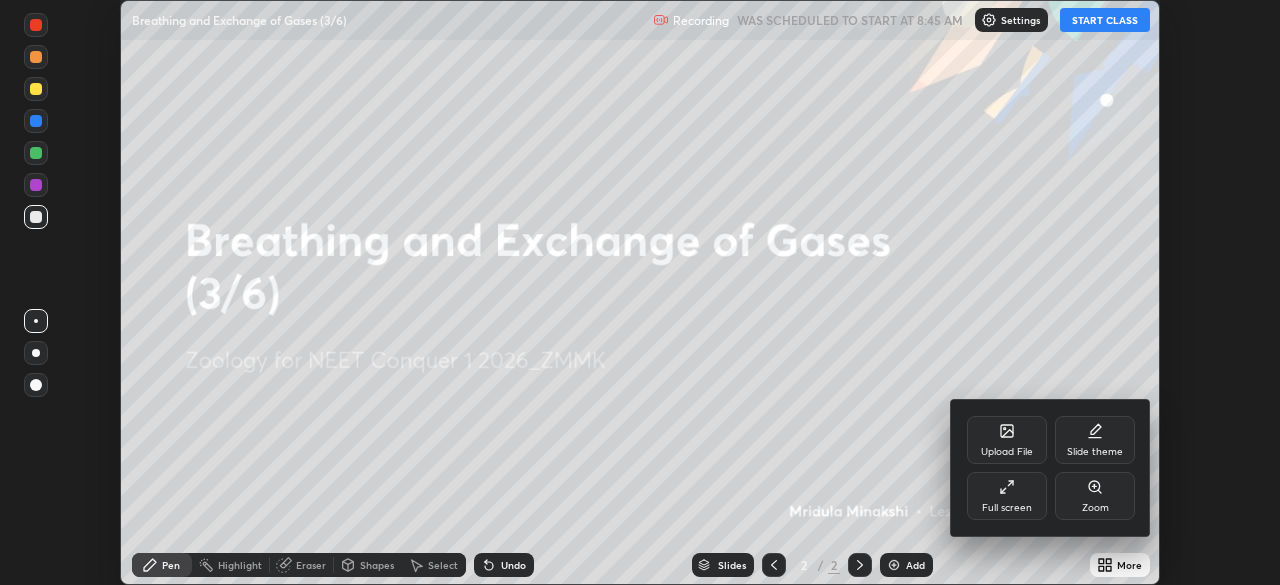 click on "Full screen" at bounding box center (1007, 496) 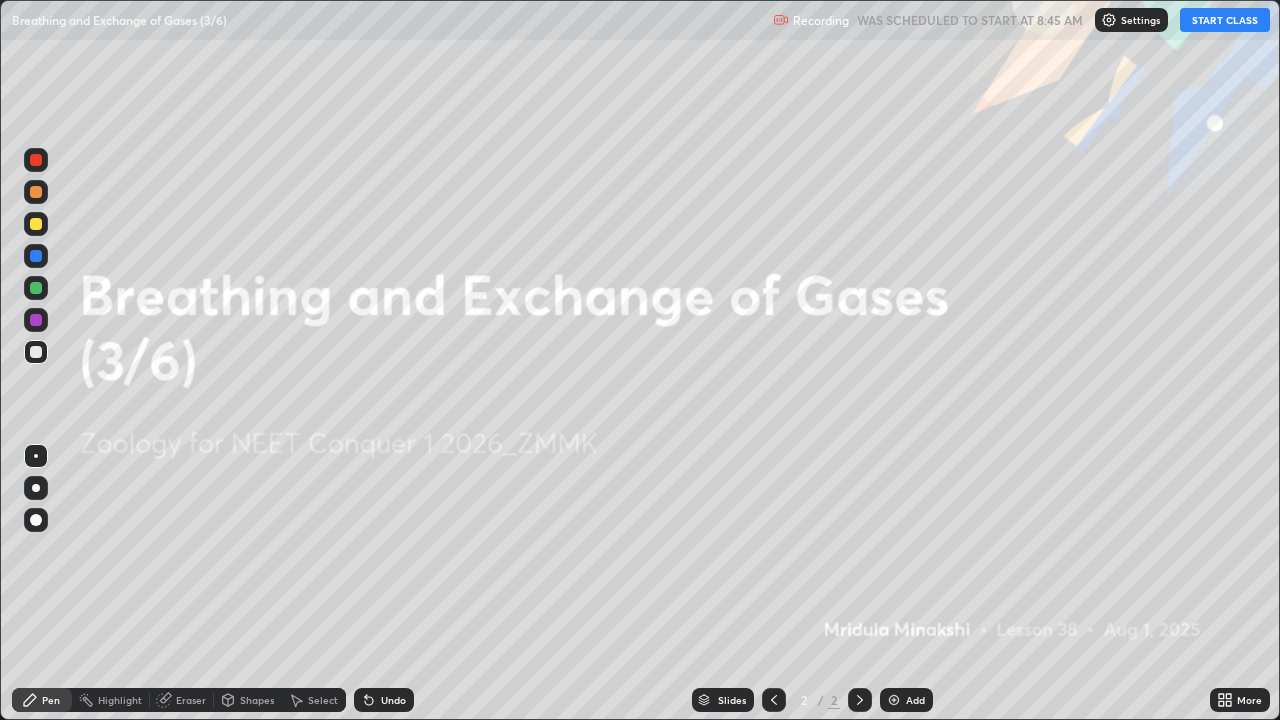 scroll, scrollTop: 99280, scrollLeft: 98720, axis: both 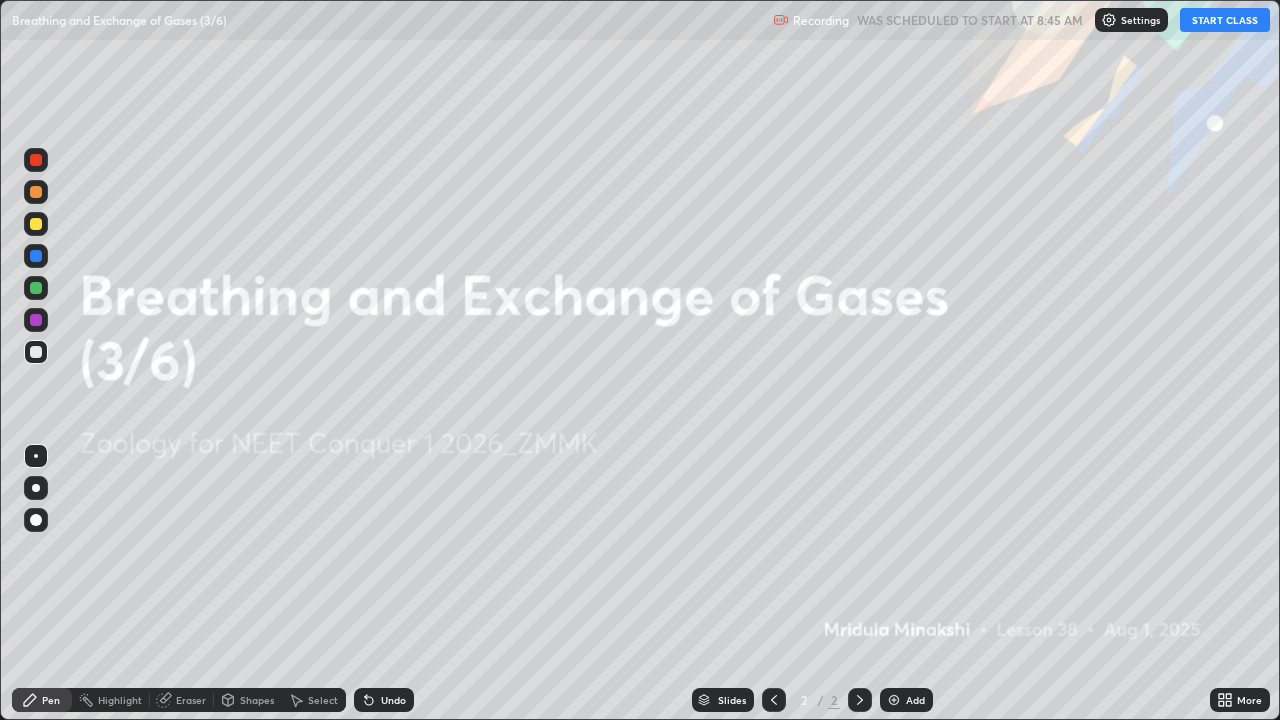 click on "START CLASS" at bounding box center [1225, 20] 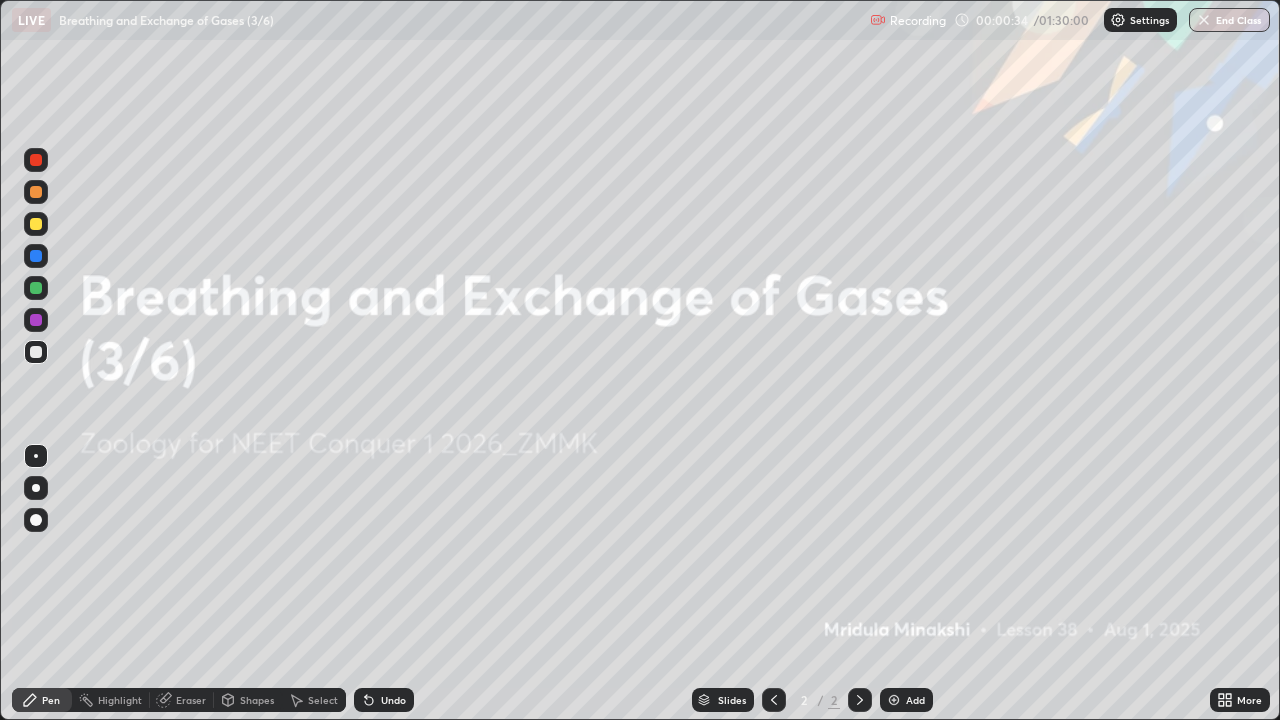 click on "Add" at bounding box center (915, 700) 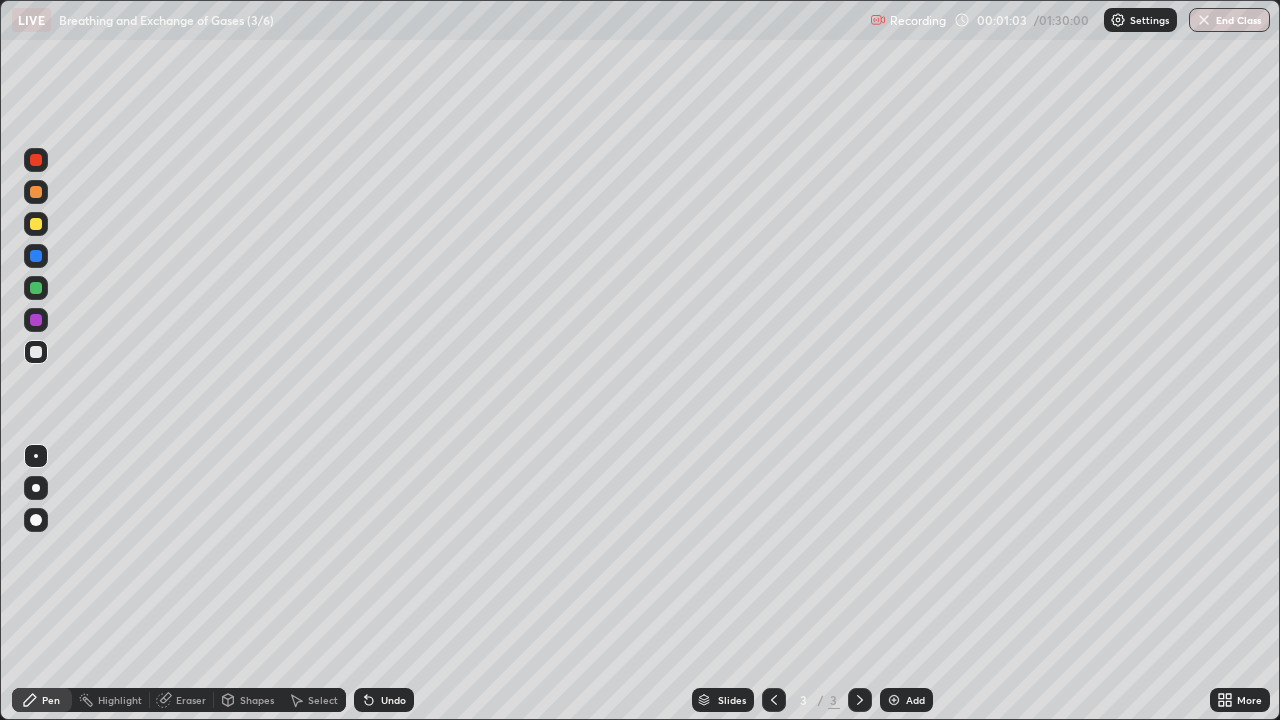 click at bounding box center (36, 288) 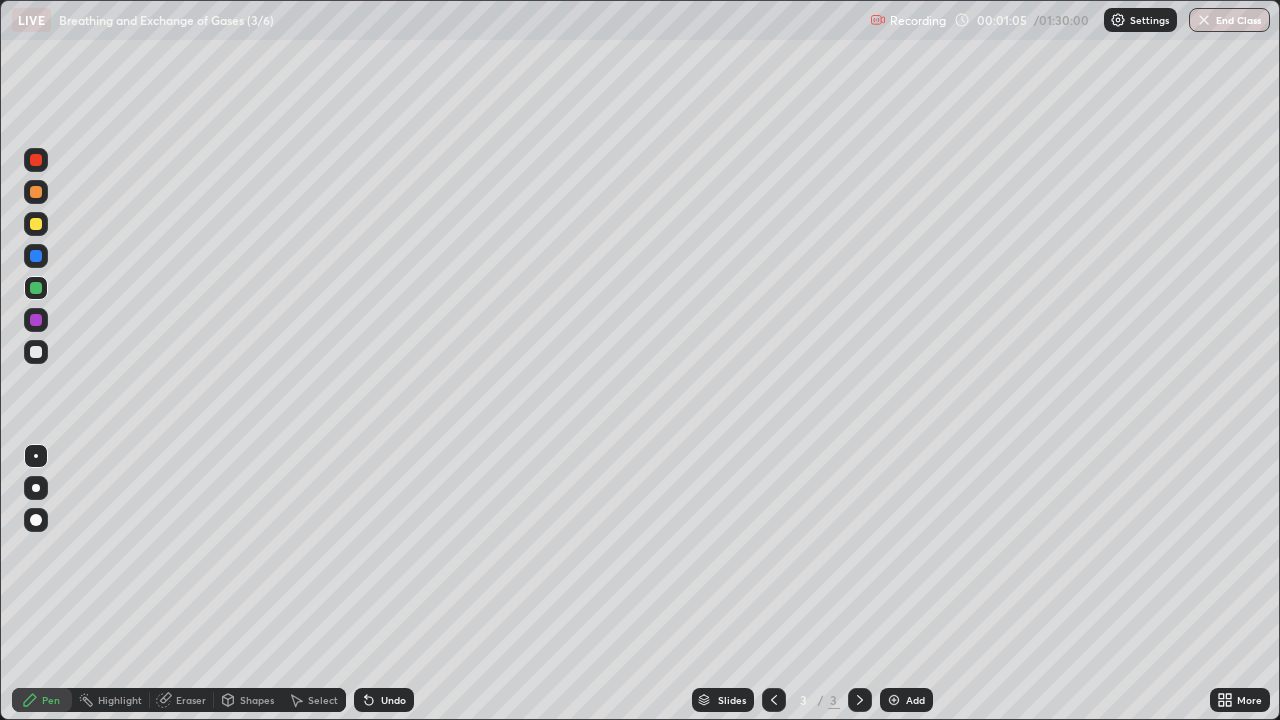 click at bounding box center (36, 288) 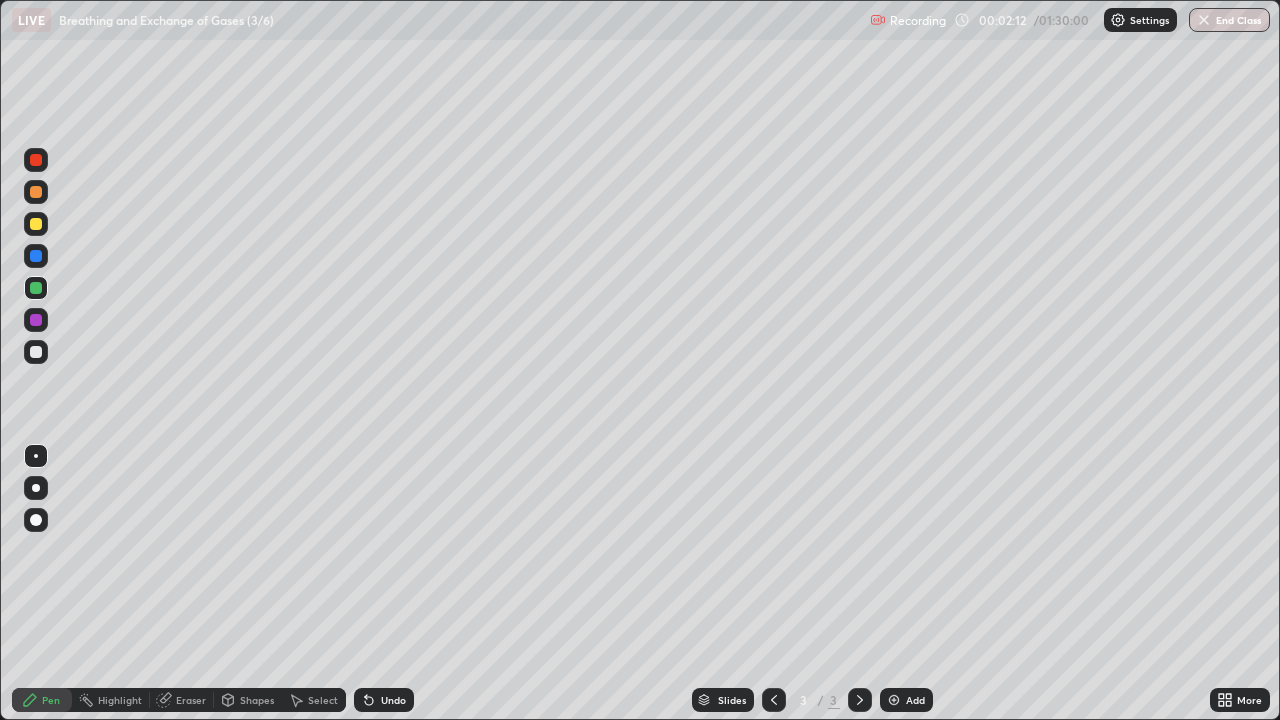 click at bounding box center [36, 352] 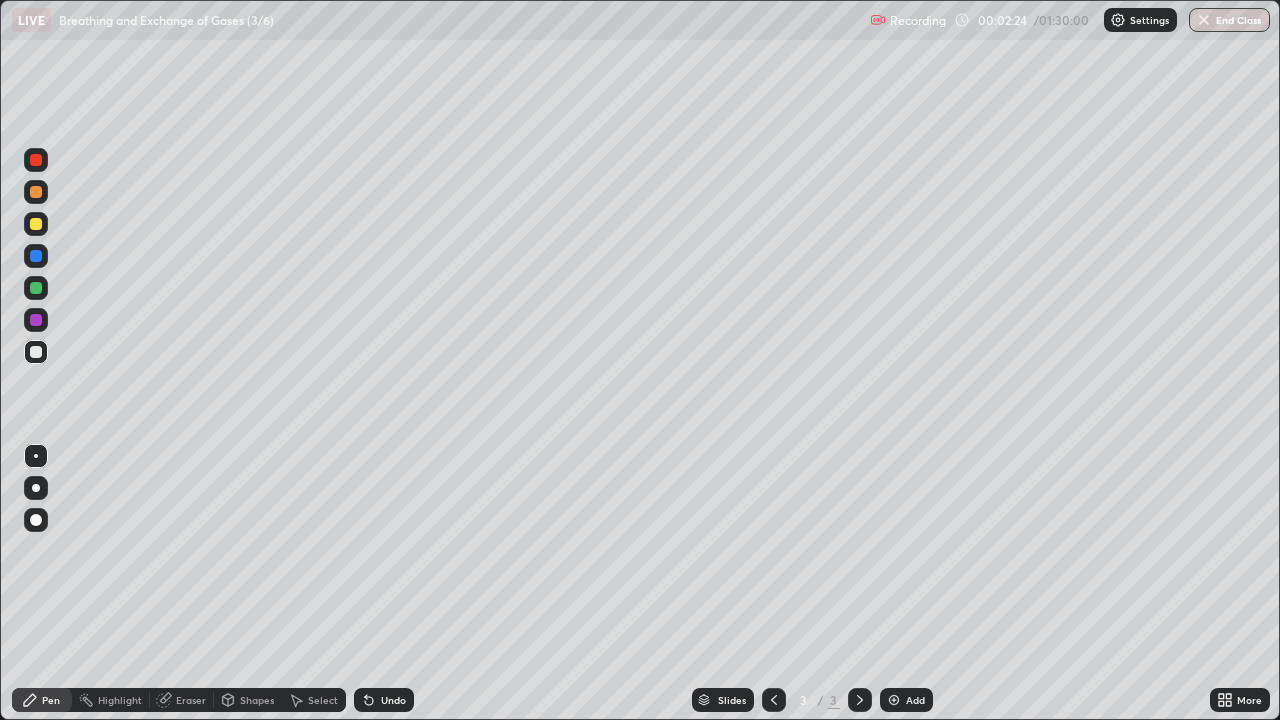 click at bounding box center [36, 288] 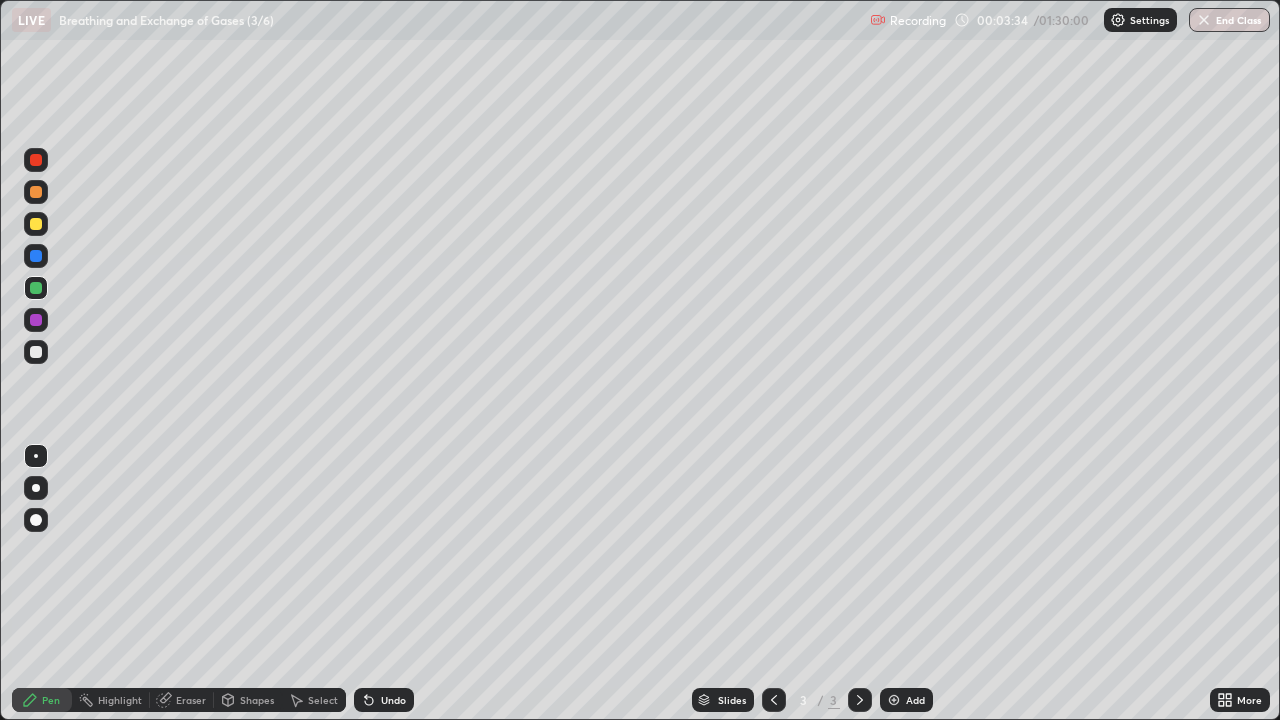 click at bounding box center [36, 224] 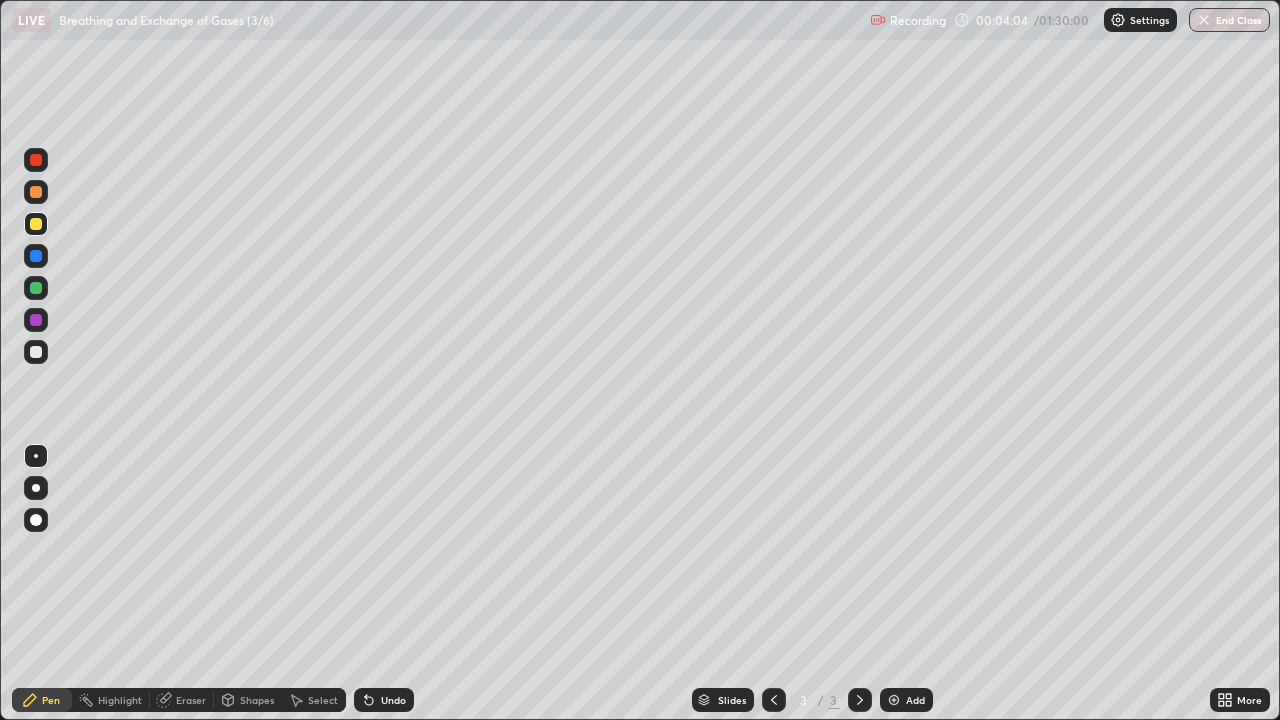 click at bounding box center [36, 288] 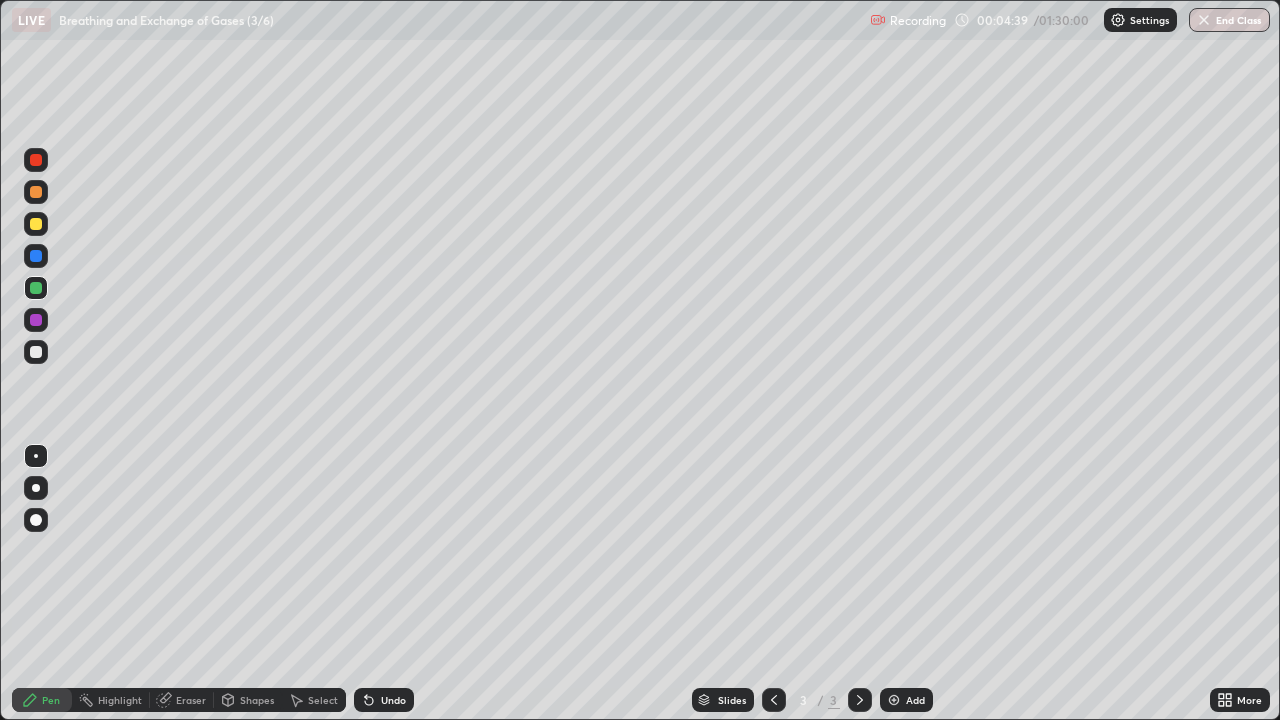 click on "Eraser" at bounding box center (191, 700) 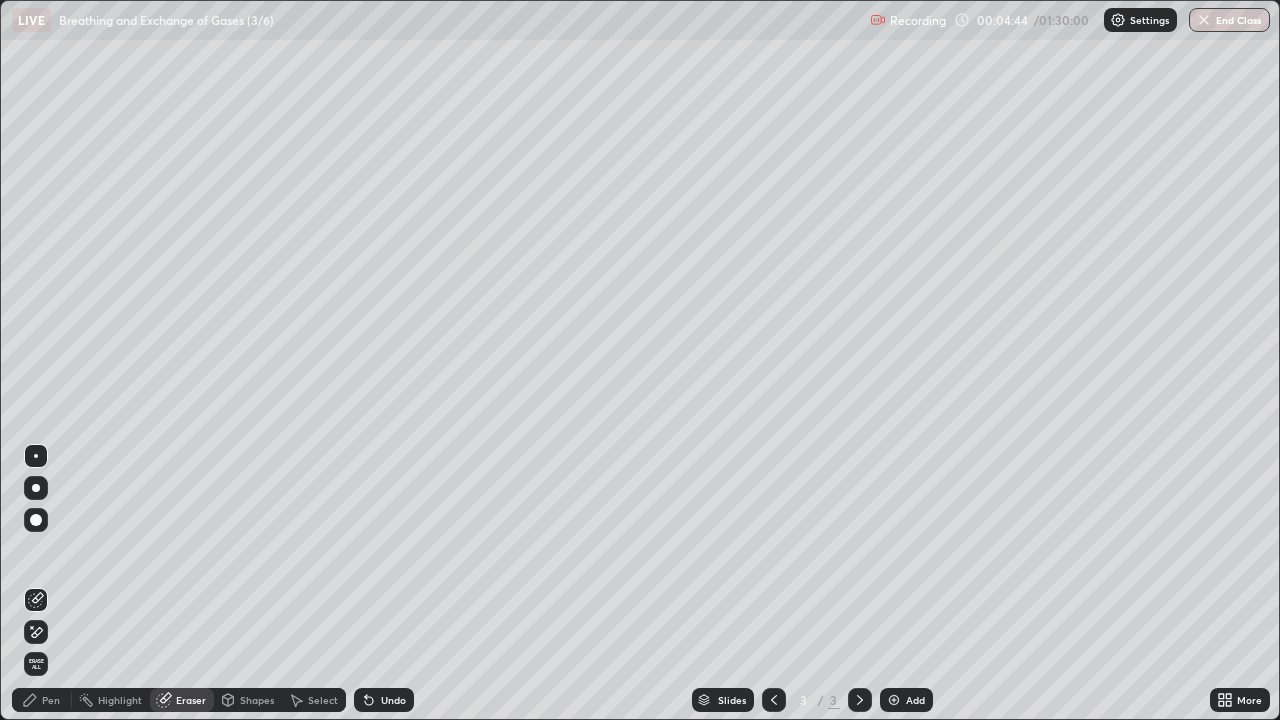 click on "Eraser" at bounding box center (191, 700) 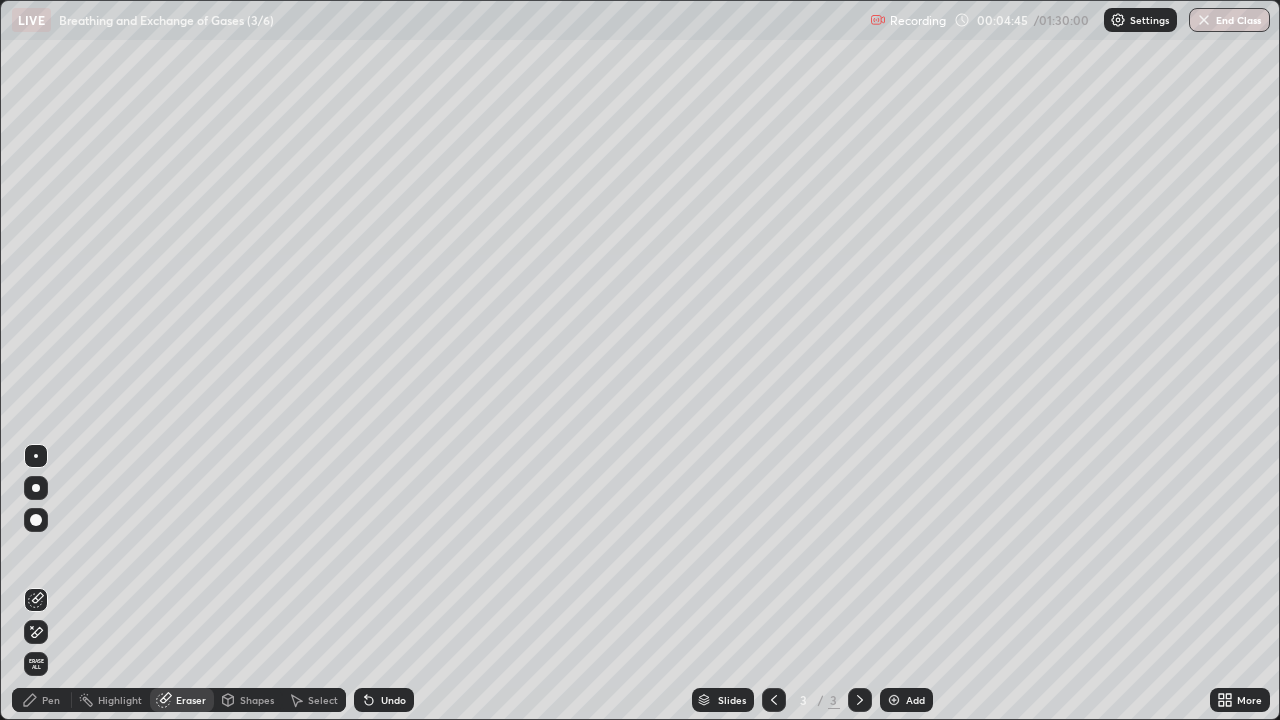 click at bounding box center (36, 520) 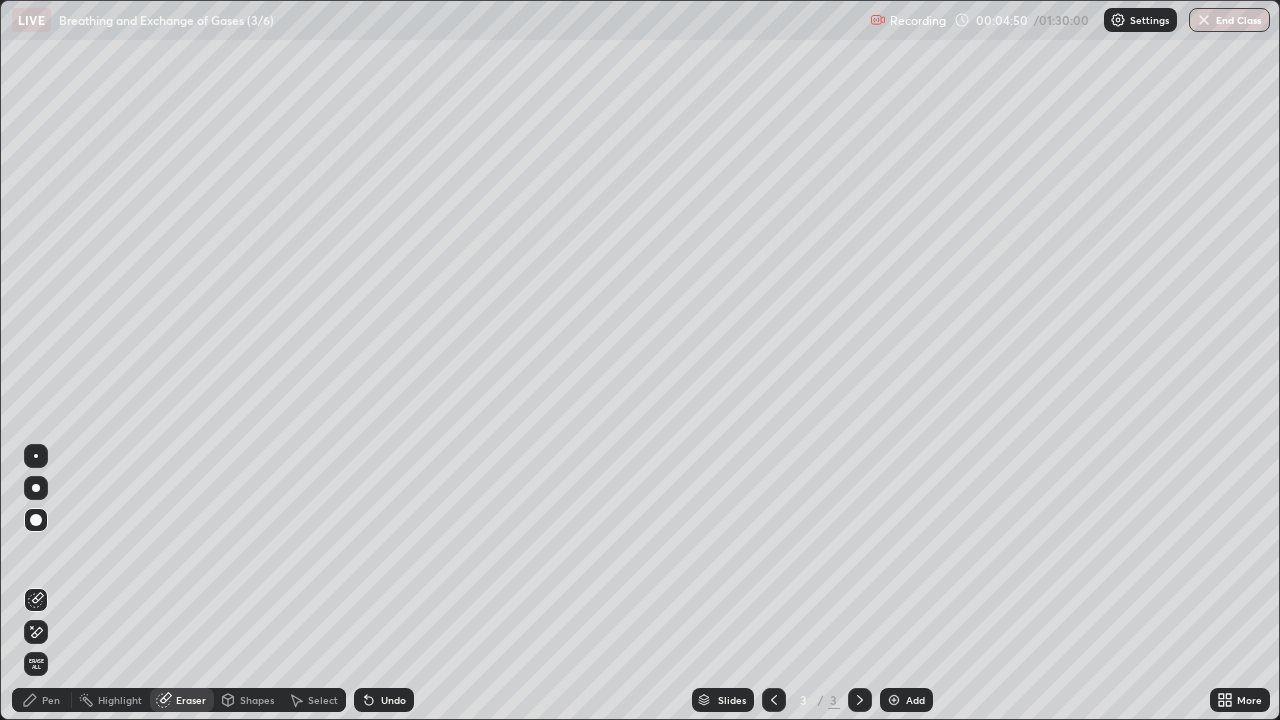 click on "Pen" at bounding box center (42, 700) 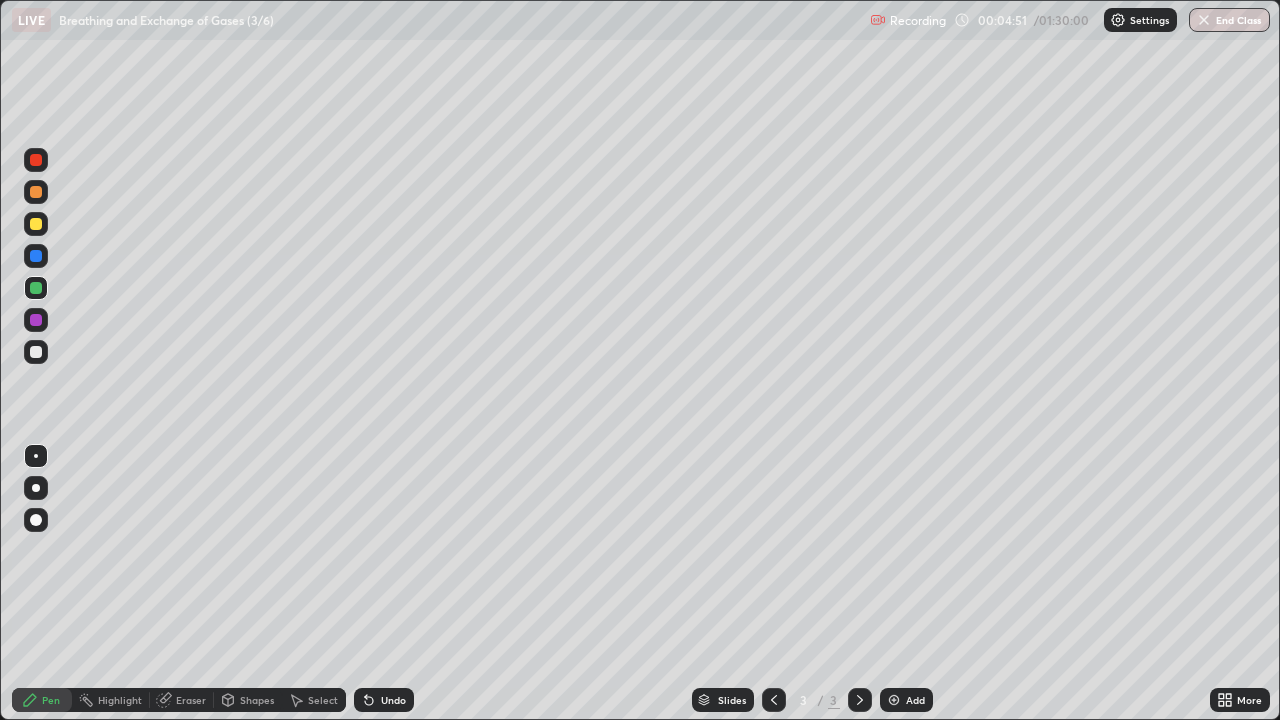 click at bounding box center (36, 456) 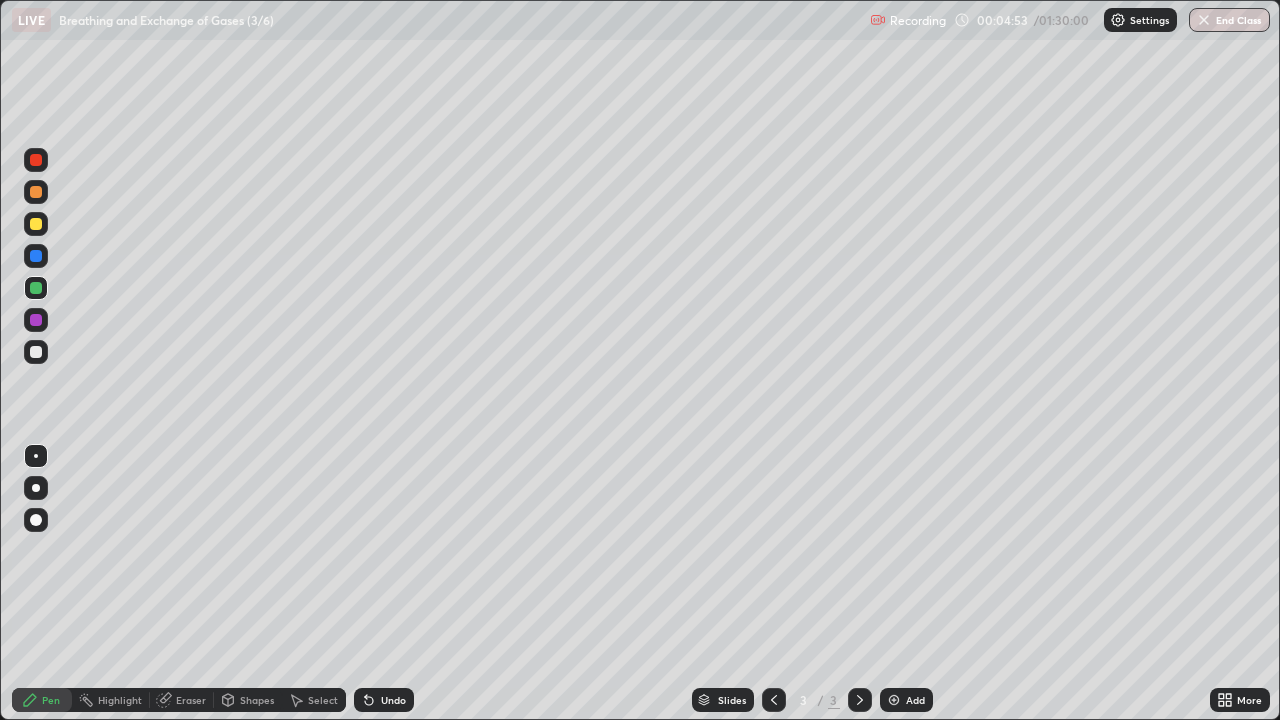 click at bounding box center (36, 224) 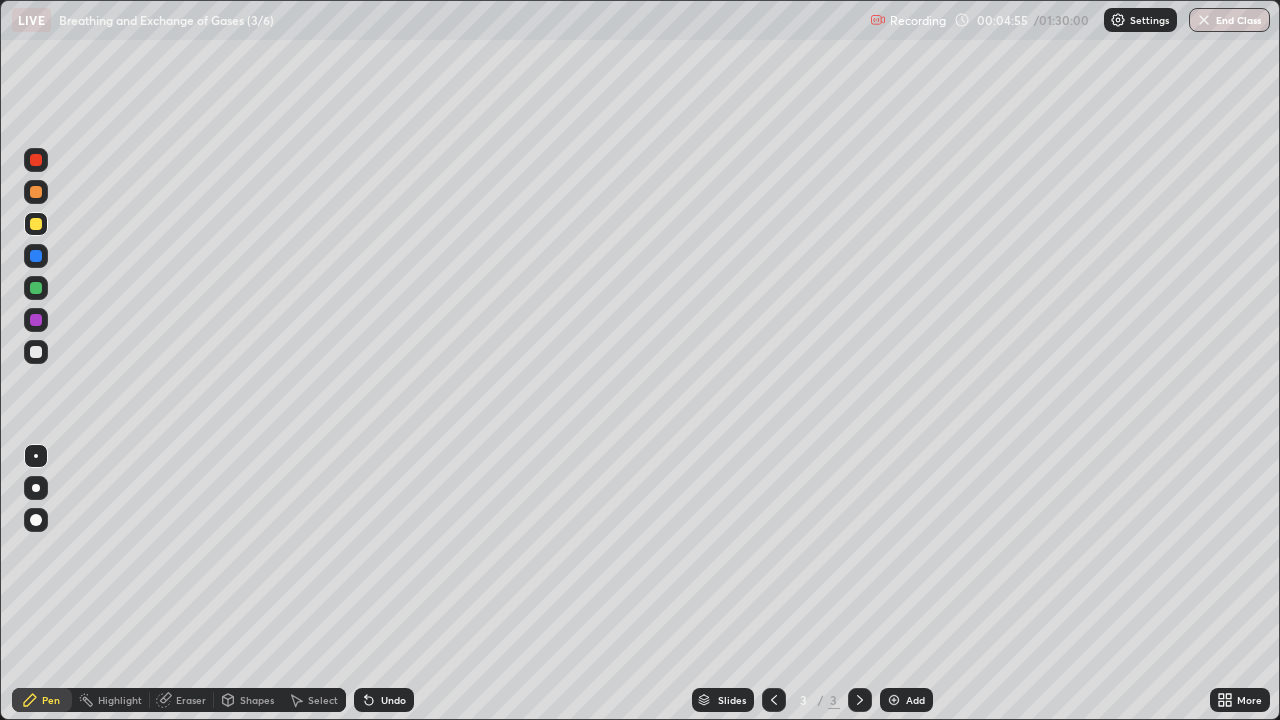 click at bounding box center [36, 288] 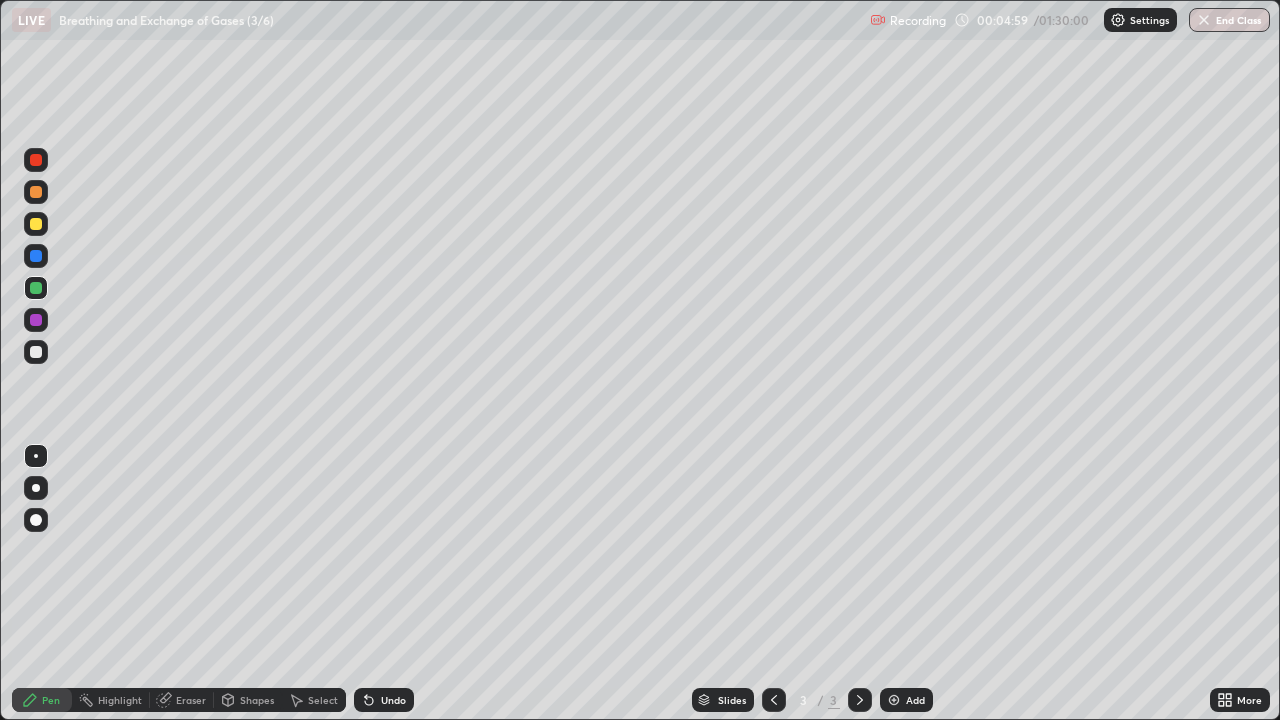 click at bounding box center (36, 224) 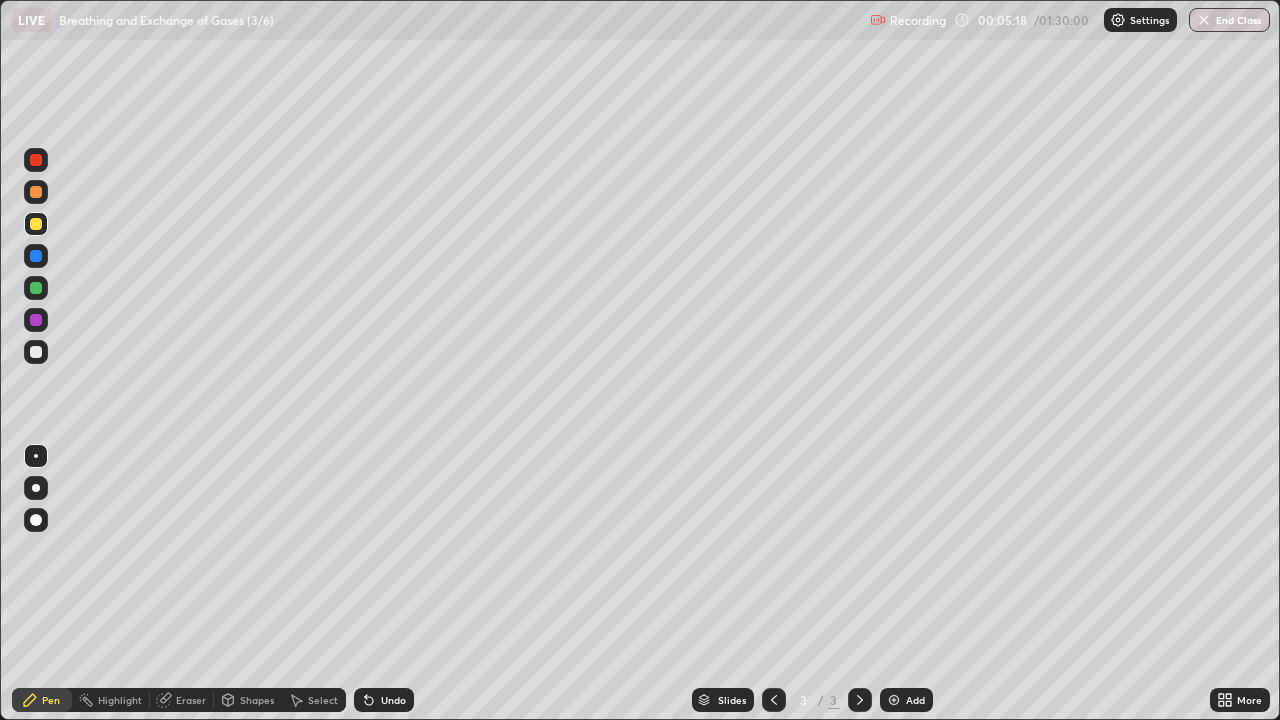 click at bounding box center [36, 288] 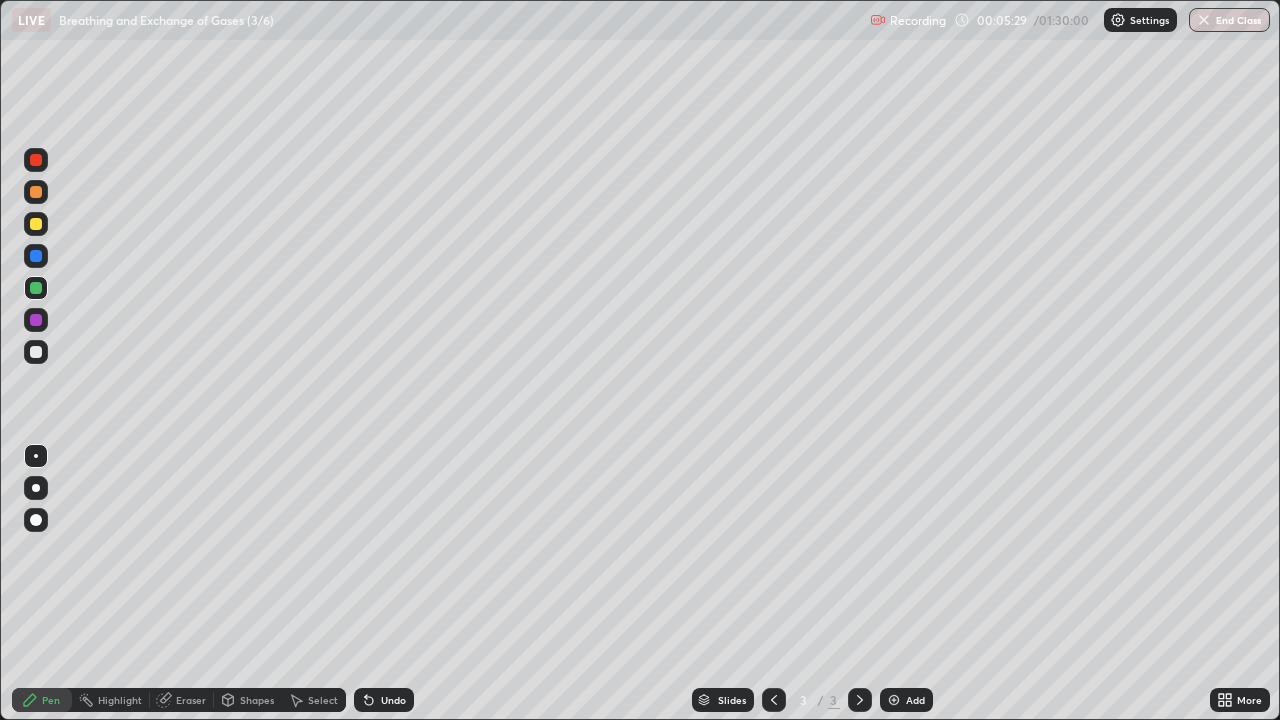 click at bounding box center (36, 224) 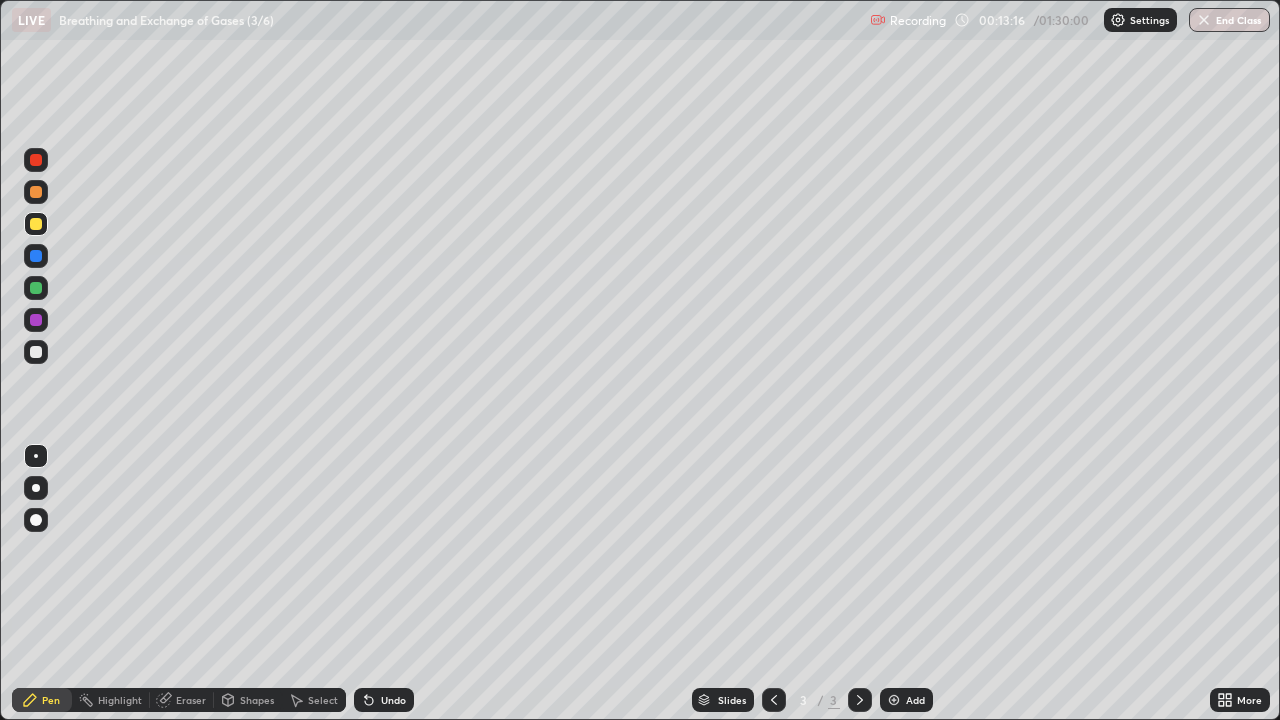 click on "Add" at bounding box center (915, 700) 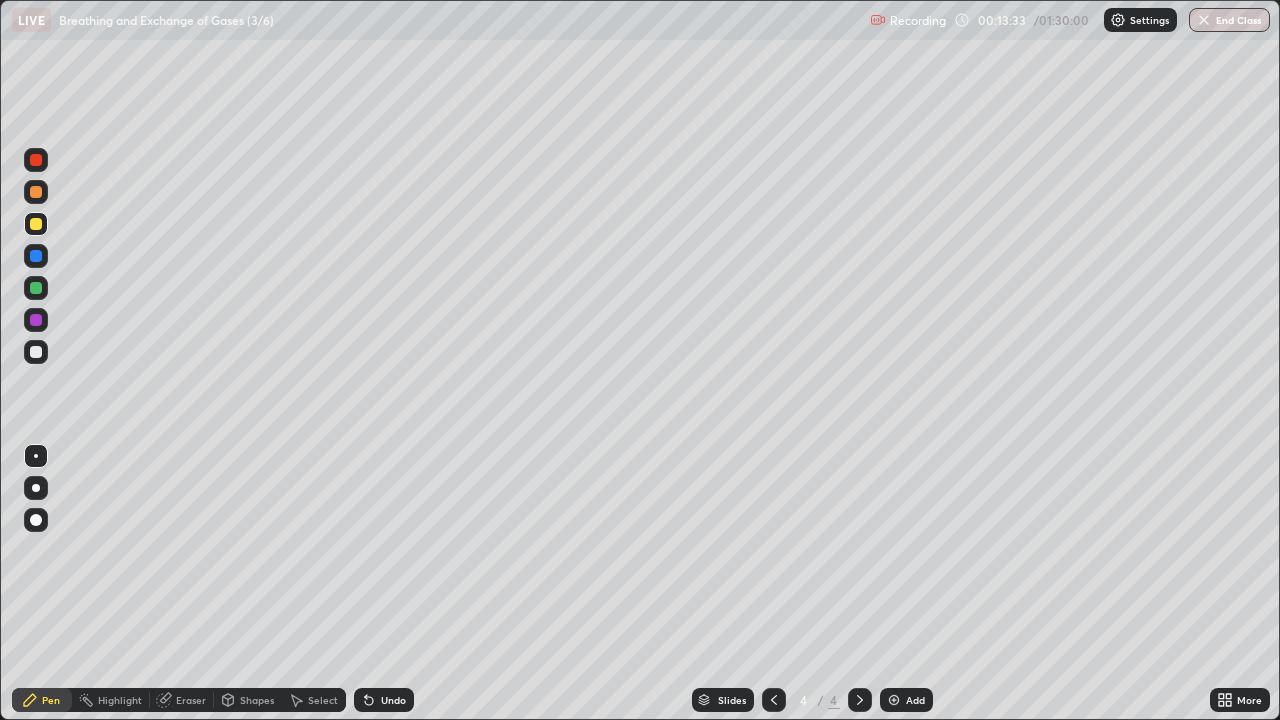 click at bounding box center (36, 288) 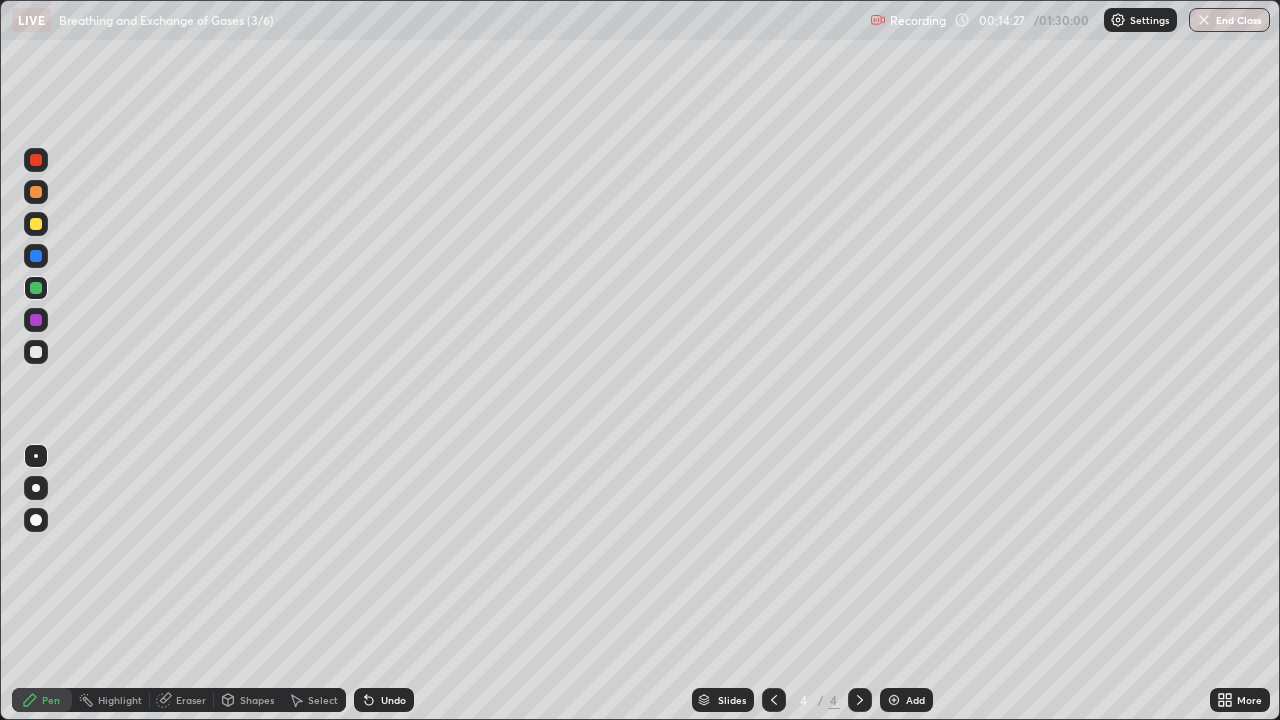 click at bounding box center (36, 352) 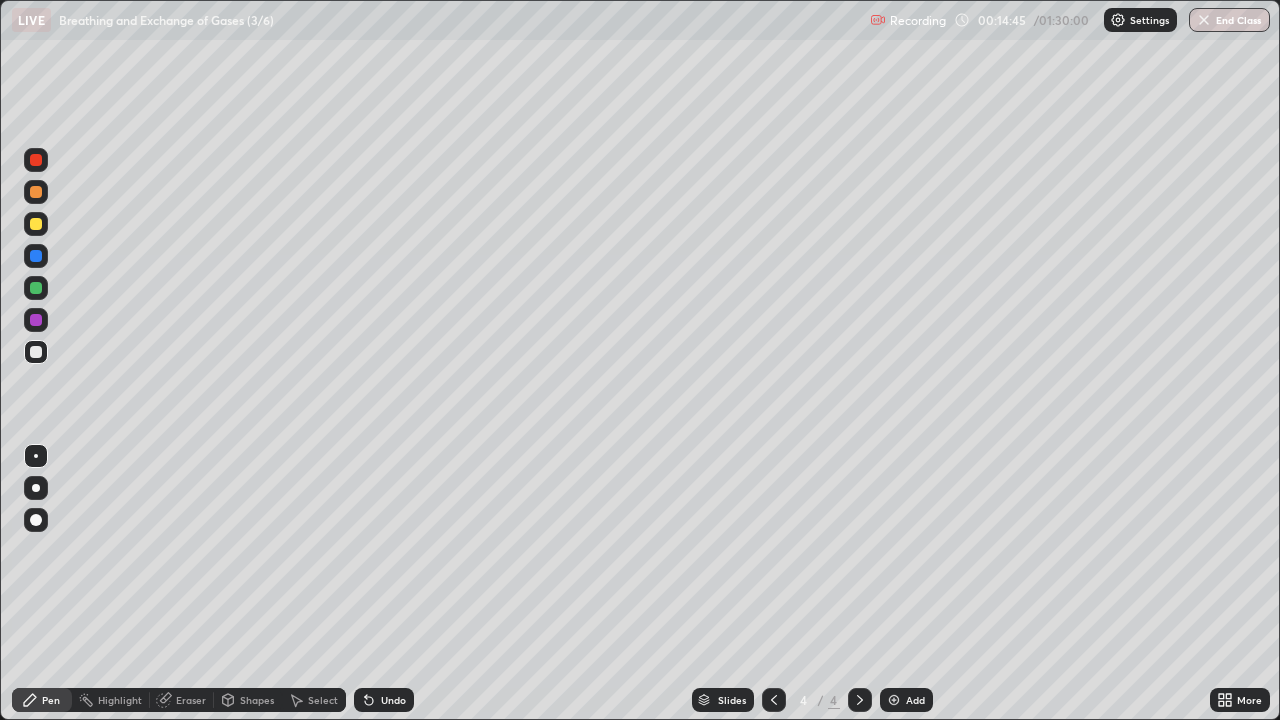 click at bounding box center (36, 288) 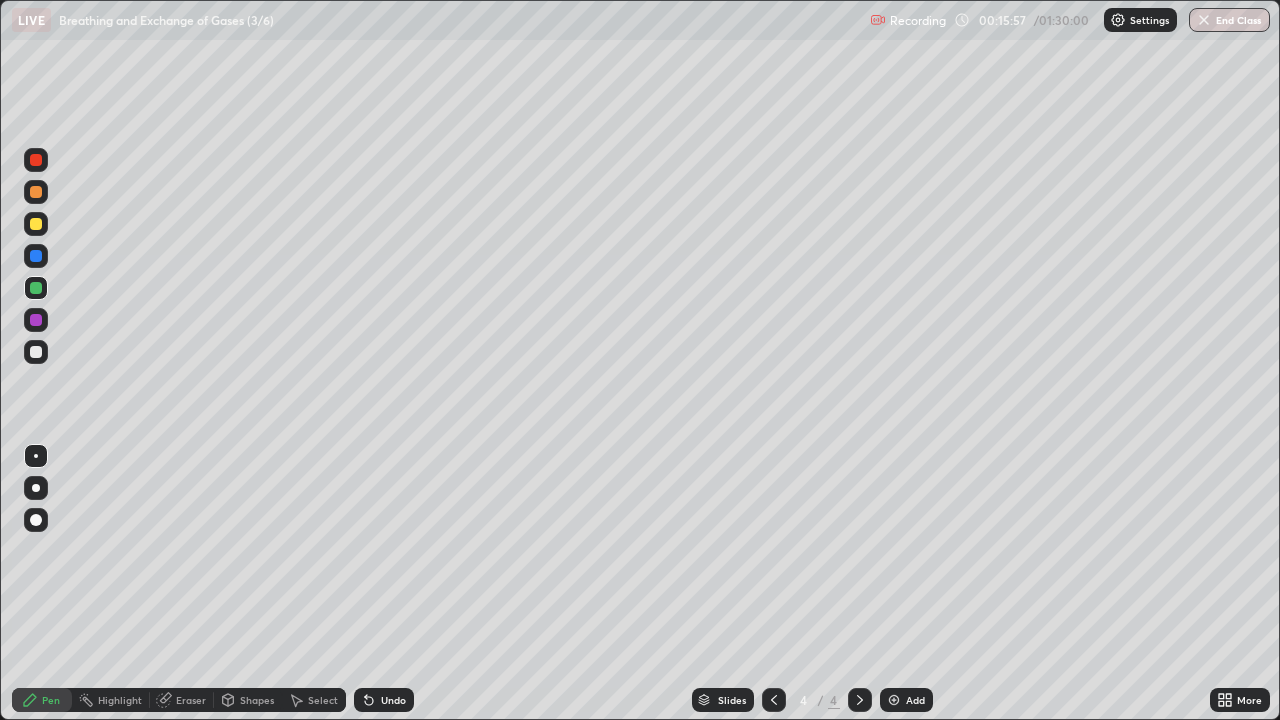 click at bounding box center [36, 352] 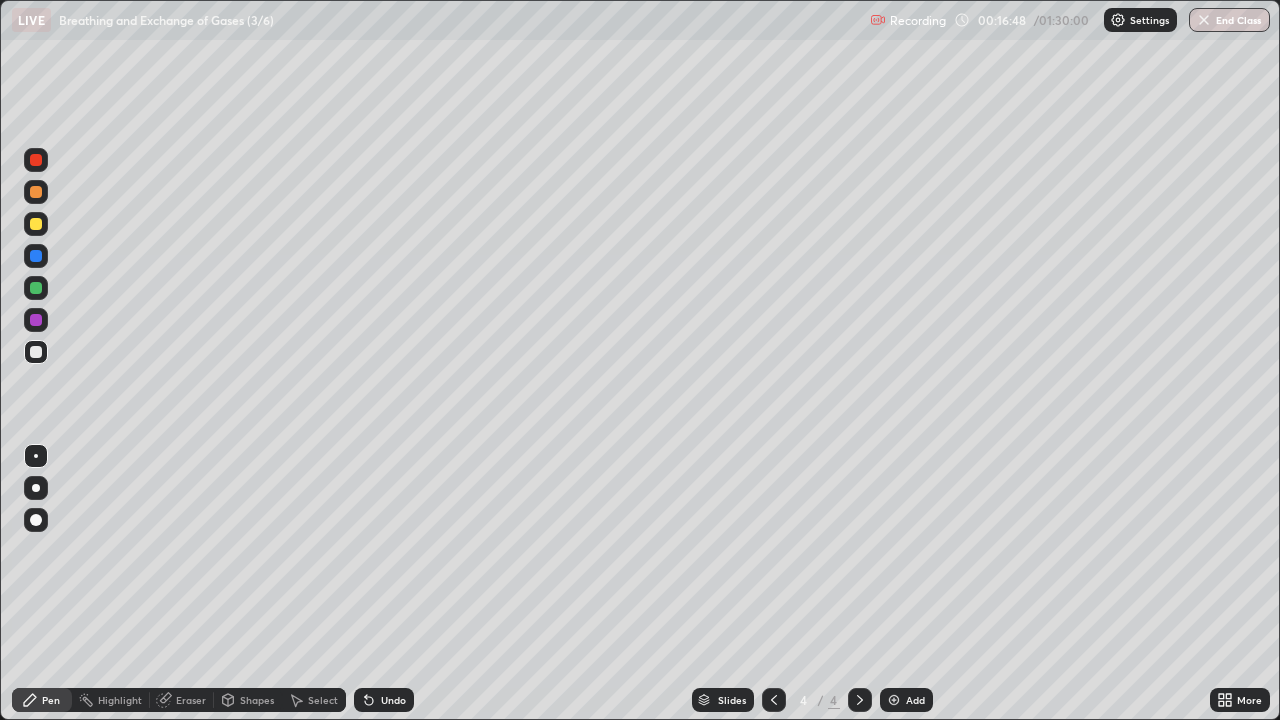 click at bounding box center [36, 224] 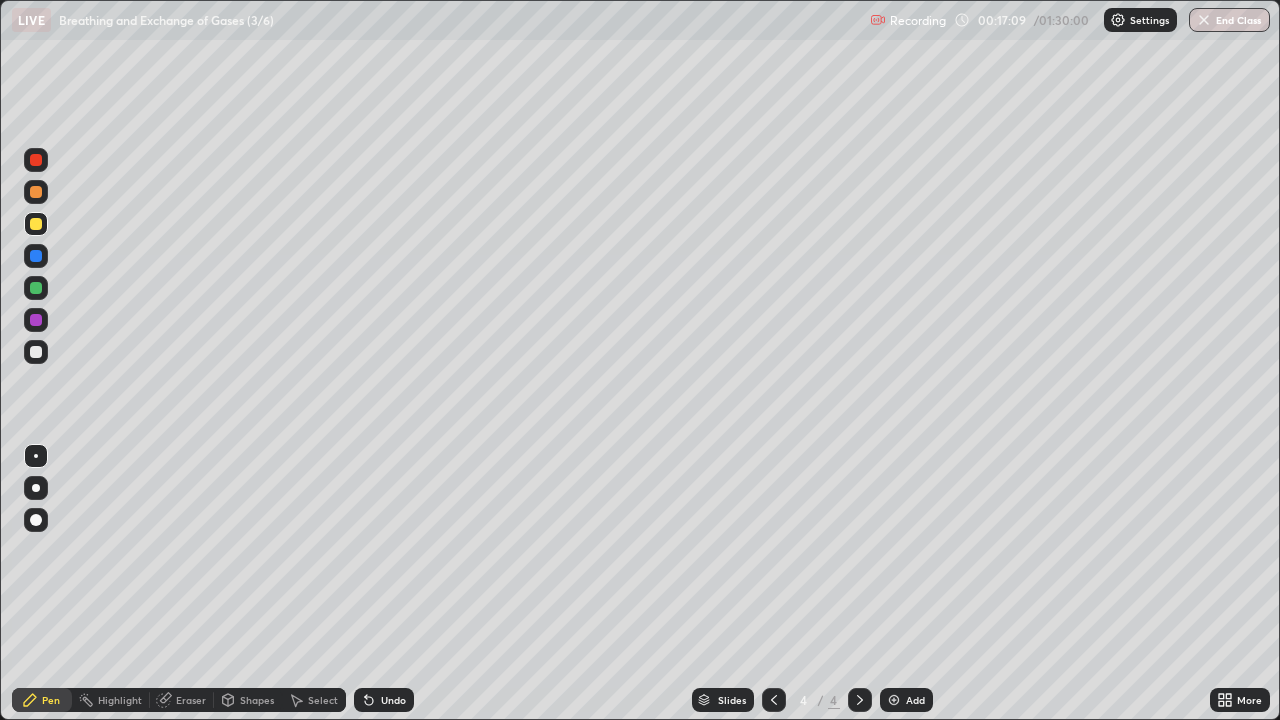 click at bounding box center [36, 288] 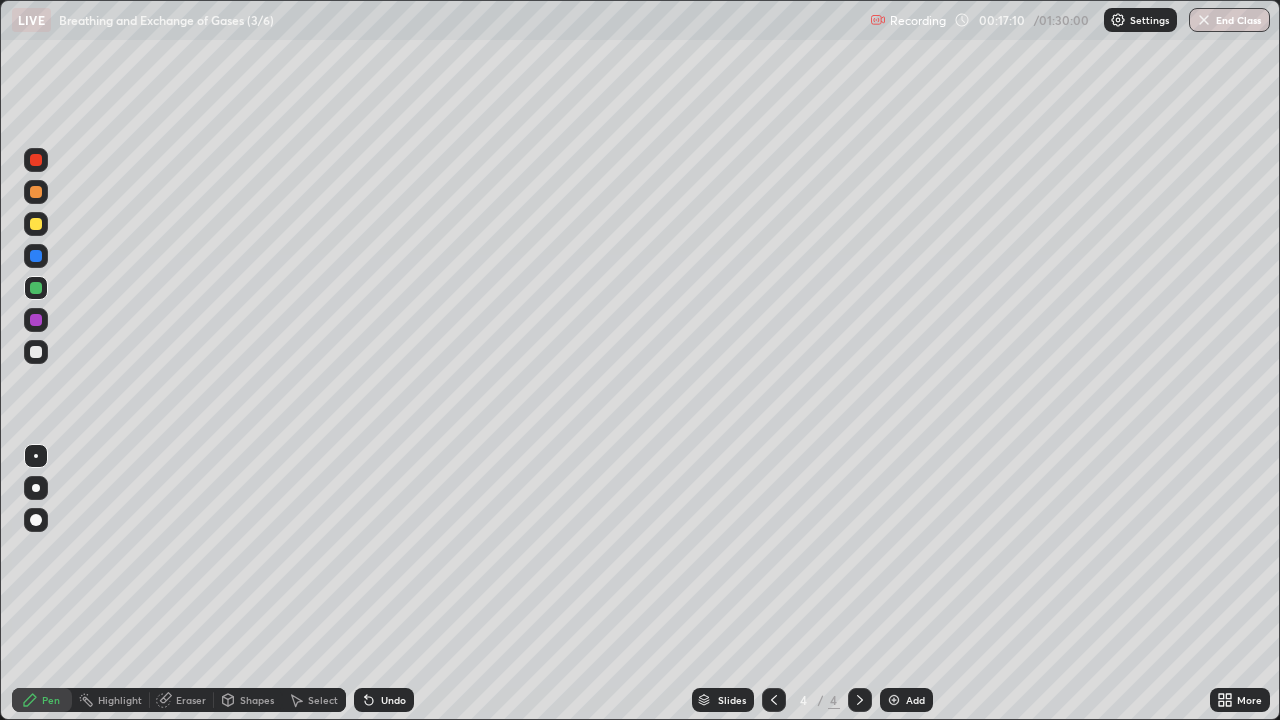 click at bounding box center (36, 224) 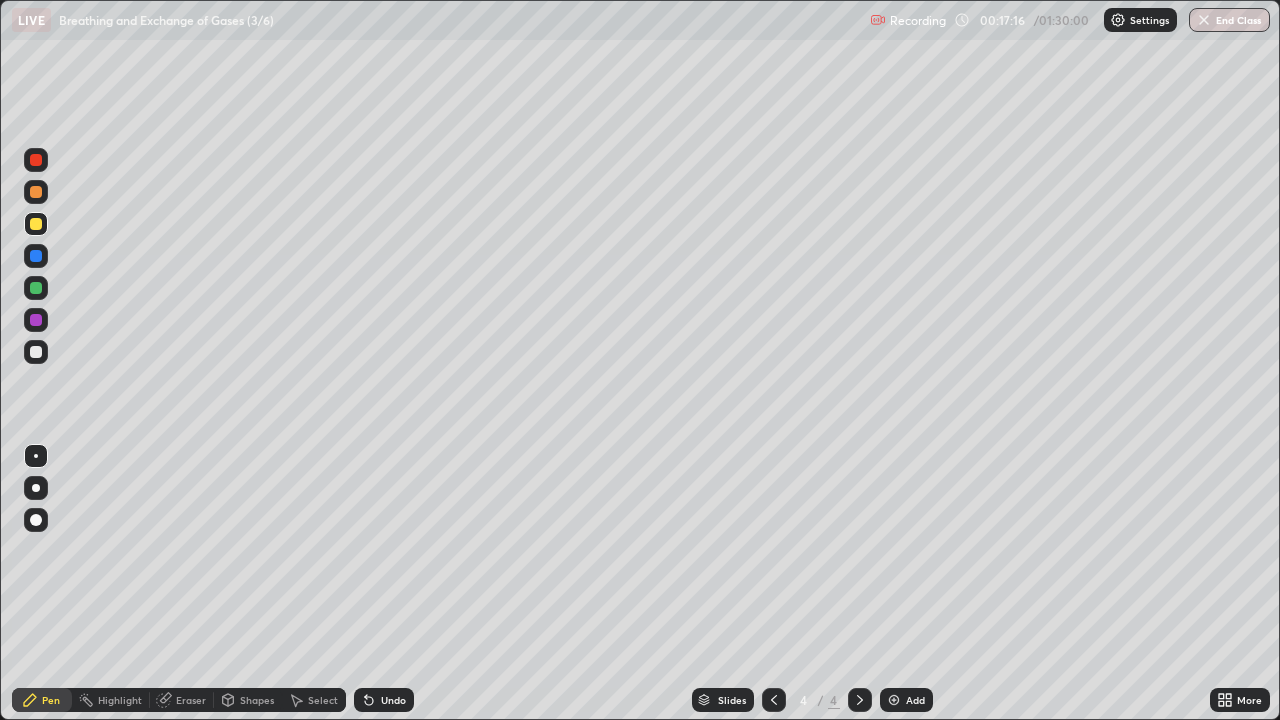 click at bounding box center [36, 288] 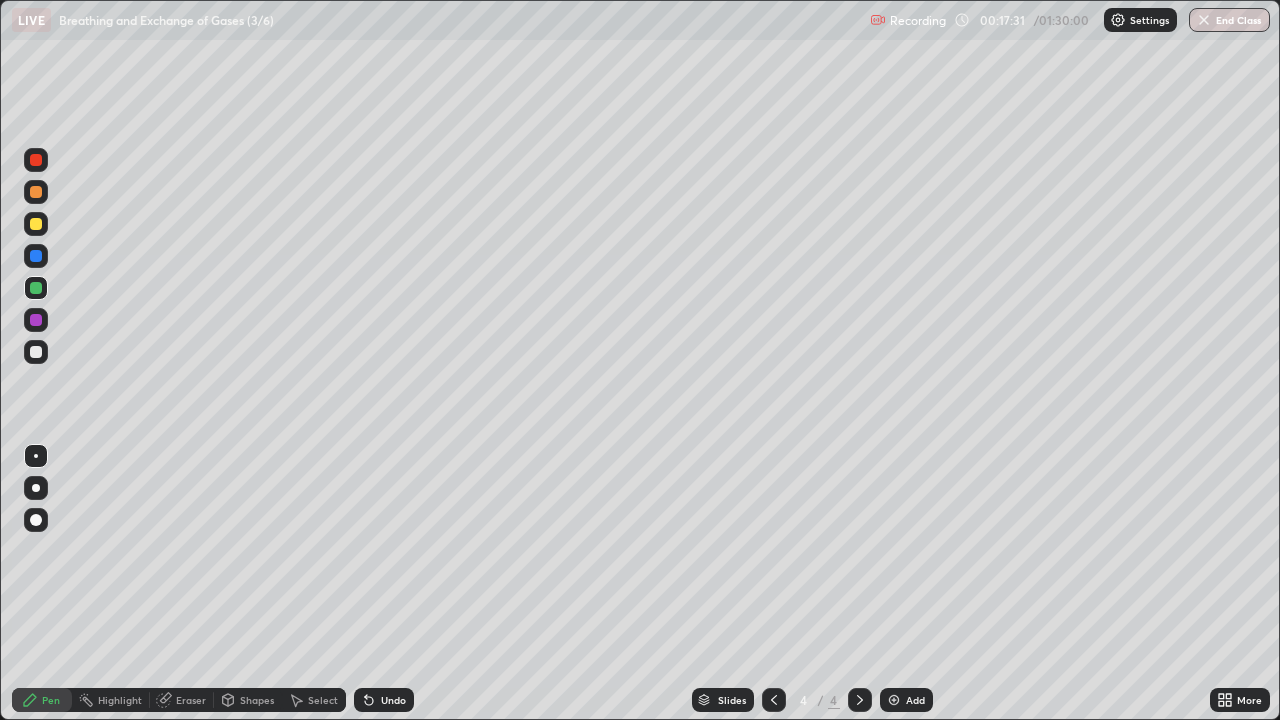 click at bounding box center [36, 224] 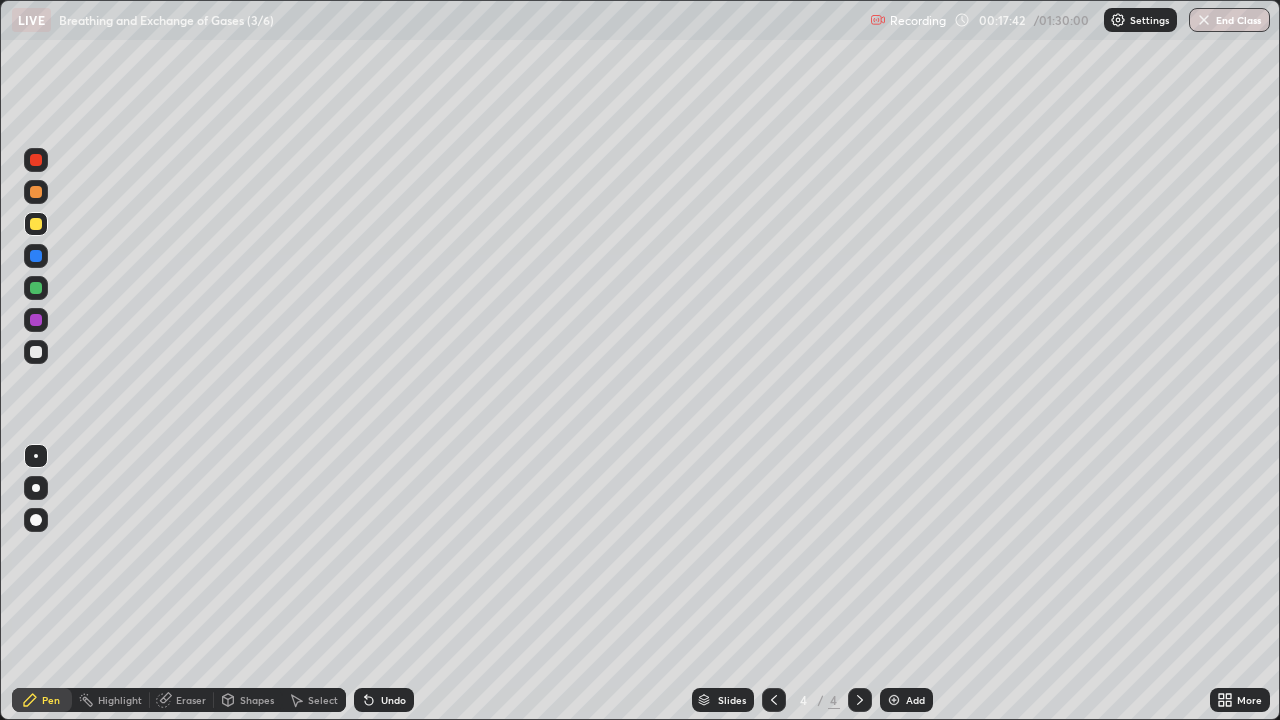 click at bounding box center (36, 256) 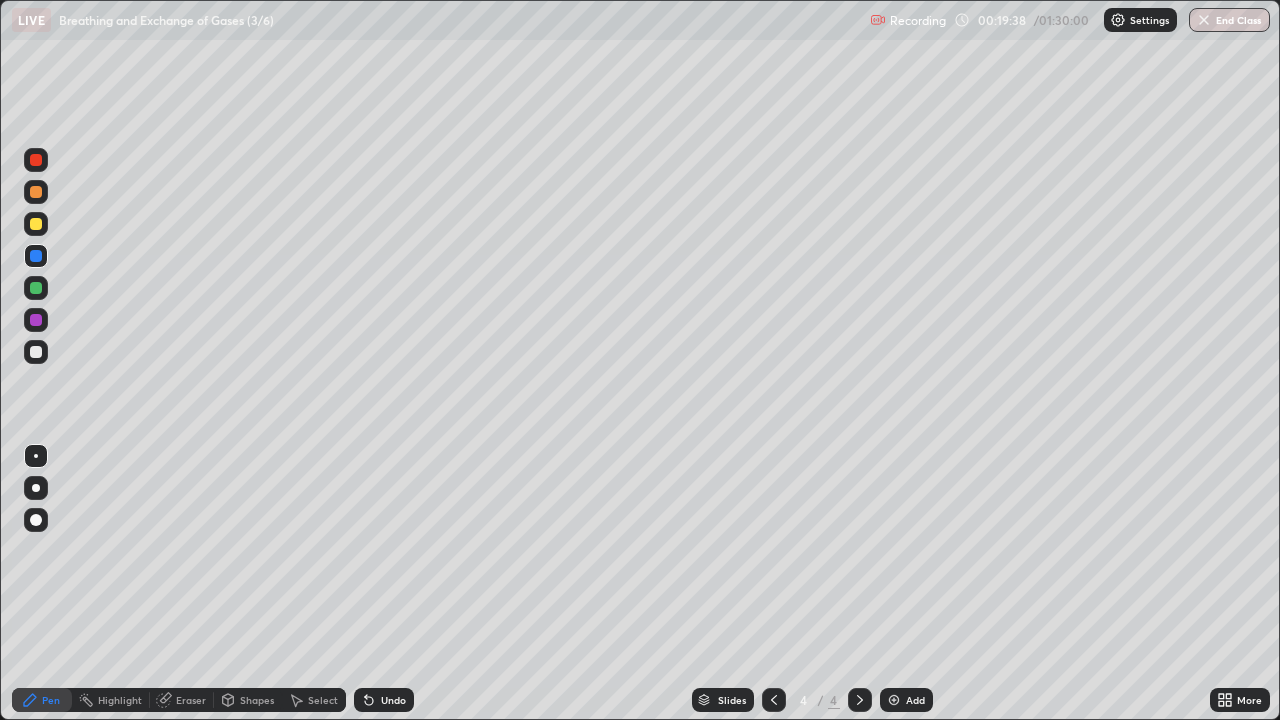 click at bounding box center (36, 320) 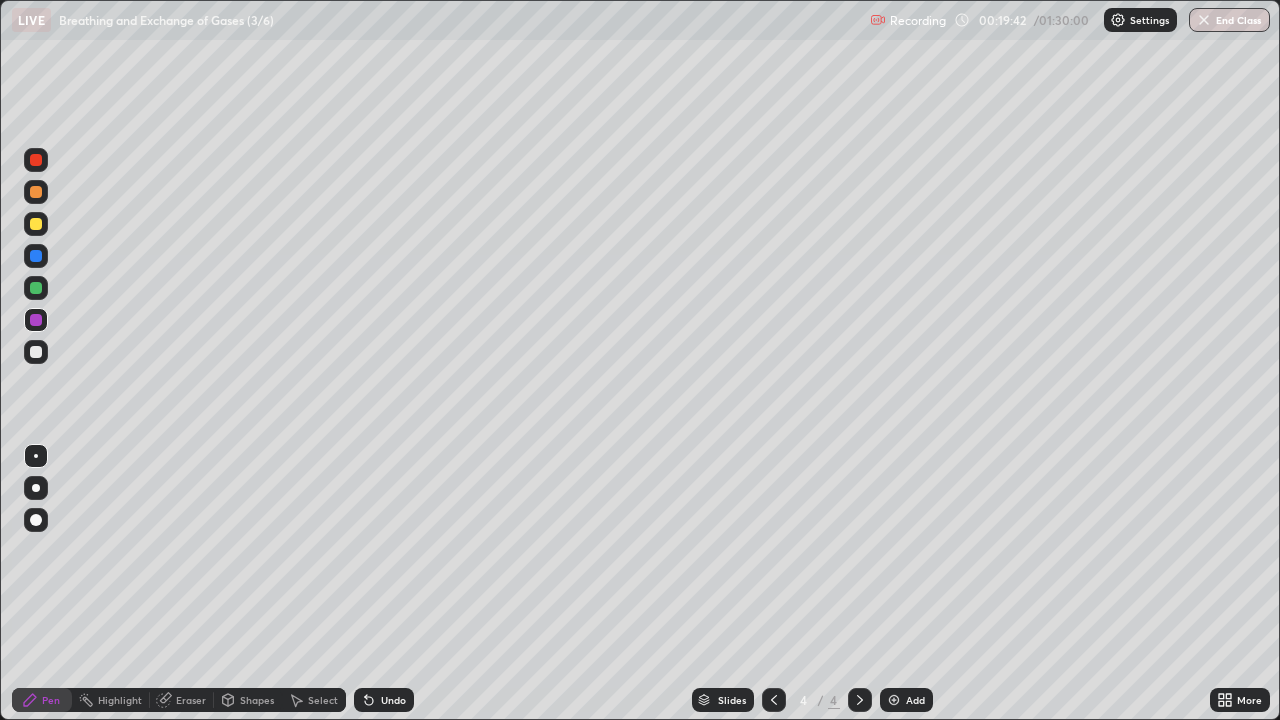 click at bounding box center [36, 256] 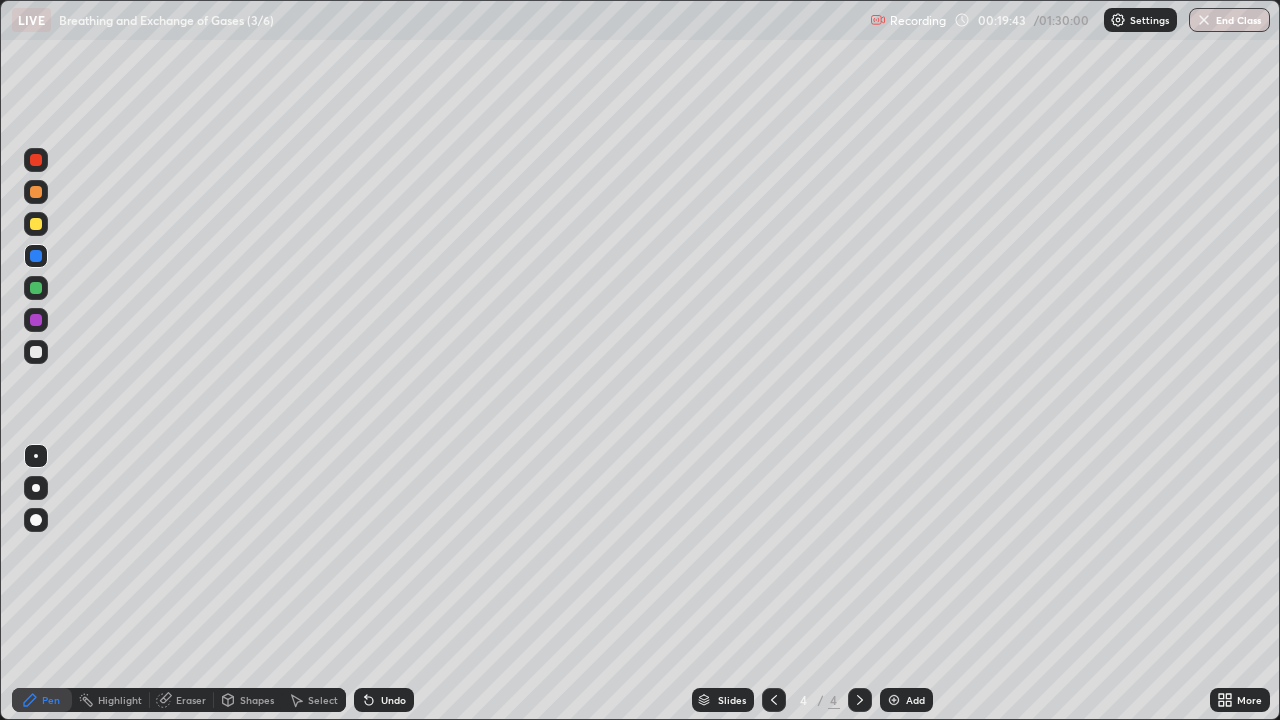 click at bounding box center [36, 192] 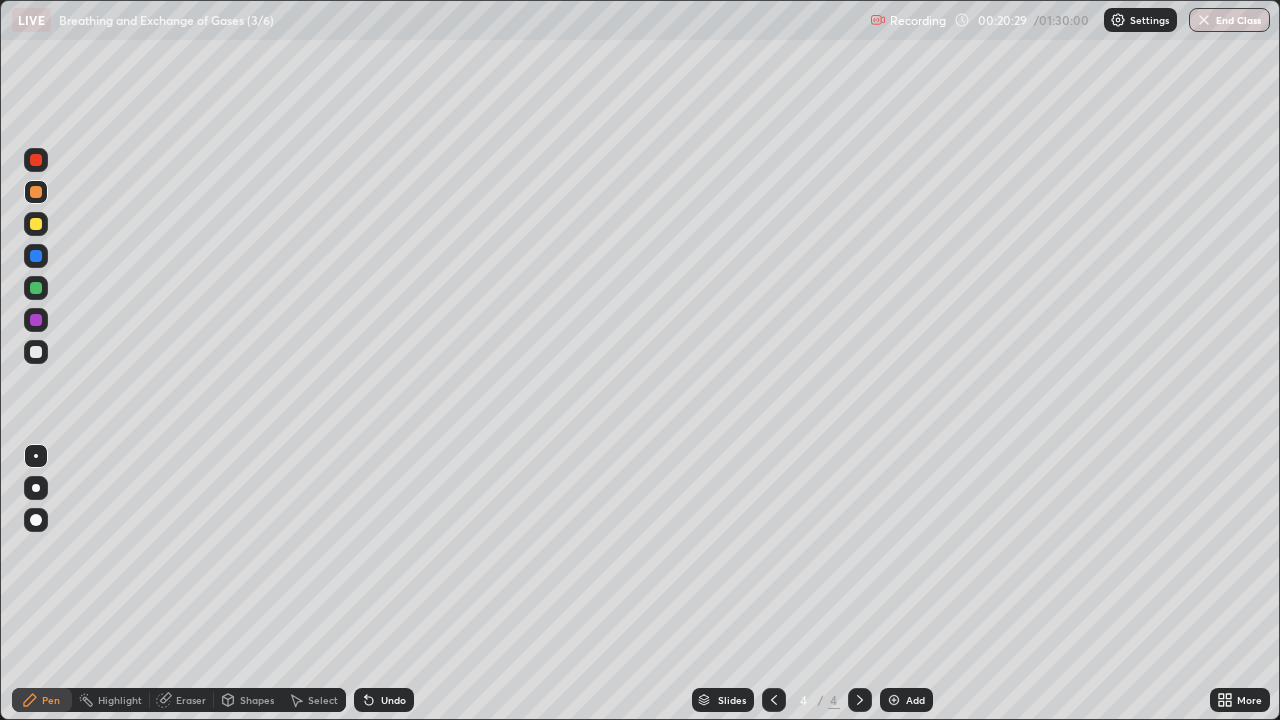 click at bounding box center (36, 288) 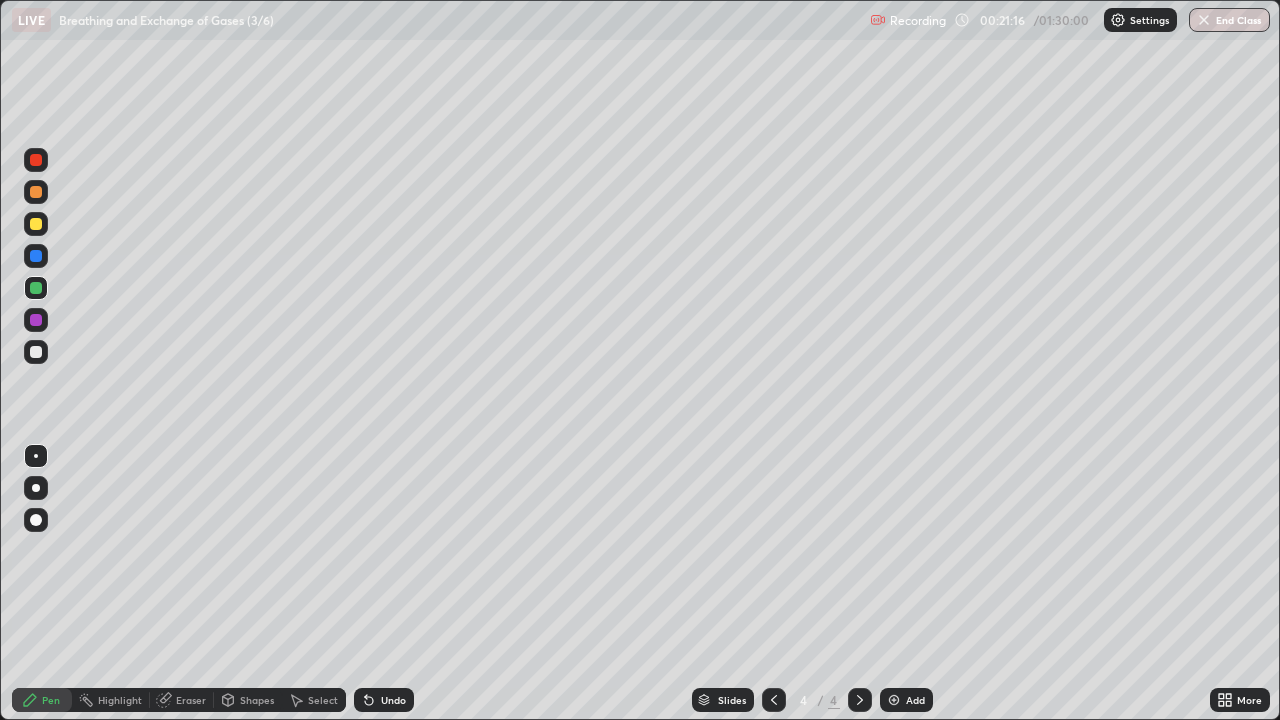 click at bounding box center (36, 320) 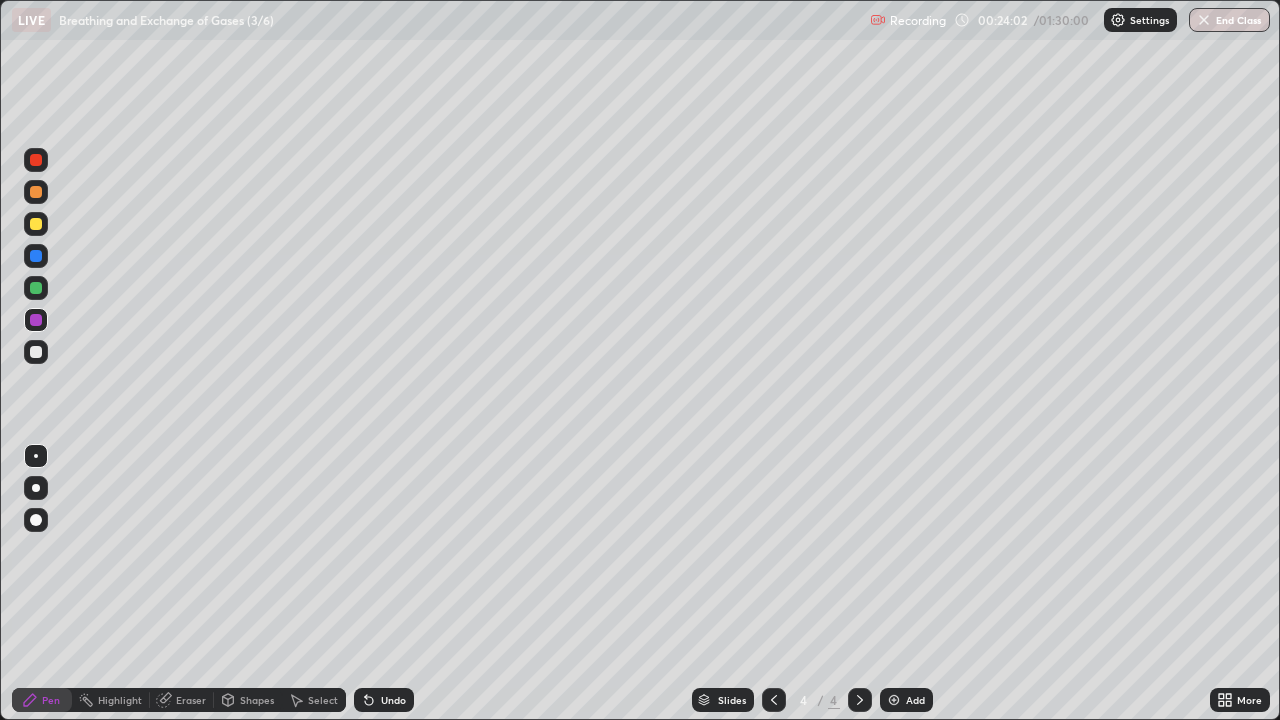 click at bounding box center (36, 256) 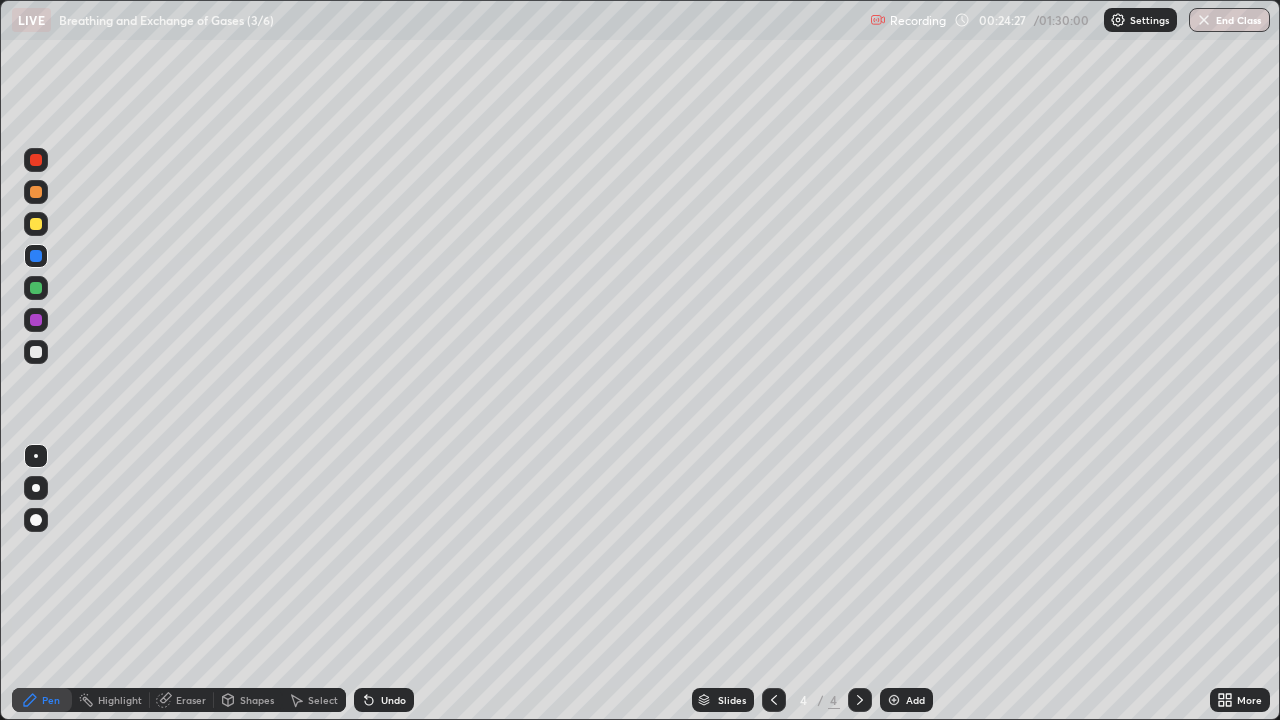 click on "Eraser" at bounding box center (191, 700) 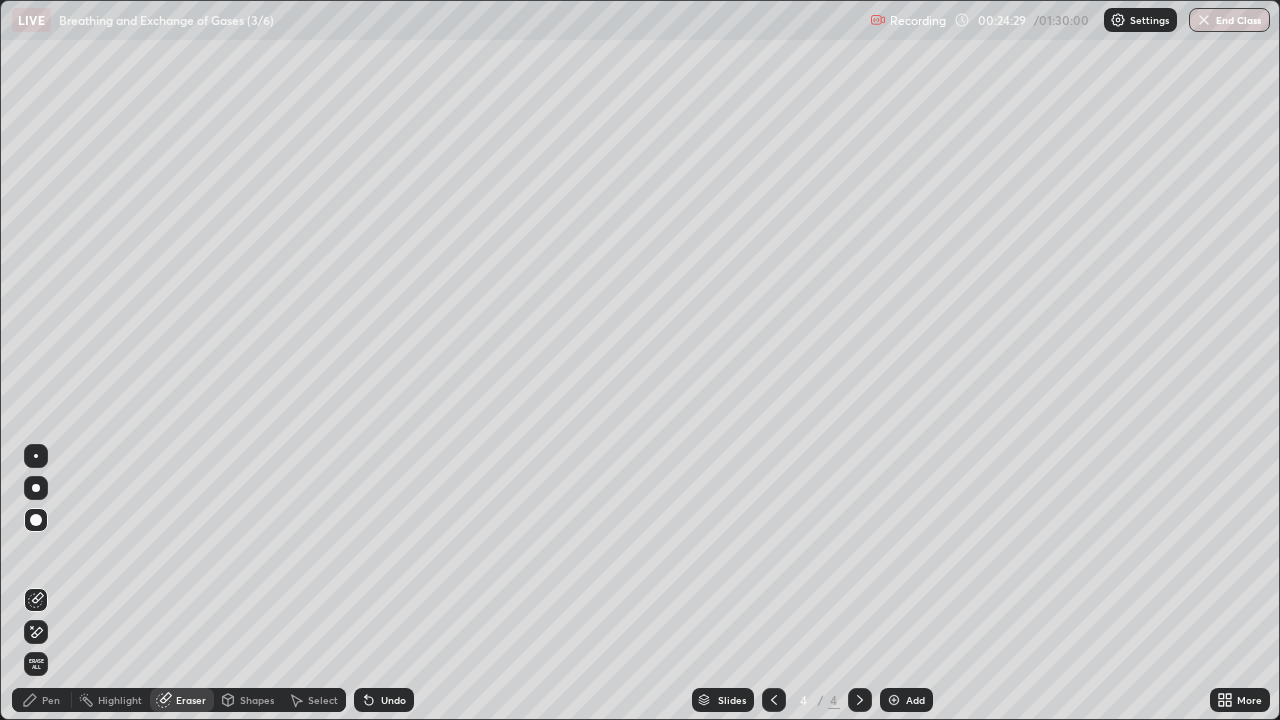 click on "Pen" at bounding box center (51, 700) 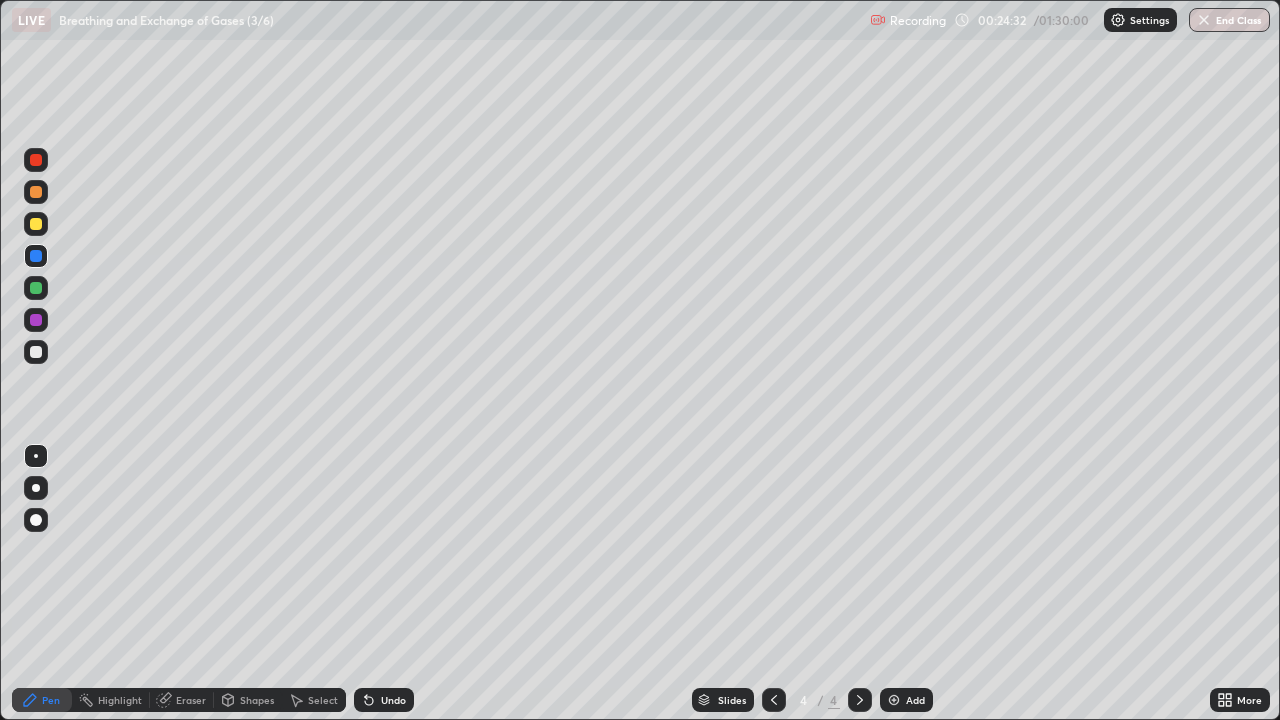 click at bounding box center [36, 224] 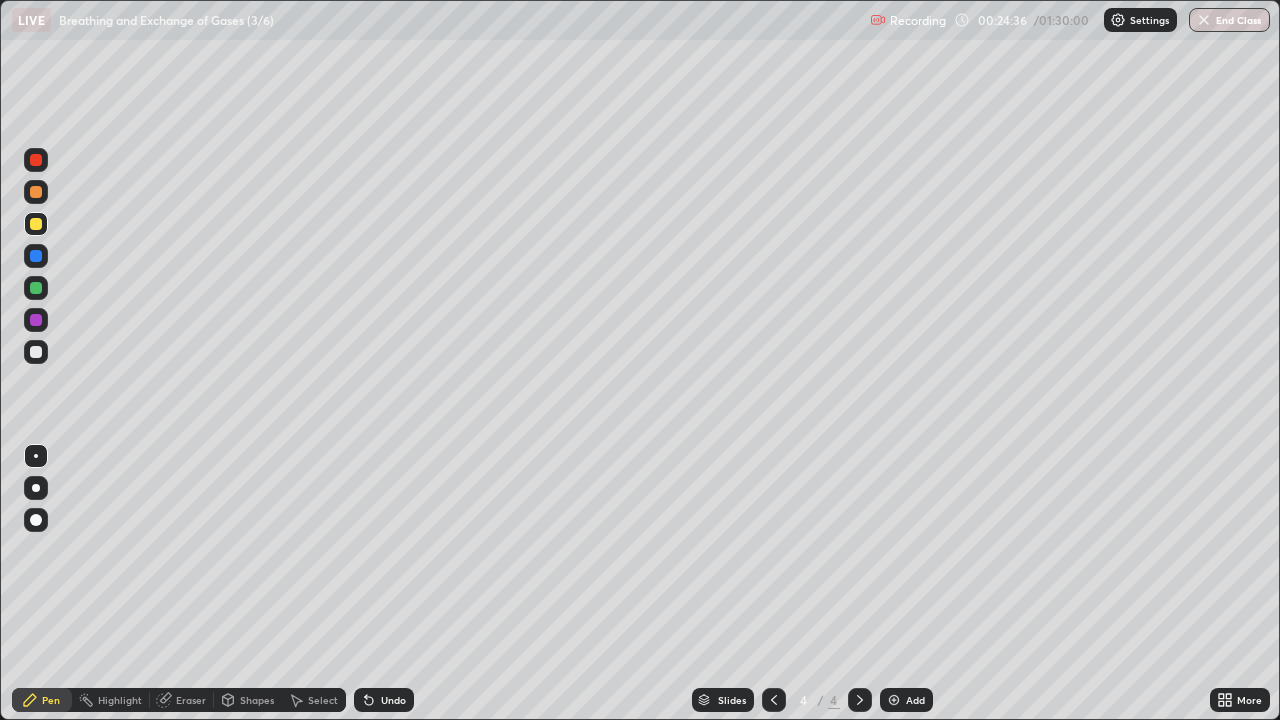 click at bounding box center [36, 288] 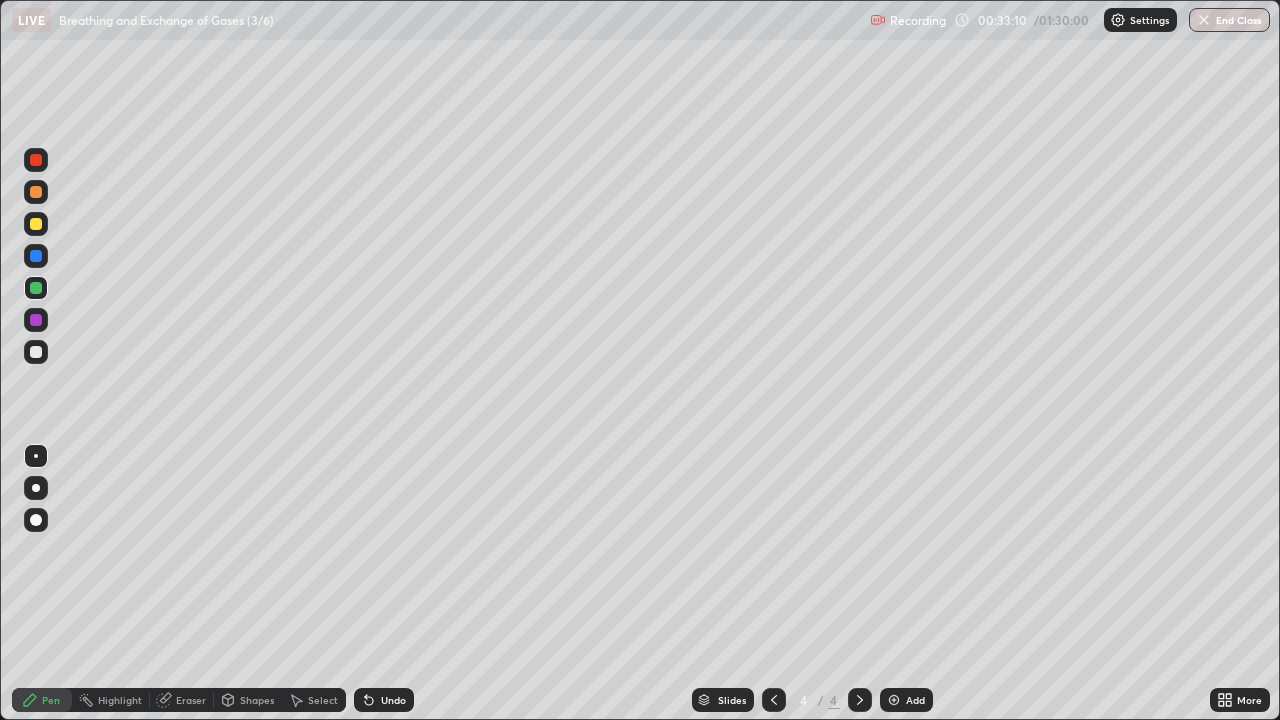 click at bounding box center [36, 352] 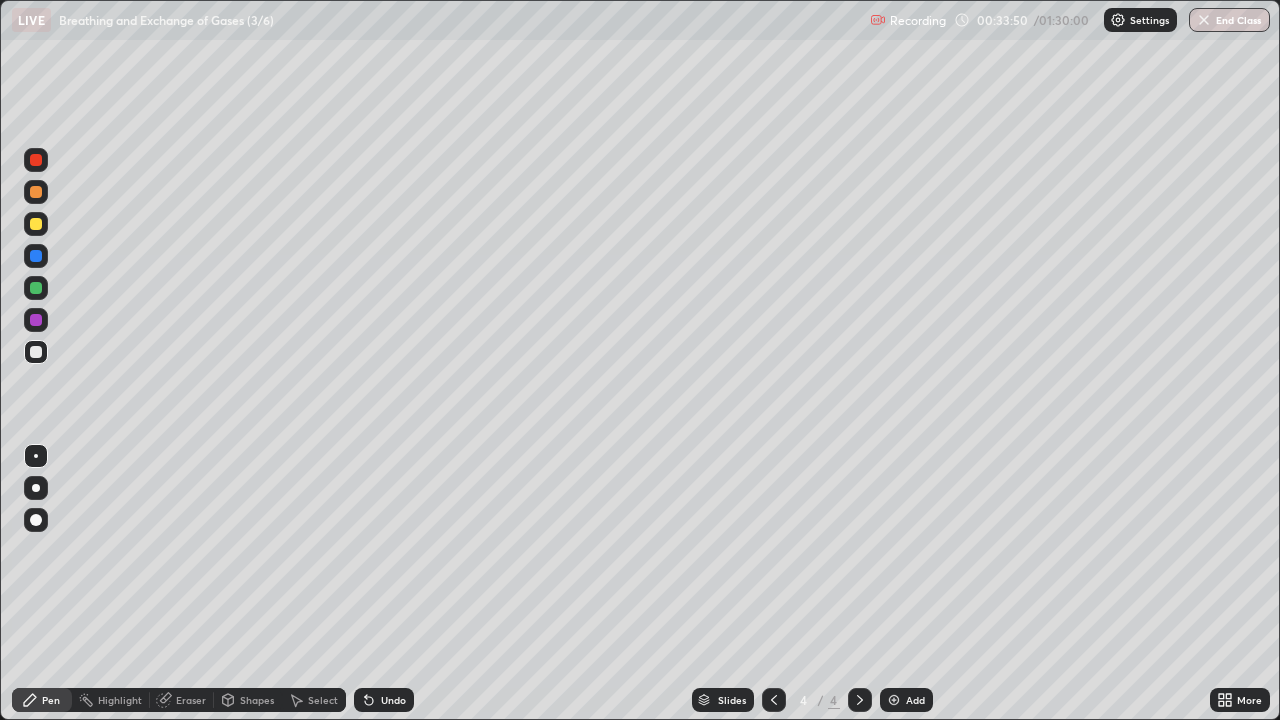 click on "Add" at bounding box center [915, 700] 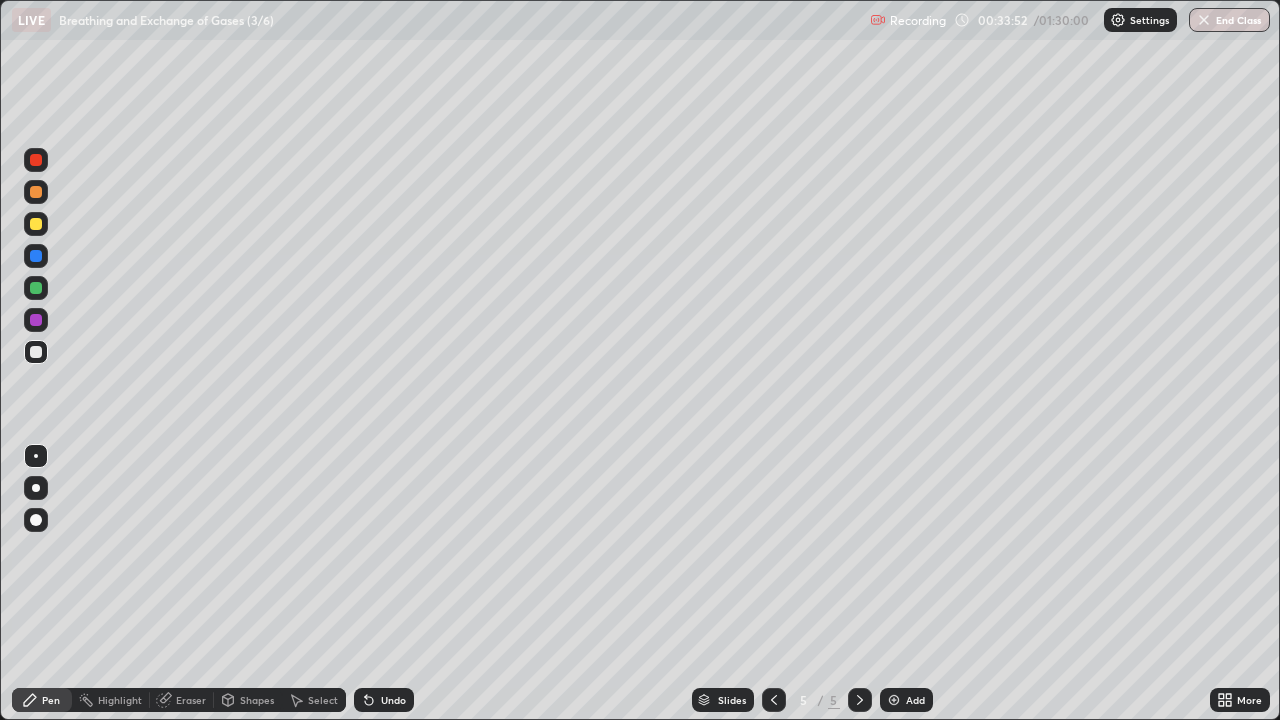 click on "Pen" at bounding box center (42, 700) 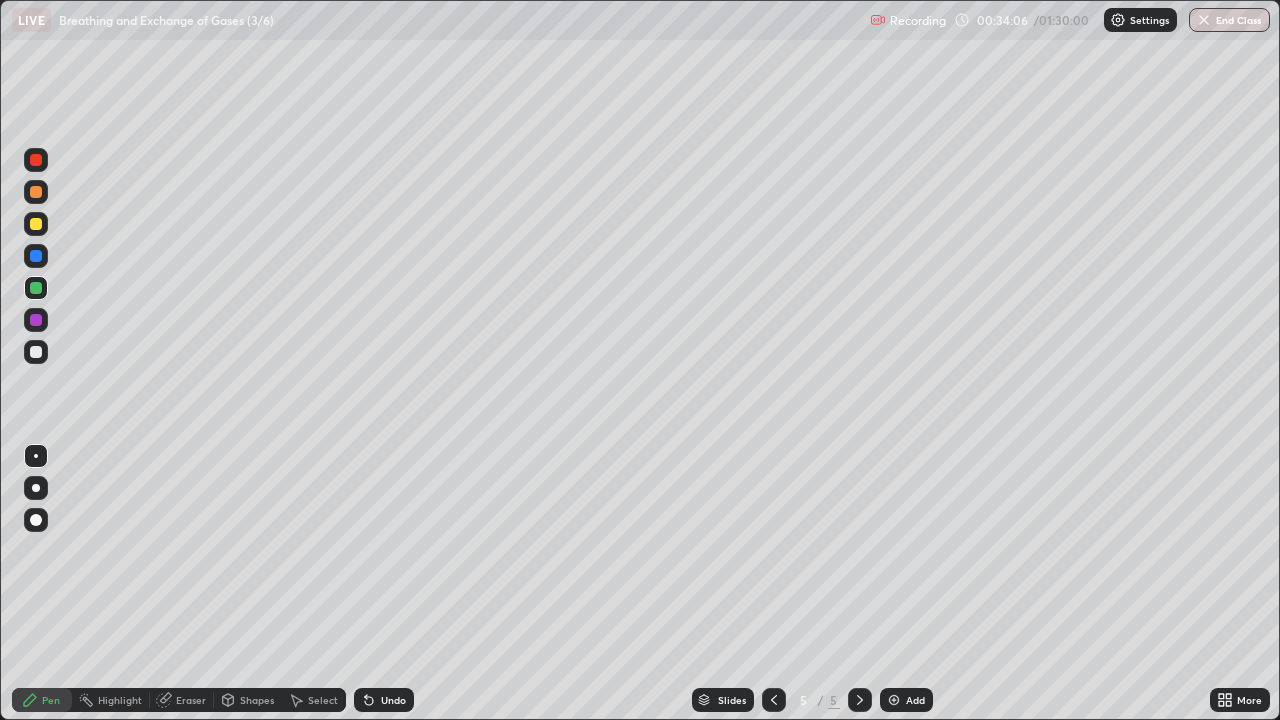click at bounding box center (36, 352) 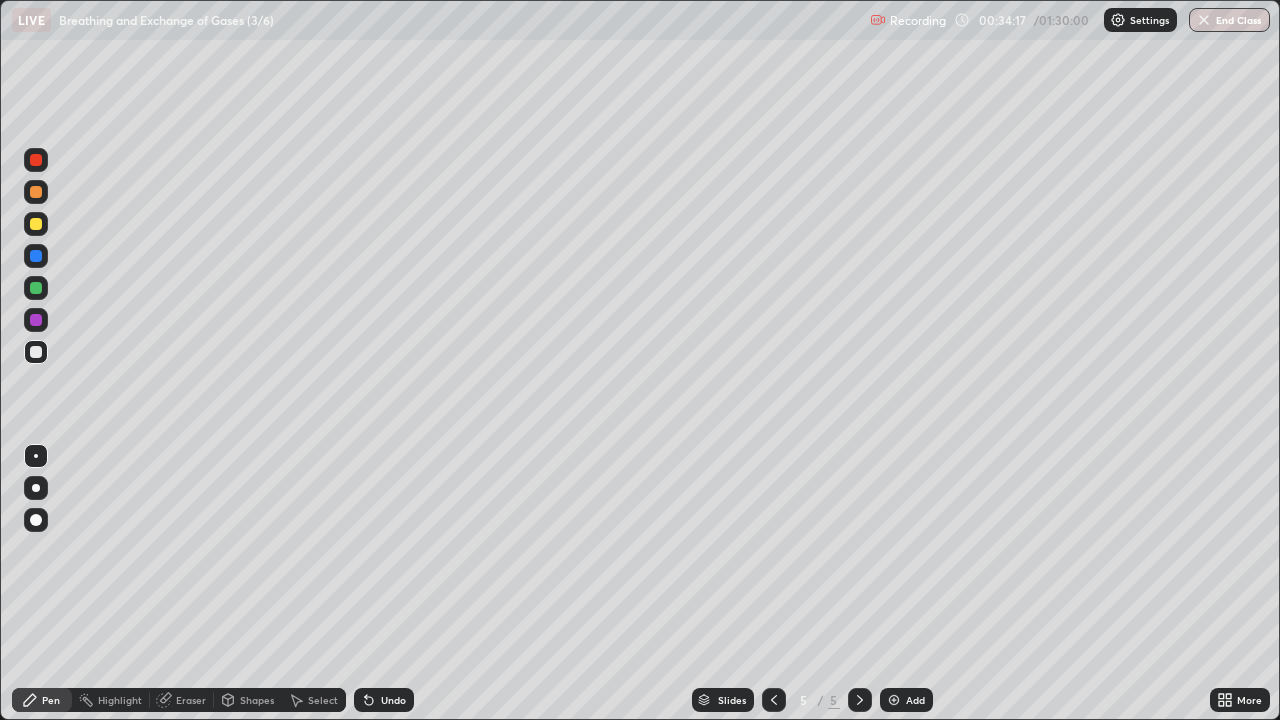 click at bounding box center (36, 288) 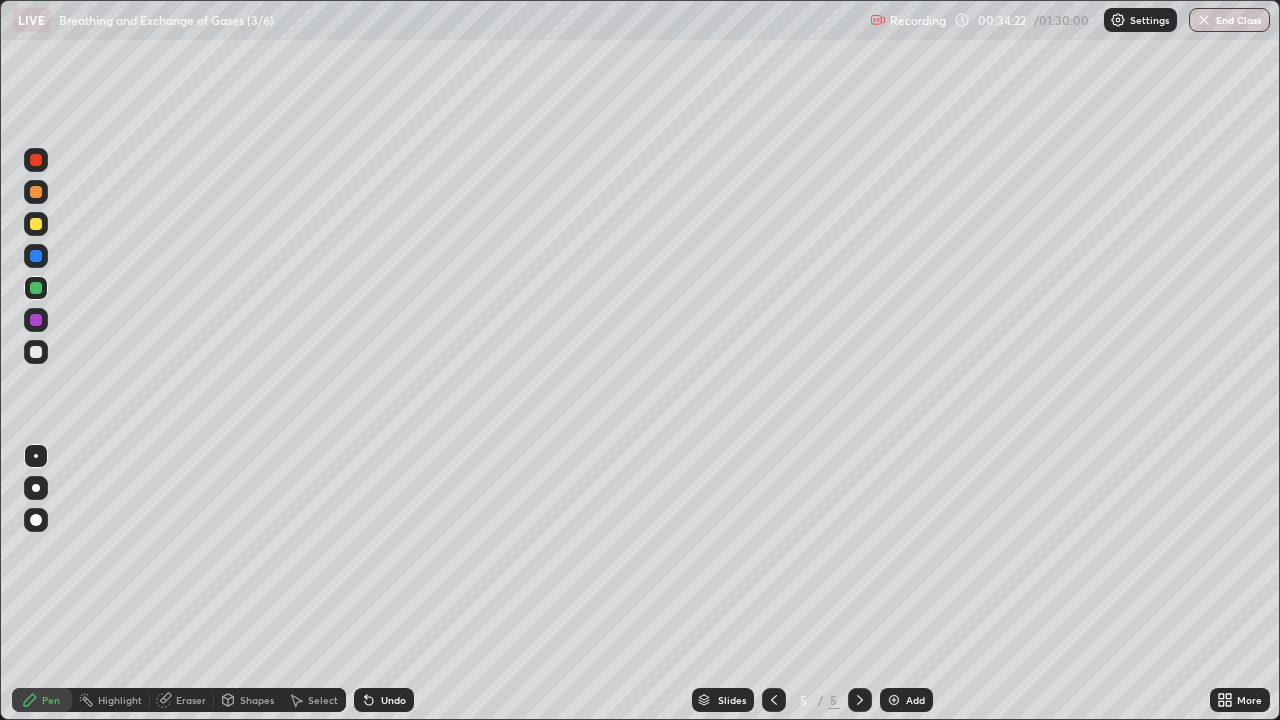 click at bounding box center [36, 352] 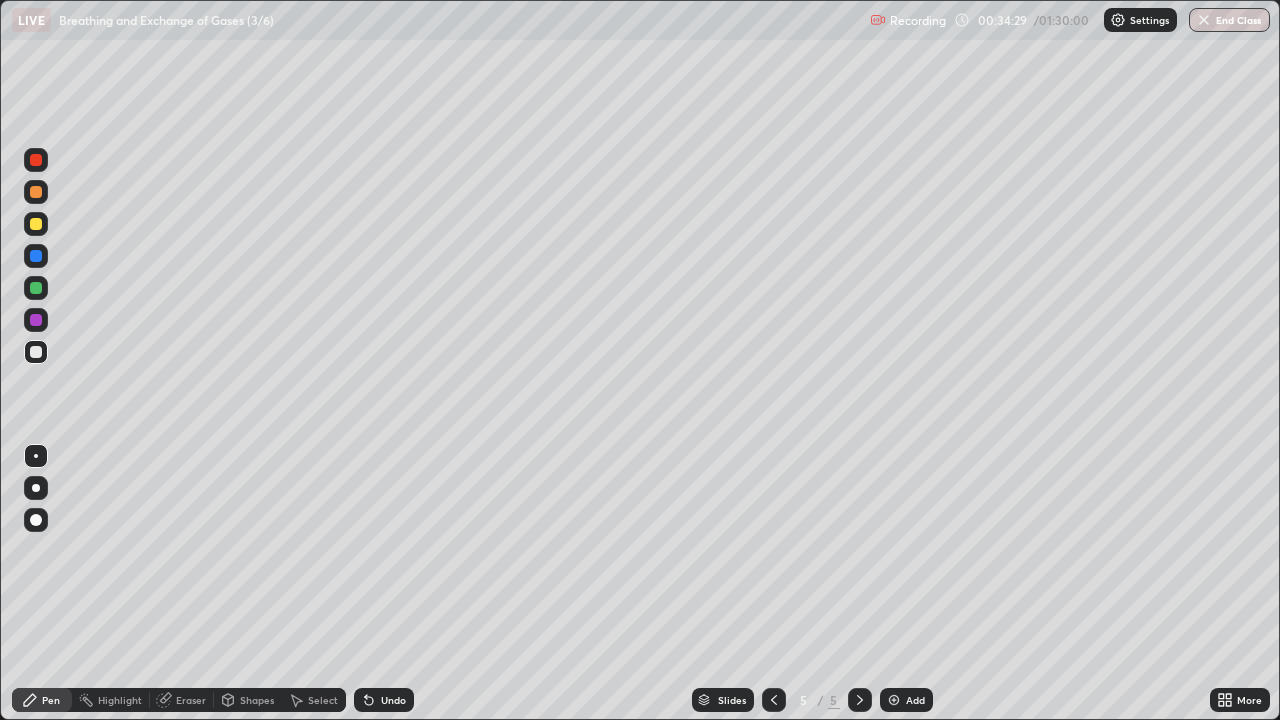 click at bounding box center [36, 352] 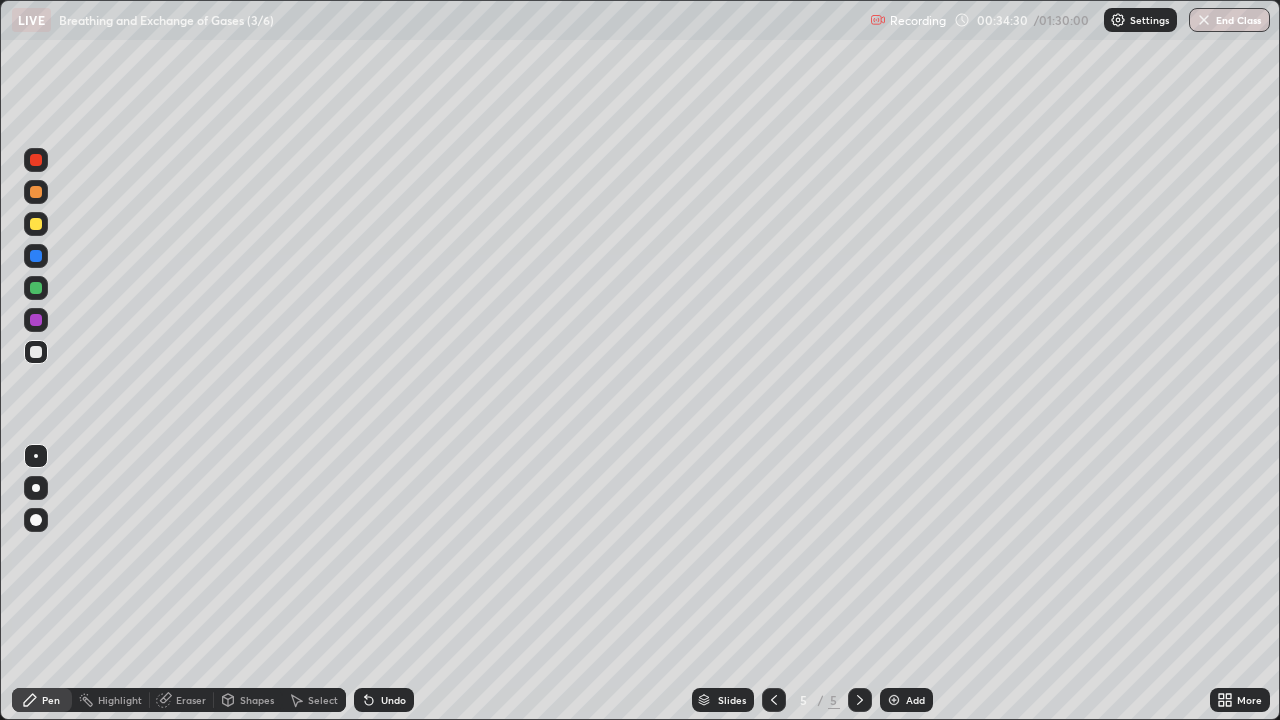 click at bounding box center [36, 288] 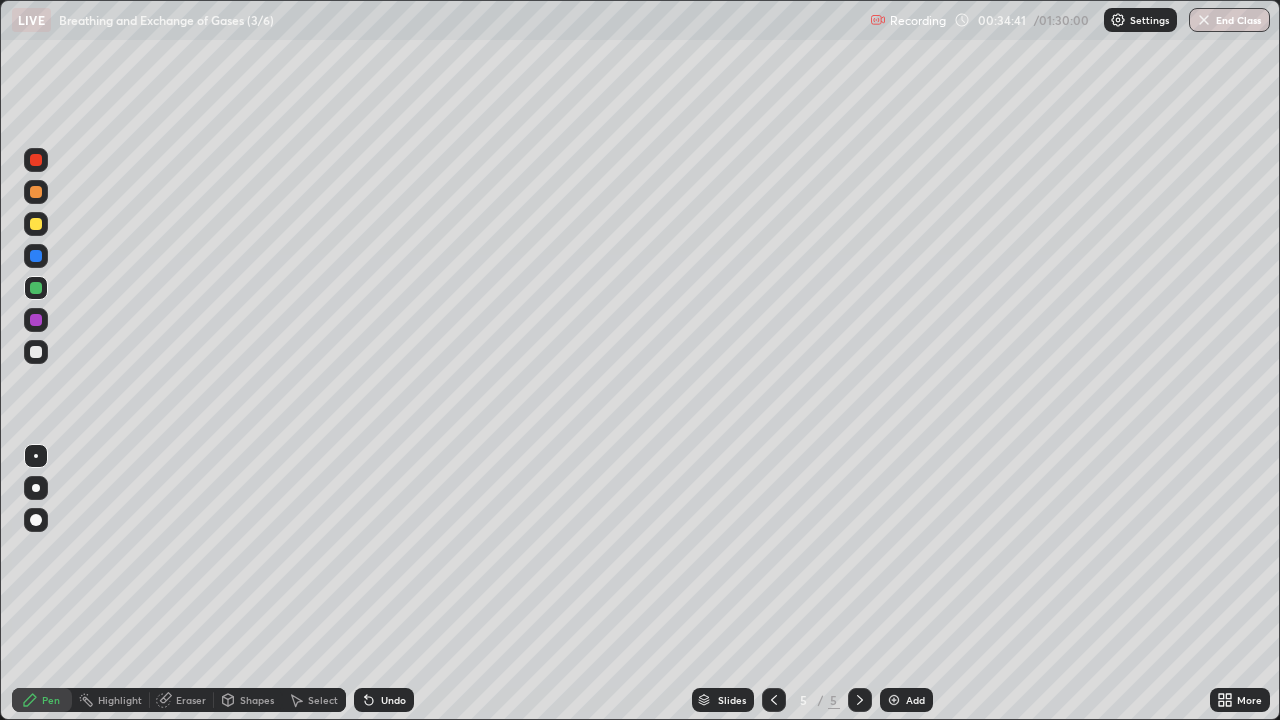 click at bounding box center (36, 288) 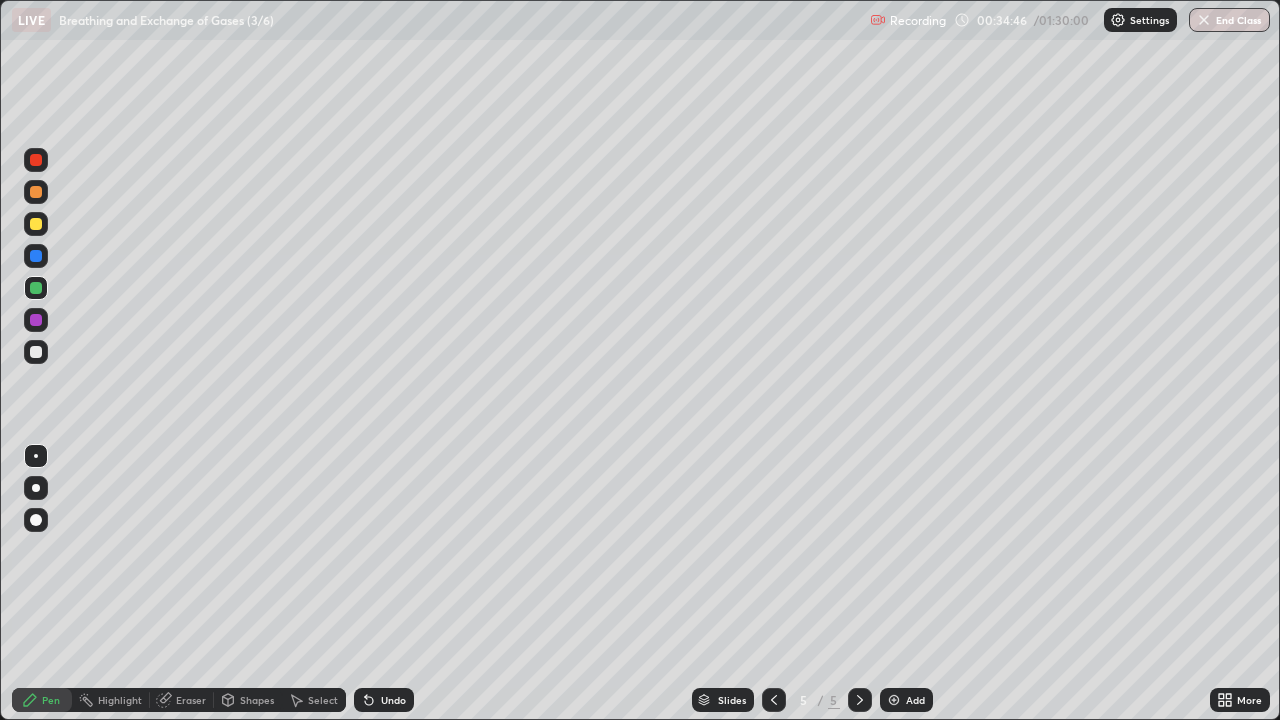 click at bounding box center (36, 352) 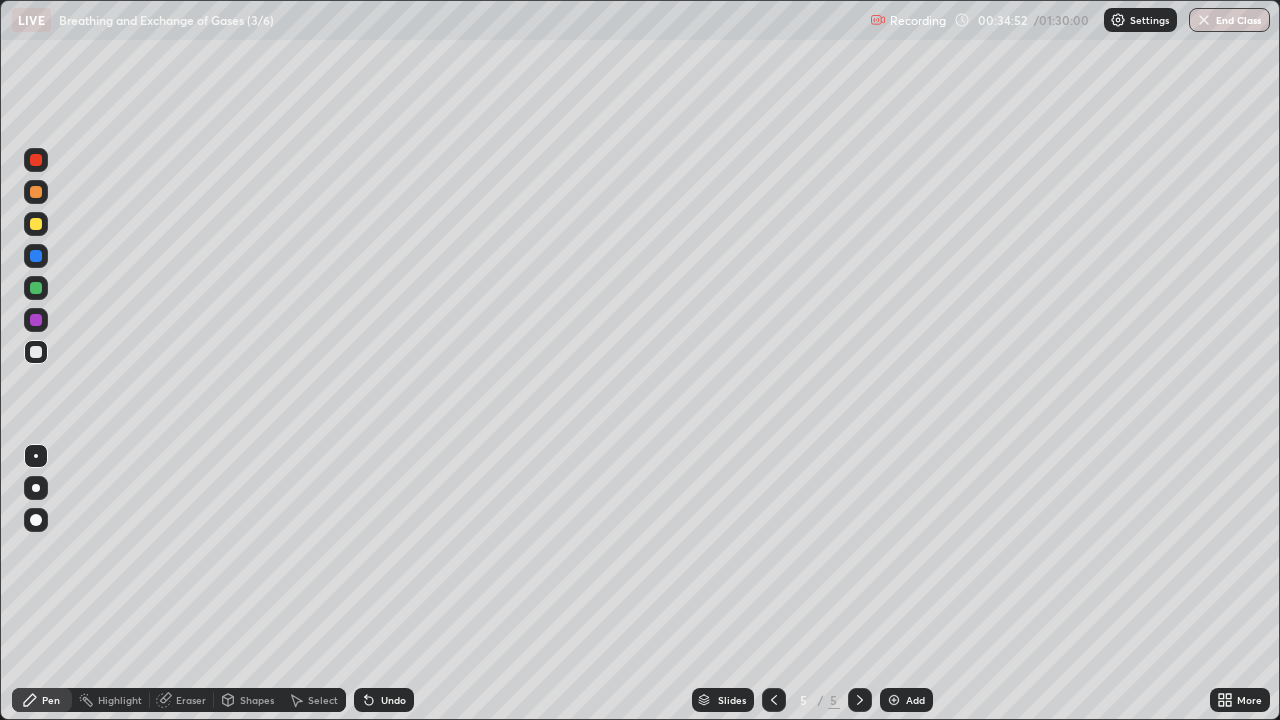 click at bounding box center [36, 288] 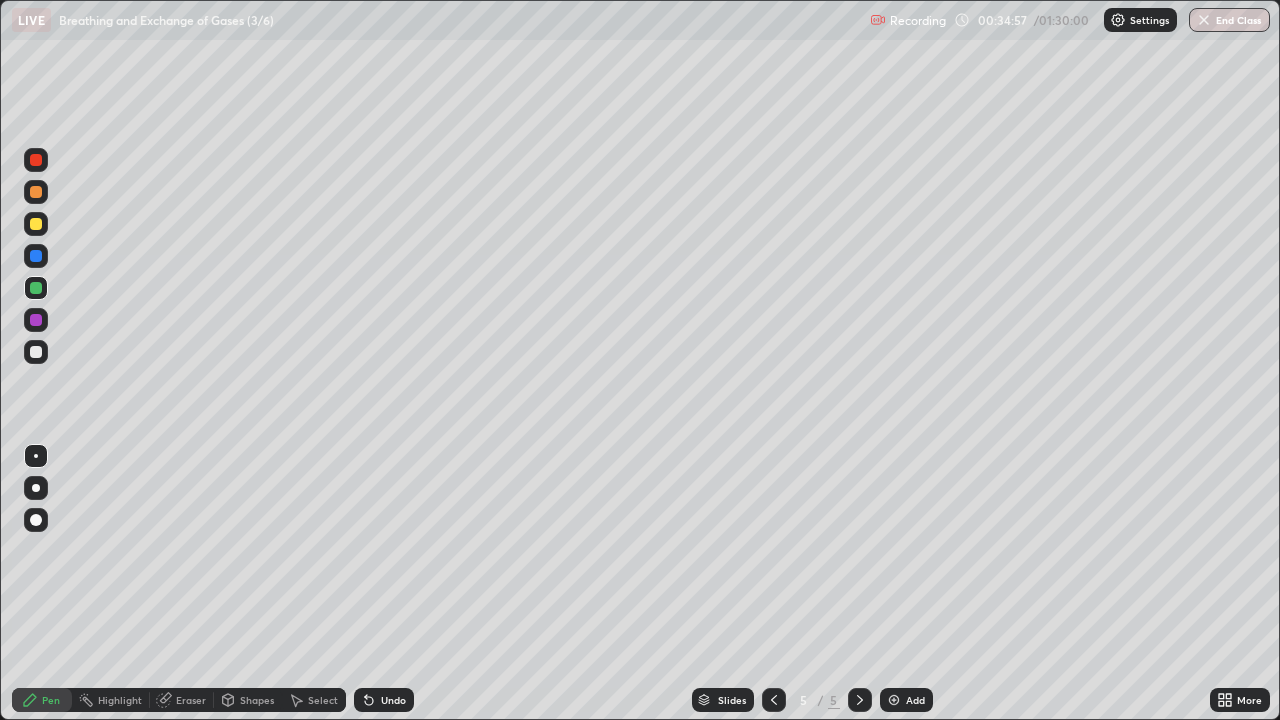 click at bounding box center [36, 352] 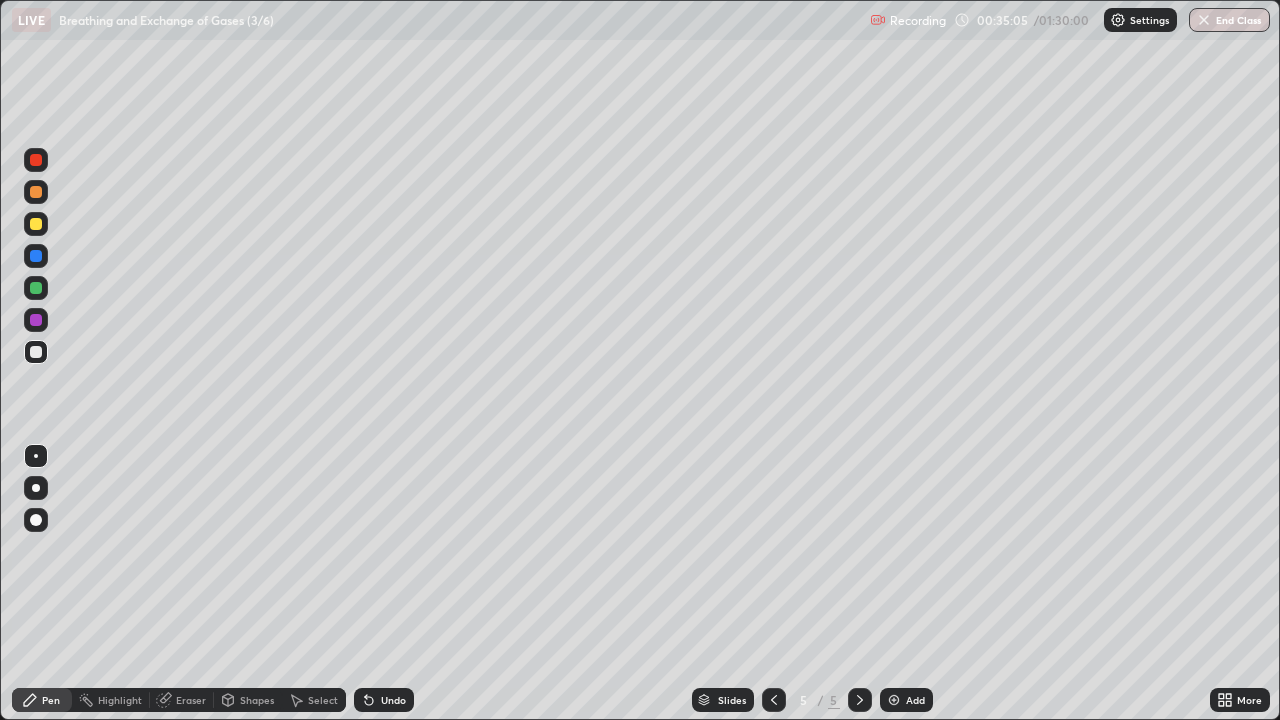click at bounding box center (36, 256) 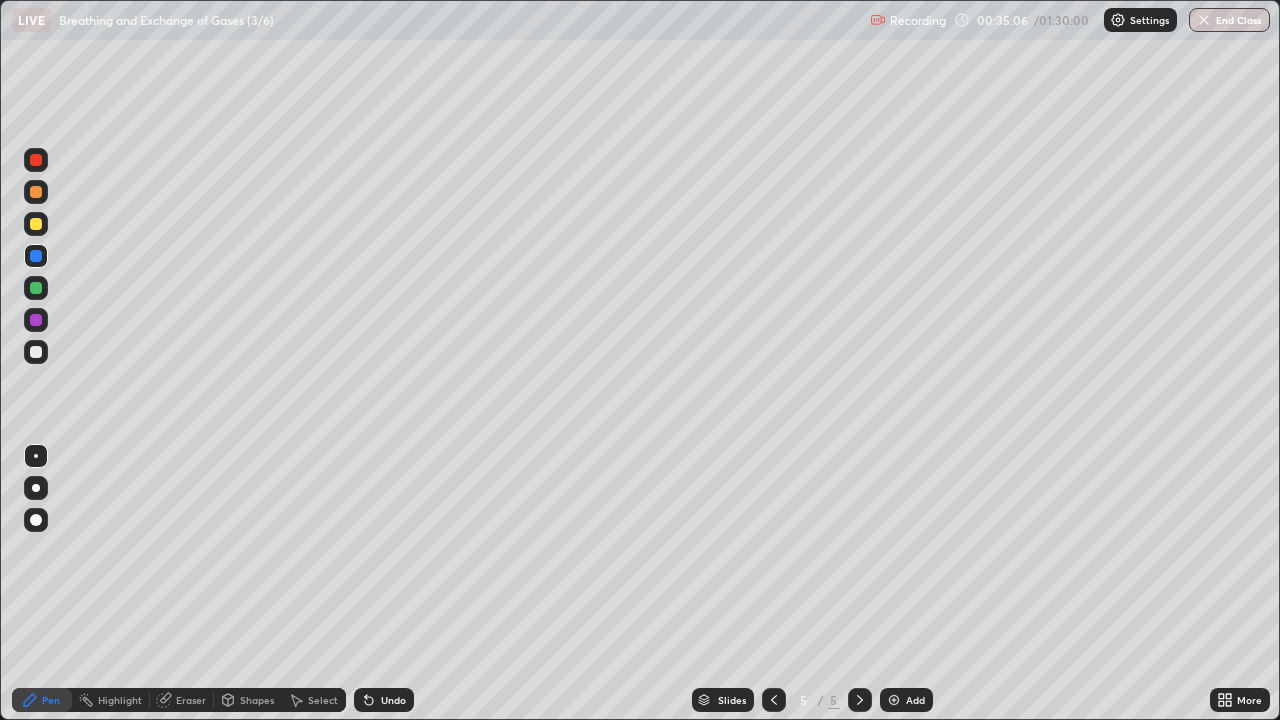 click at bounding box center (36, 288) 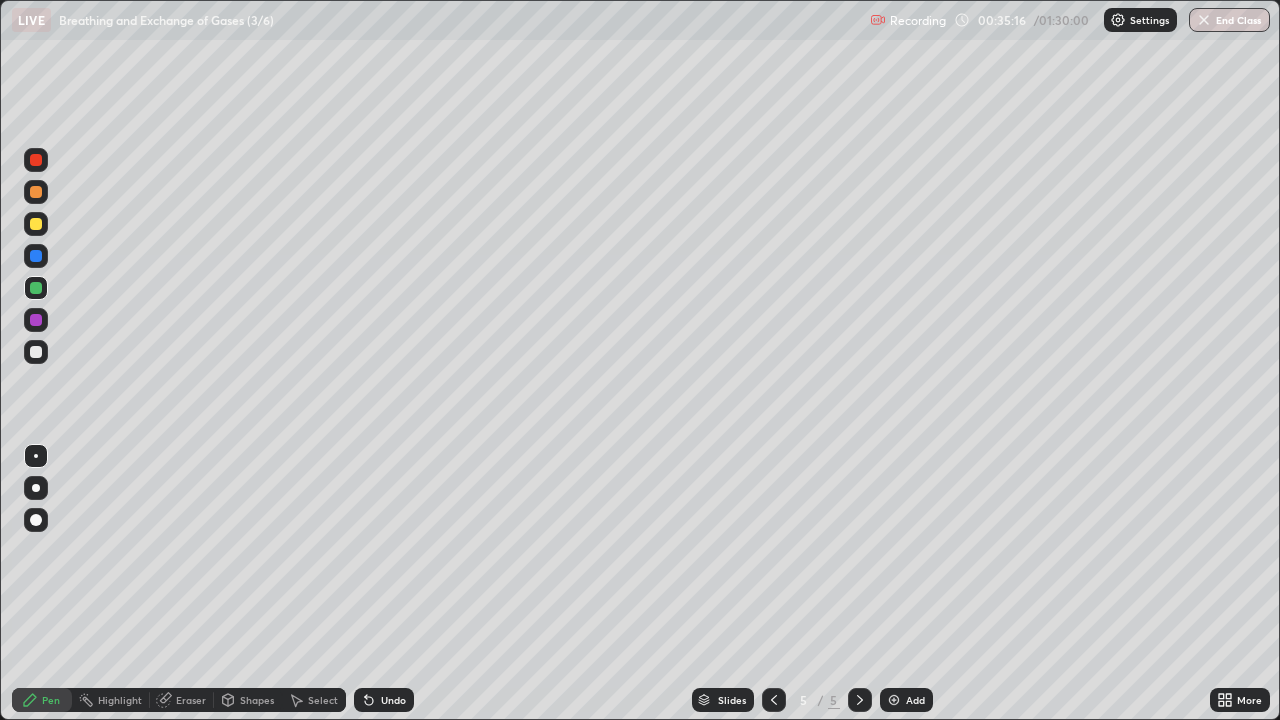 click at bounding box center [36, 224] 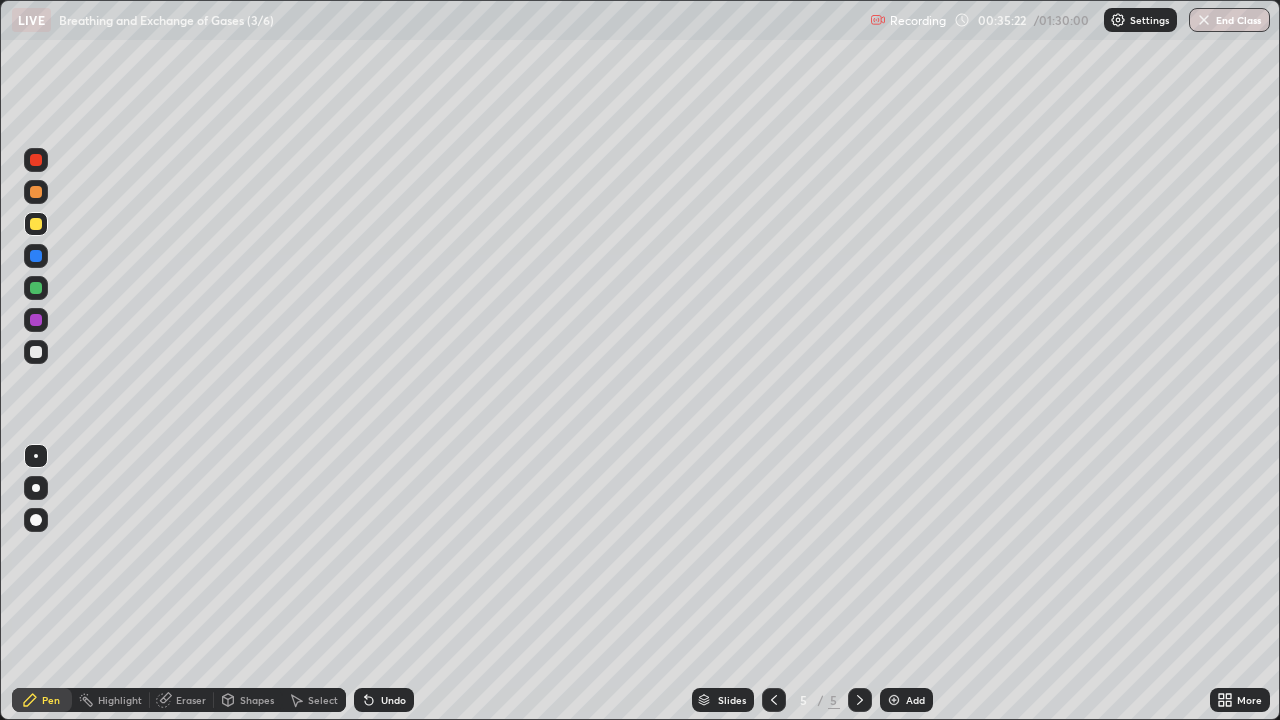 click at bounding box center (36, 288) 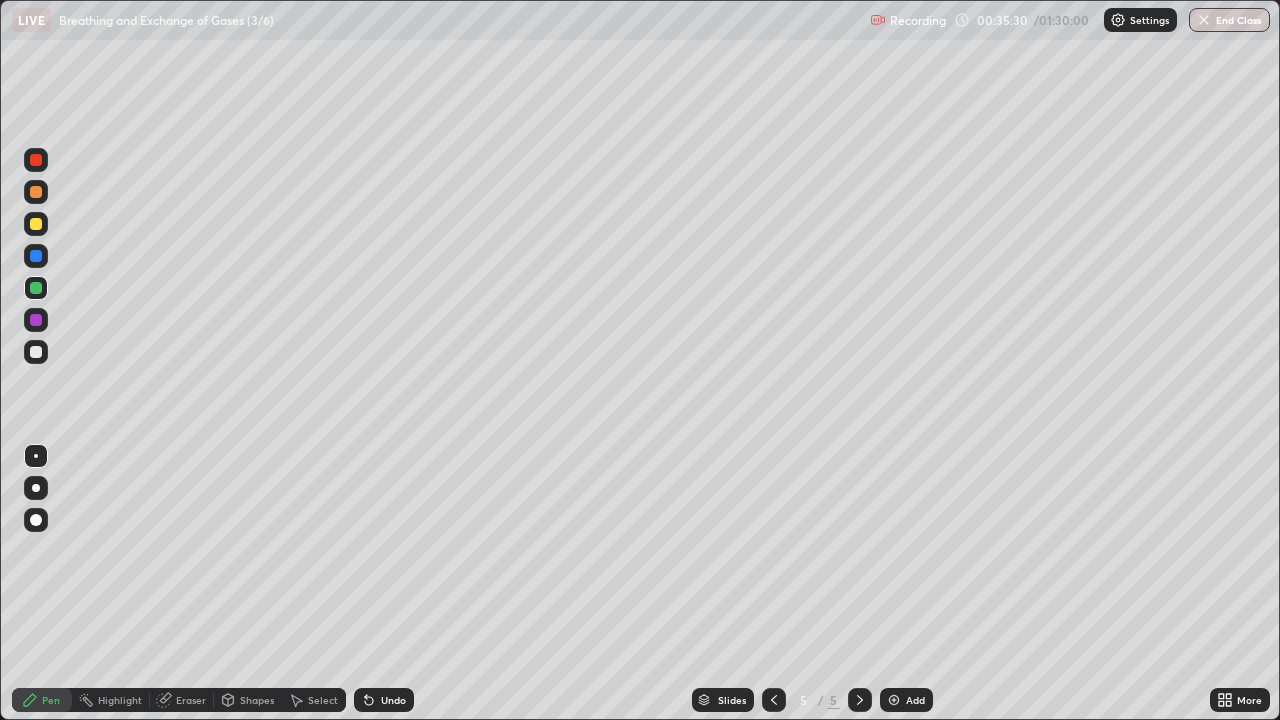 click on "Eraser" at bounding box center (191, 700) 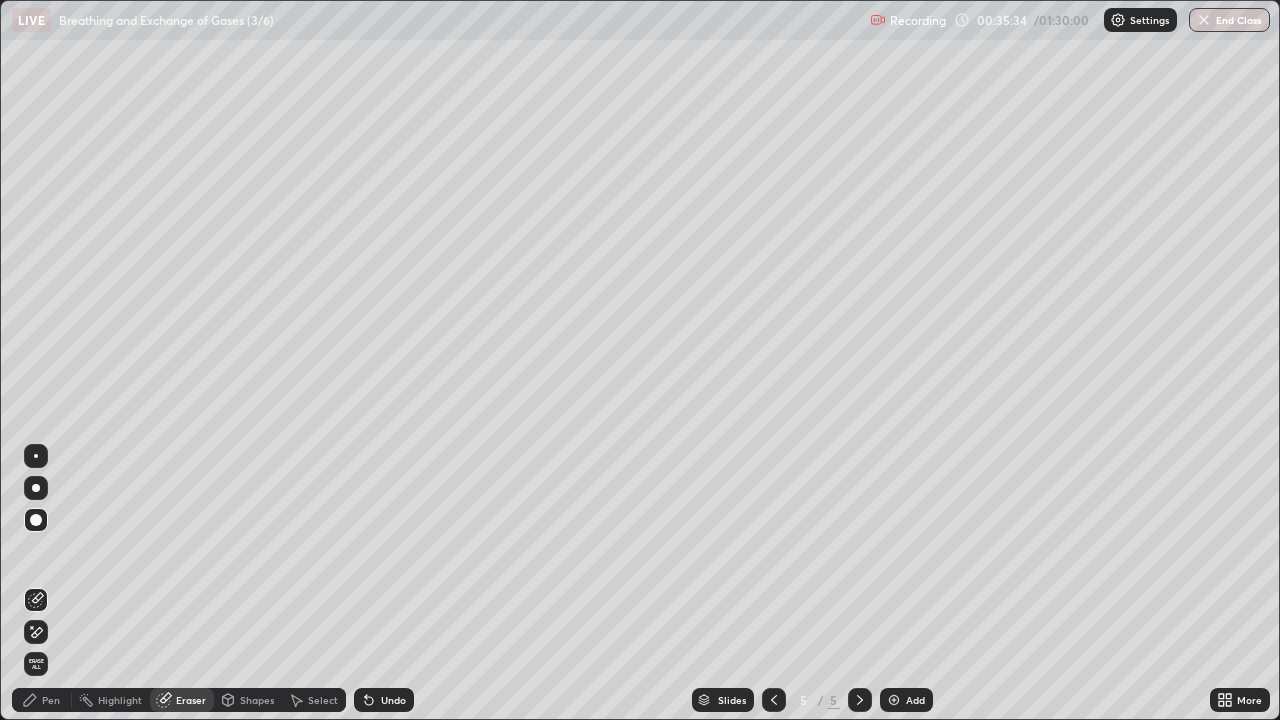 click on "Pen" at bounding box center (42, 700) 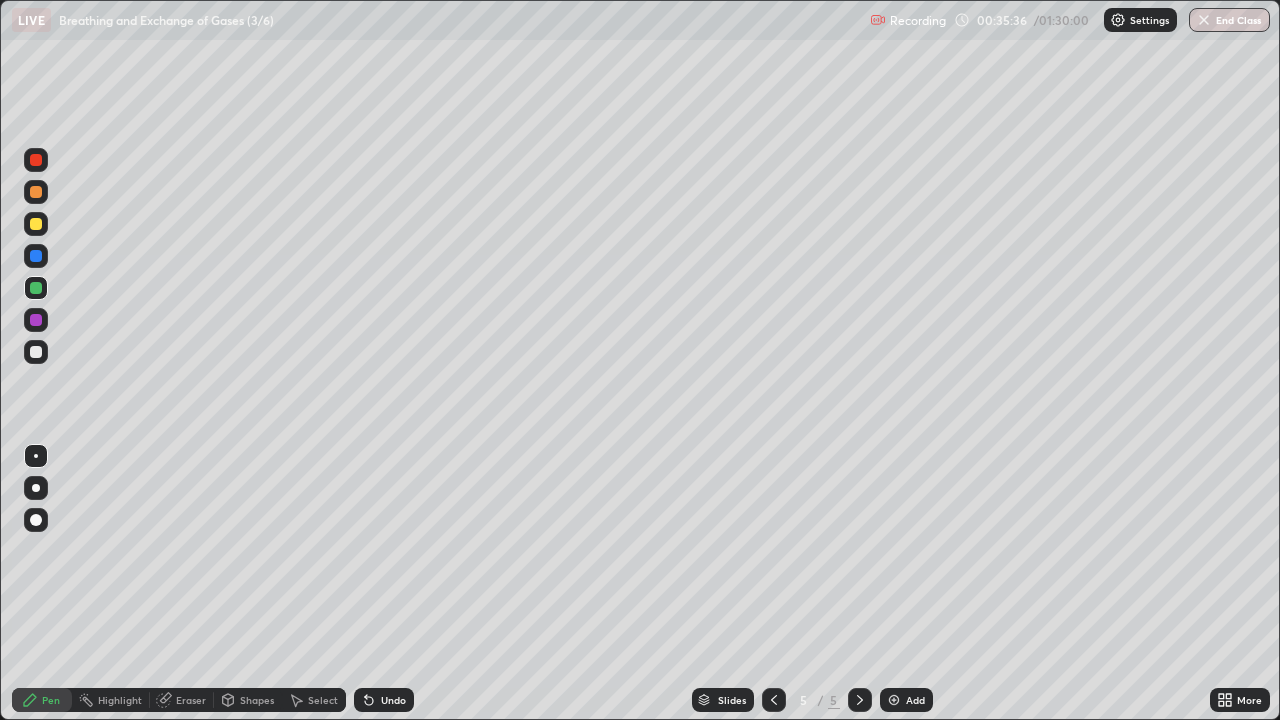 click at bounding box center [36, 352] 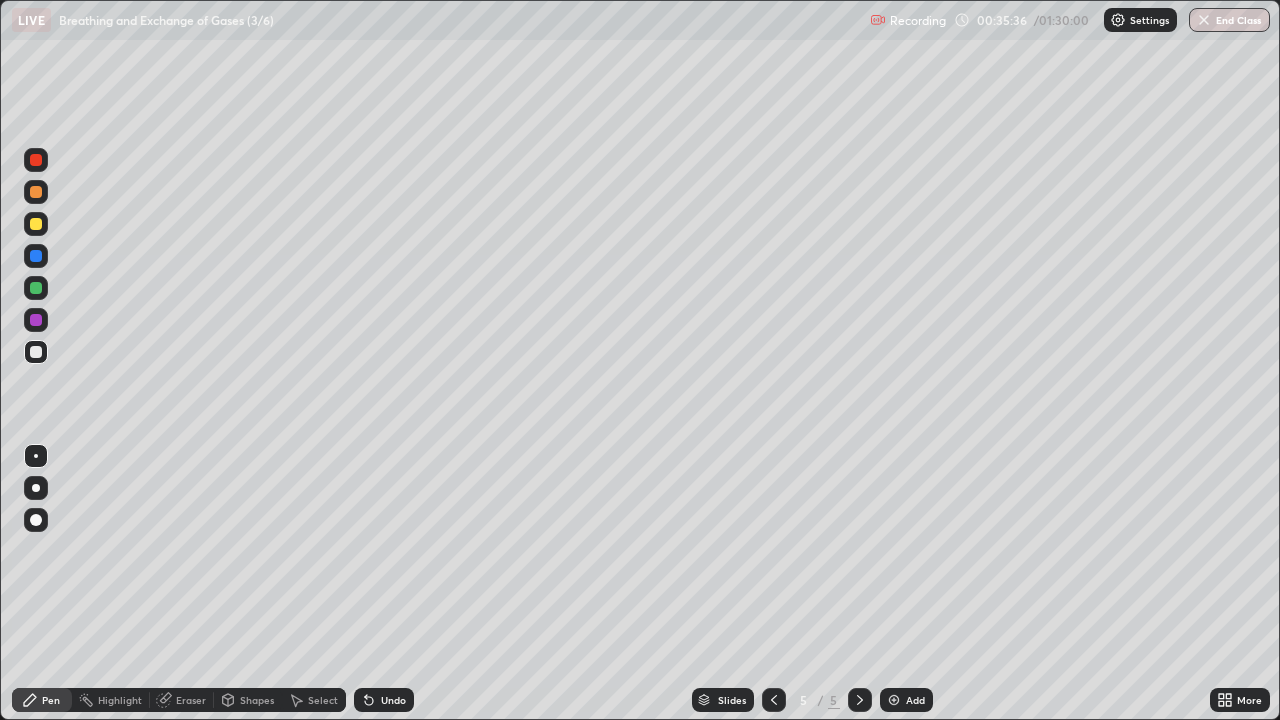 click at bounding box center (36, 160) 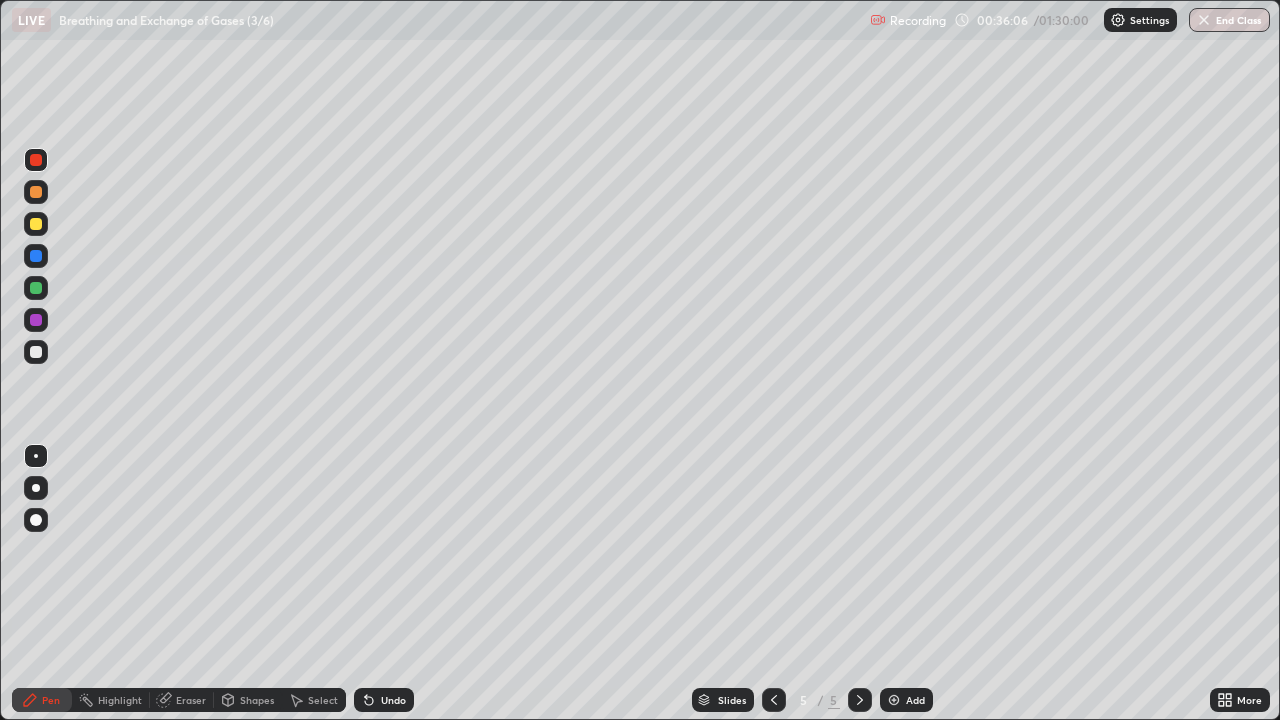 click at bounding box center [36, 352] 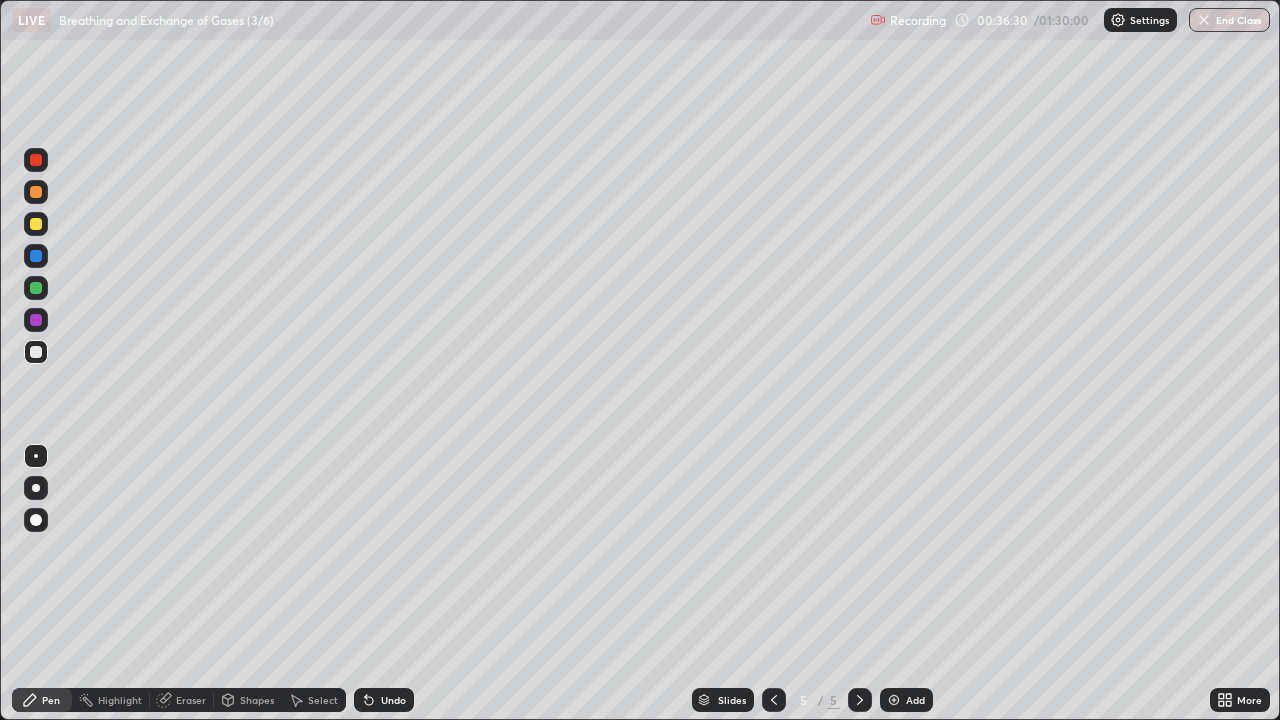 click at bounding box center [36, 160] 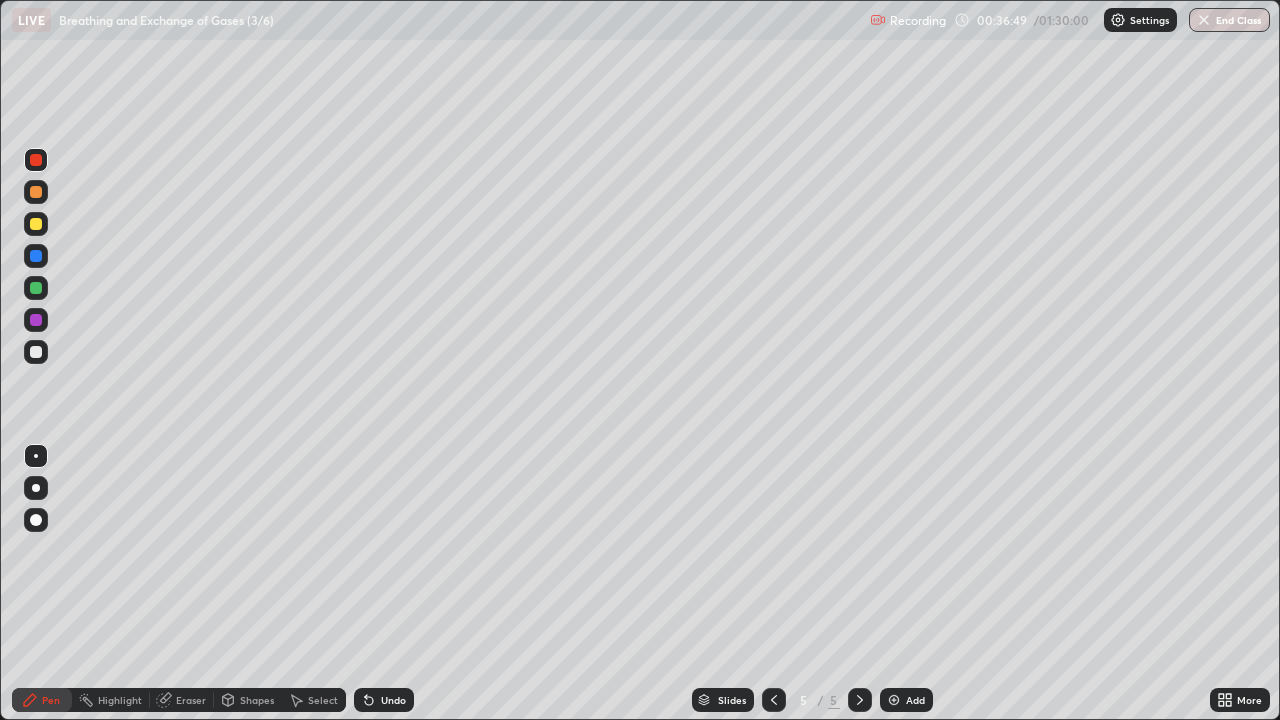 click at bounding box center [36, 352] 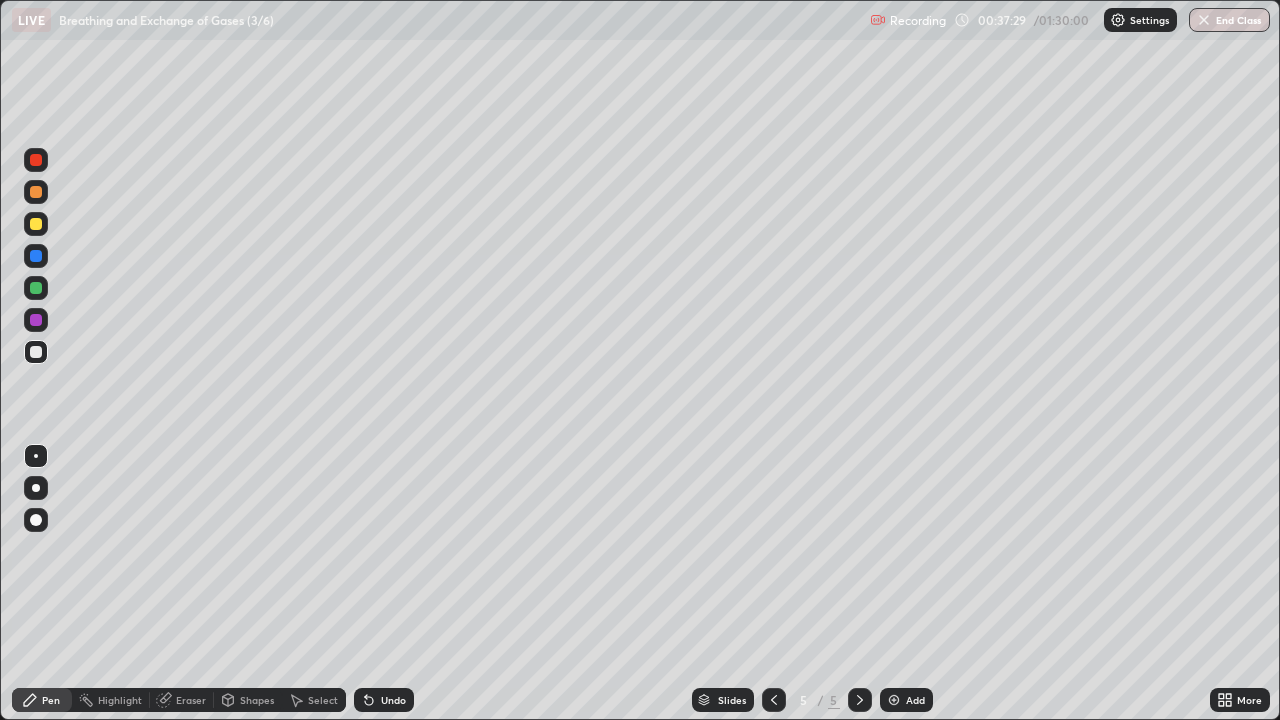 click at bounding box center (36, 160) 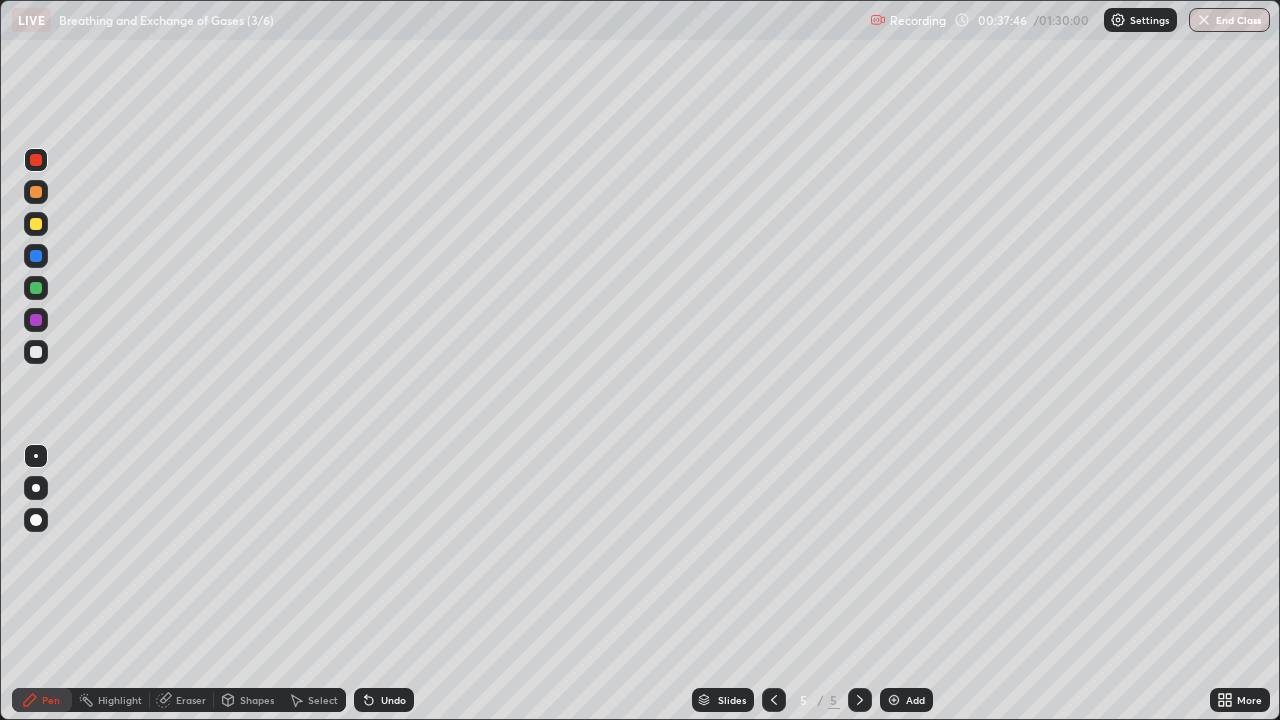 click at bounding box center [36, 352] 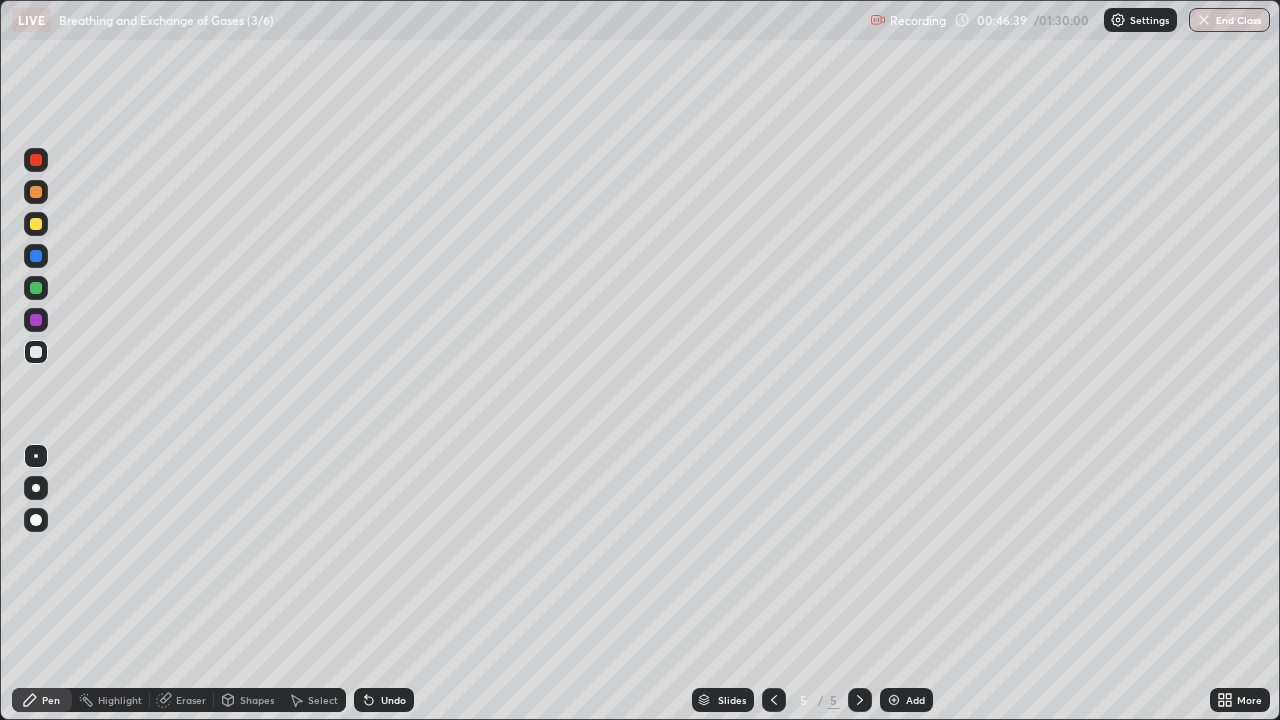click on "Add" at bounding box center (915, 700) 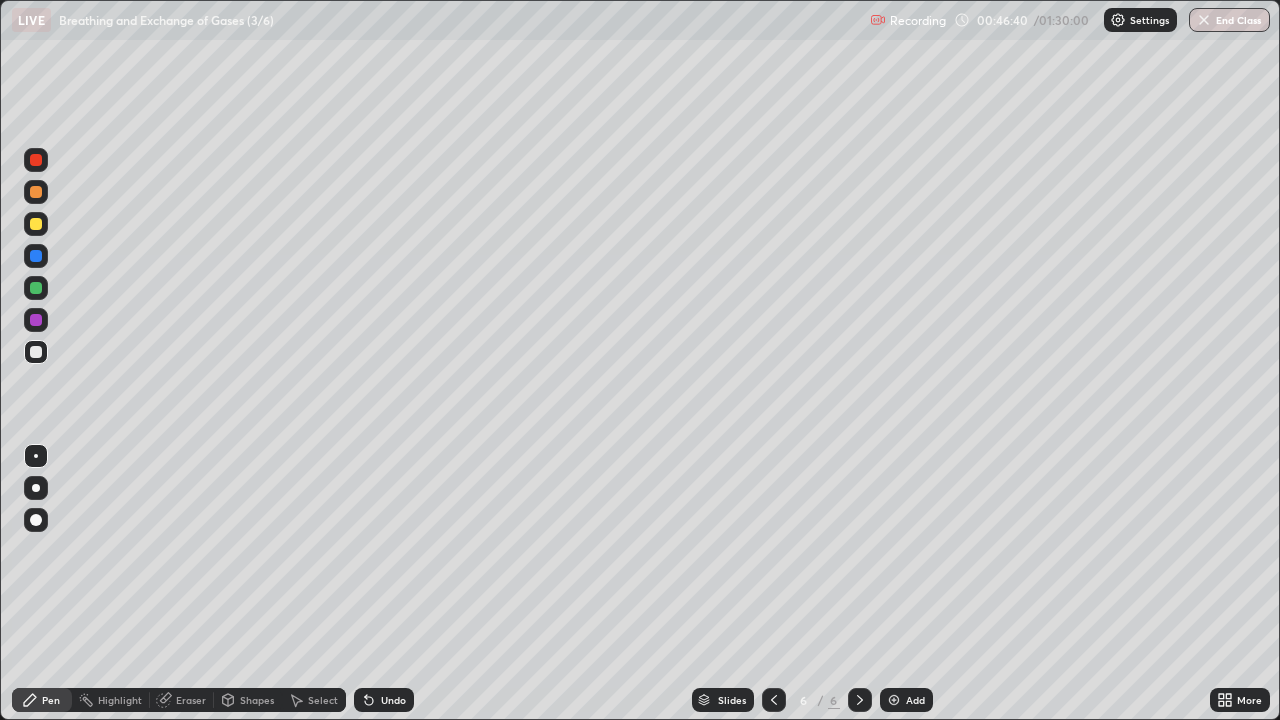 click at bounding box center (36, 352) 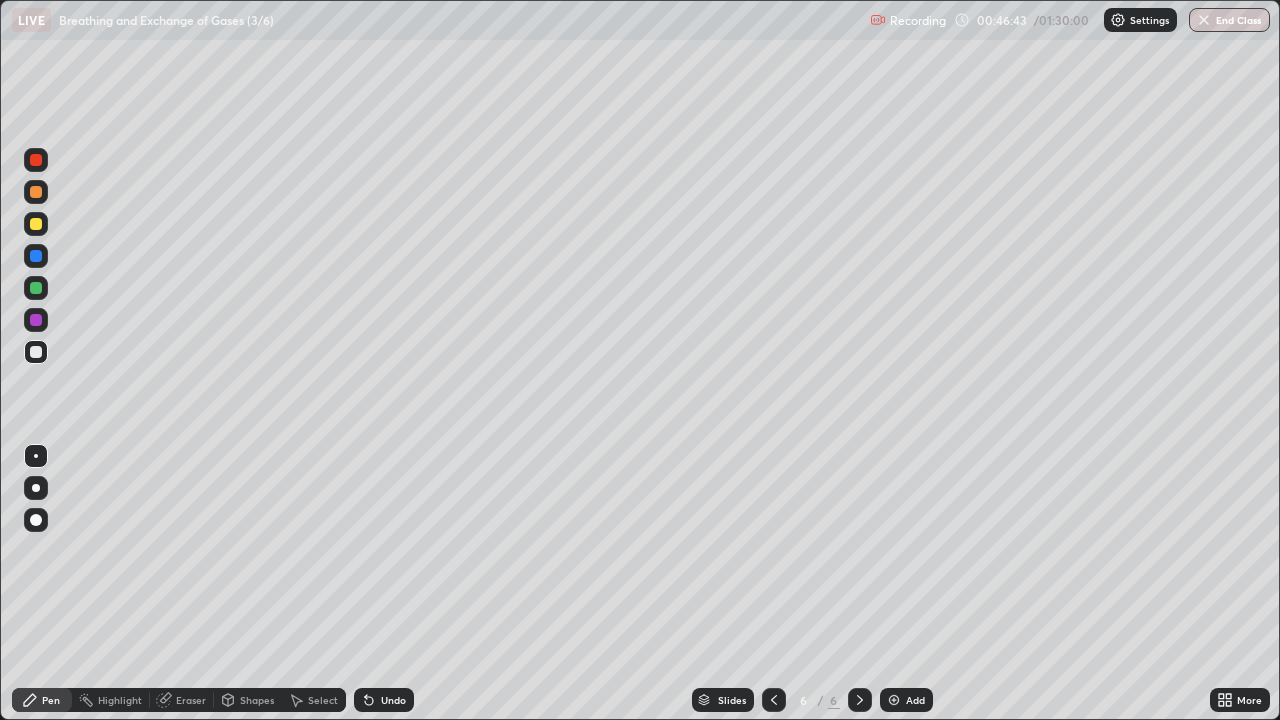 click on "Eraser" at bounding box center (191, 700) 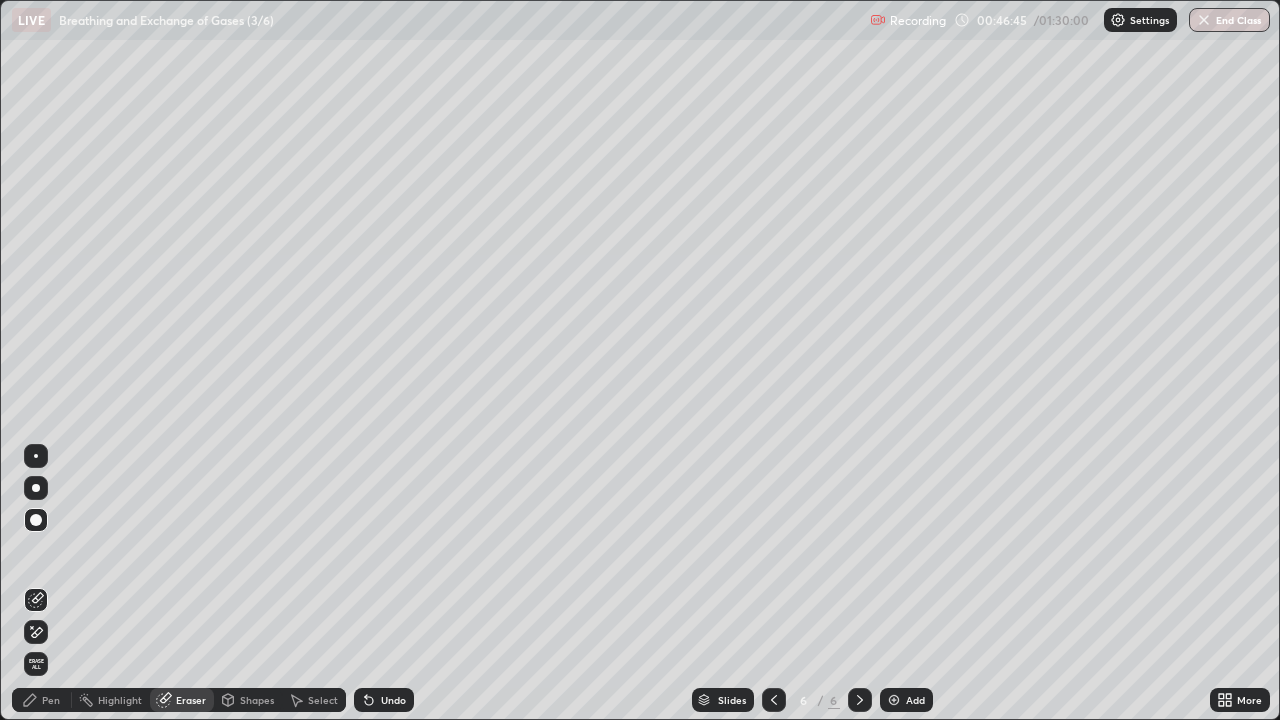 click on "Pen" at bounding box center (51, 700) 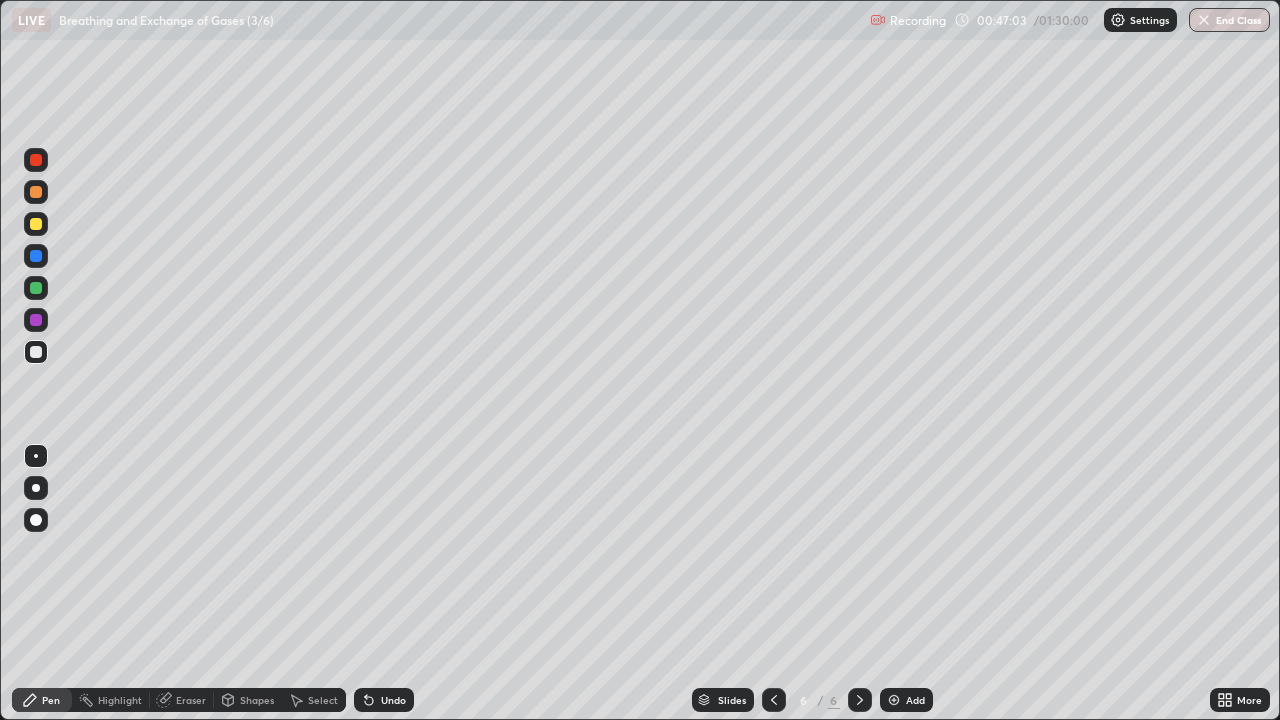 click at bounding box center [36, 256] 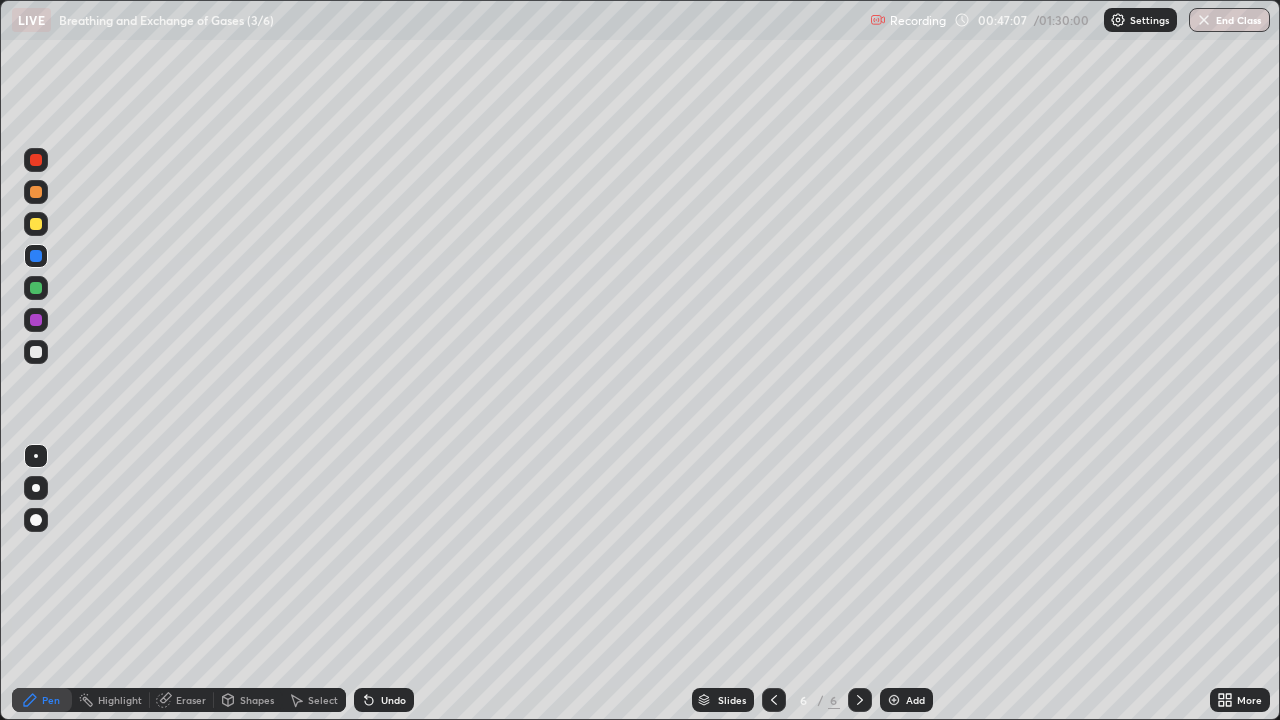 click at bounding box center [36, 352] 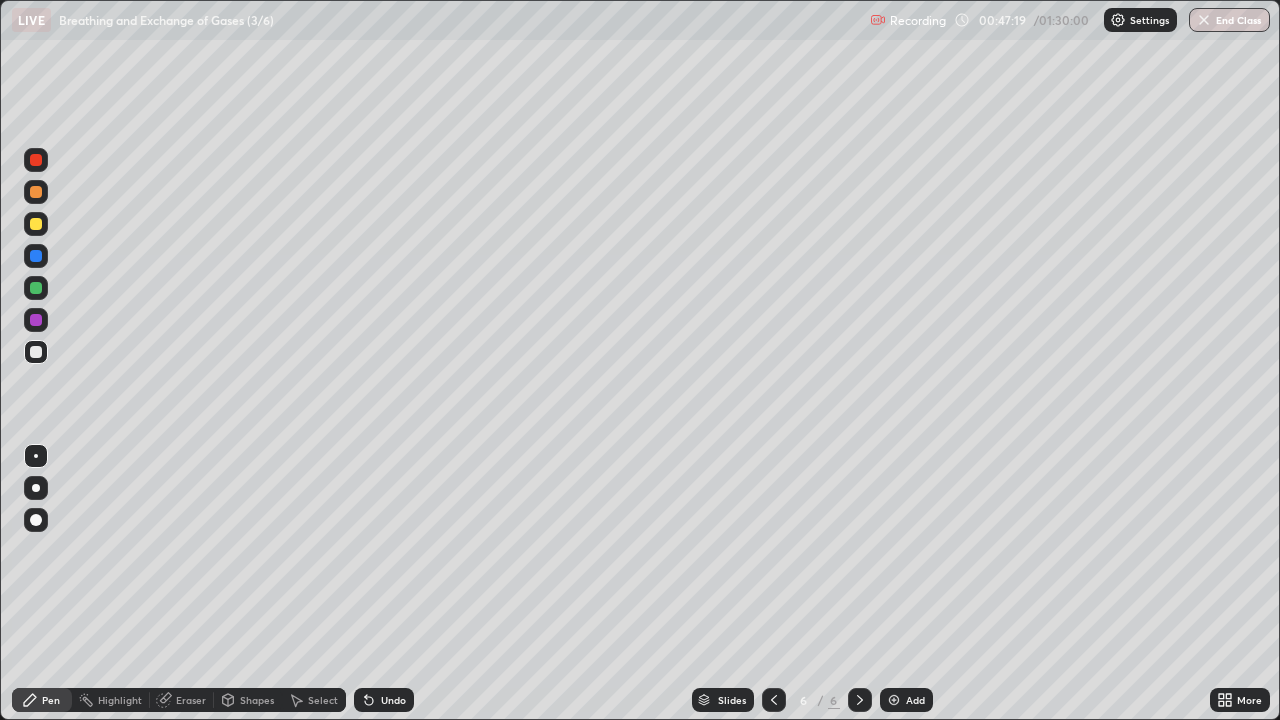 click at bounding box center [36, 288] 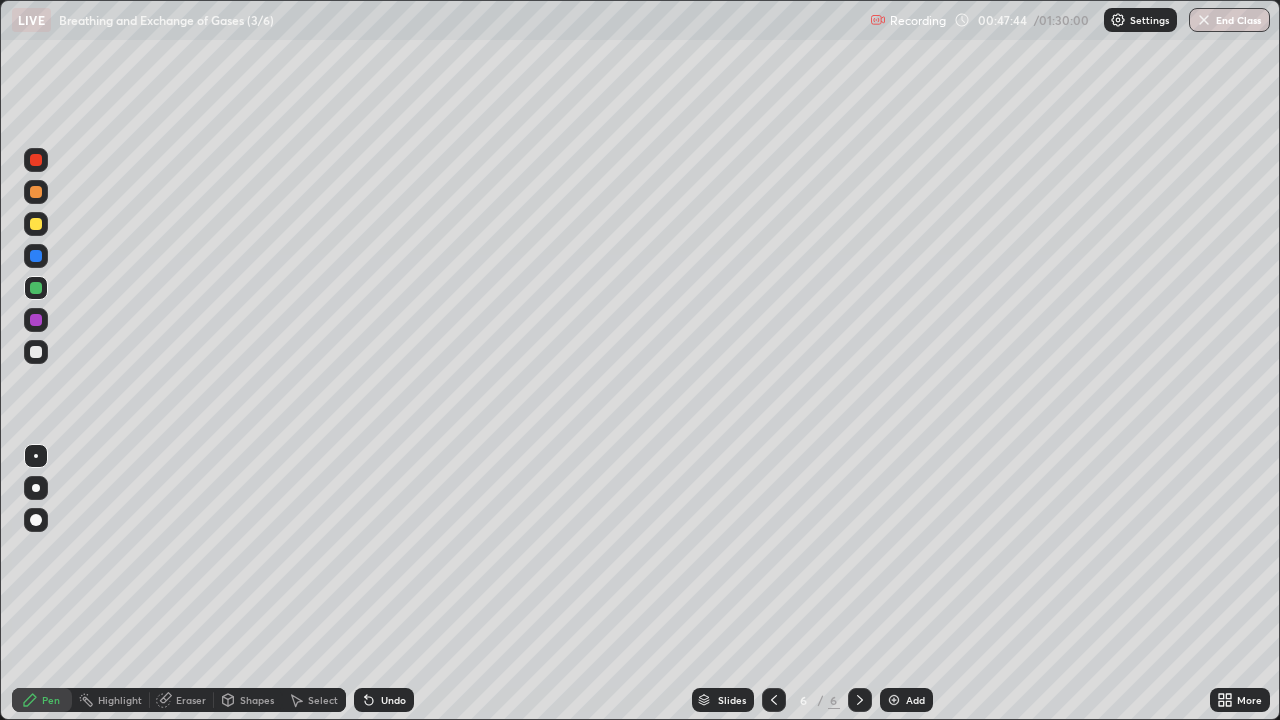 click at bounding box center (36, 288) 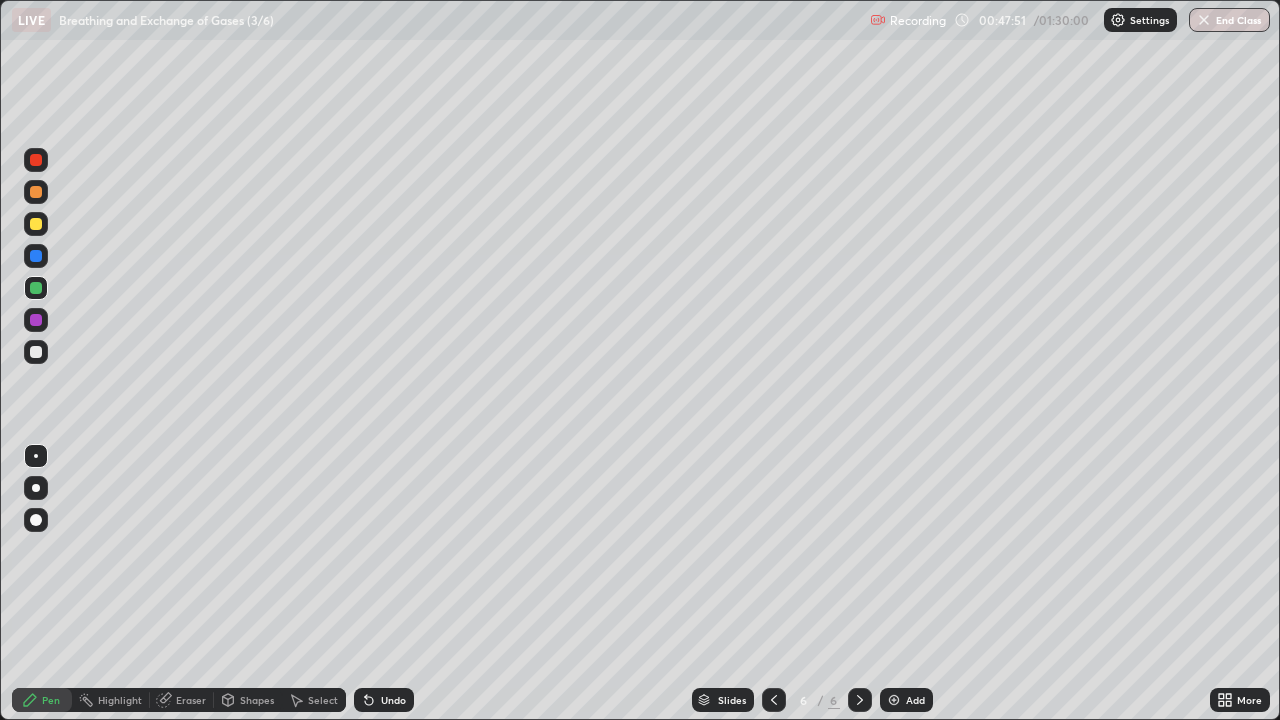 click at bounding box center (36, 352) 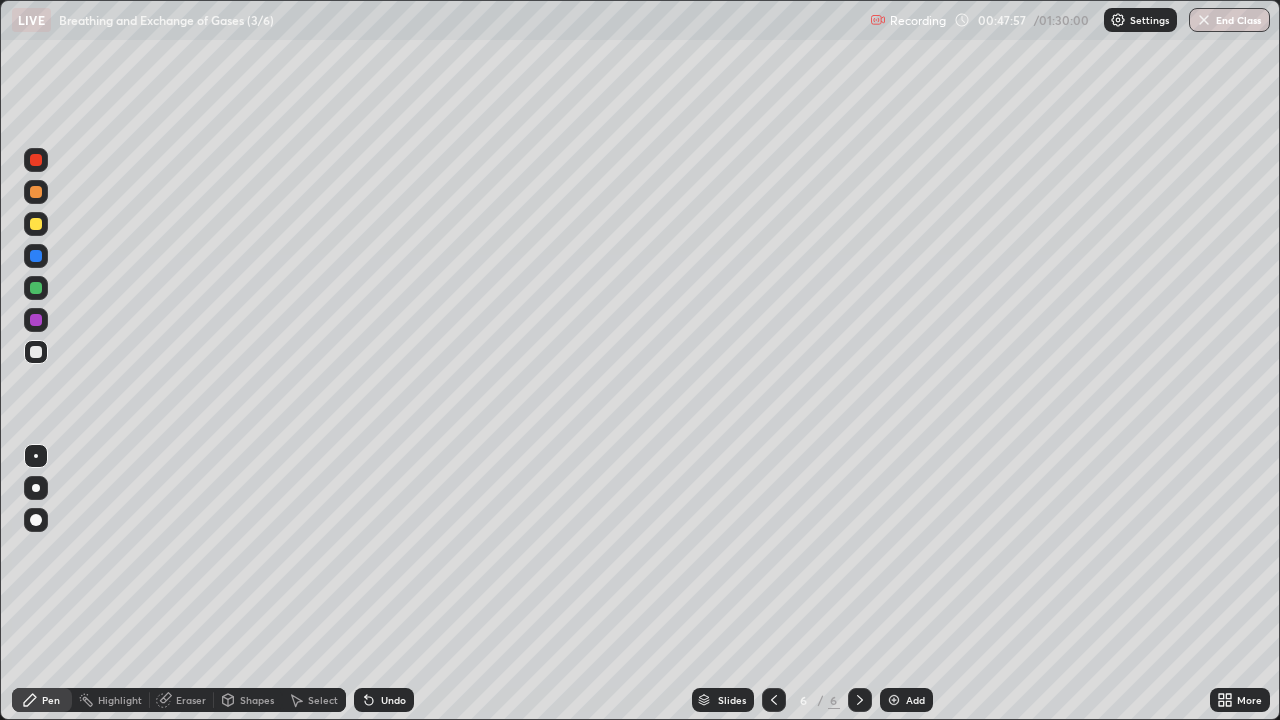 click at bounding box center (36, 160) 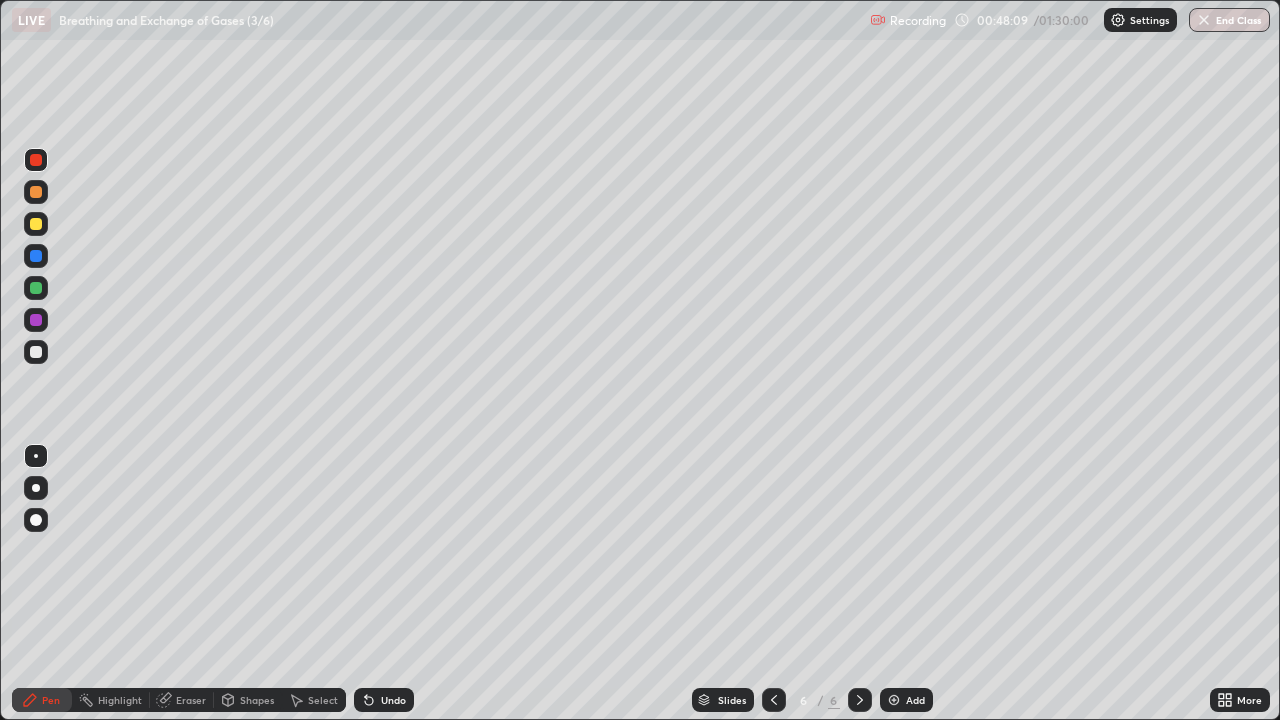 click at bounding box center (36, 224) 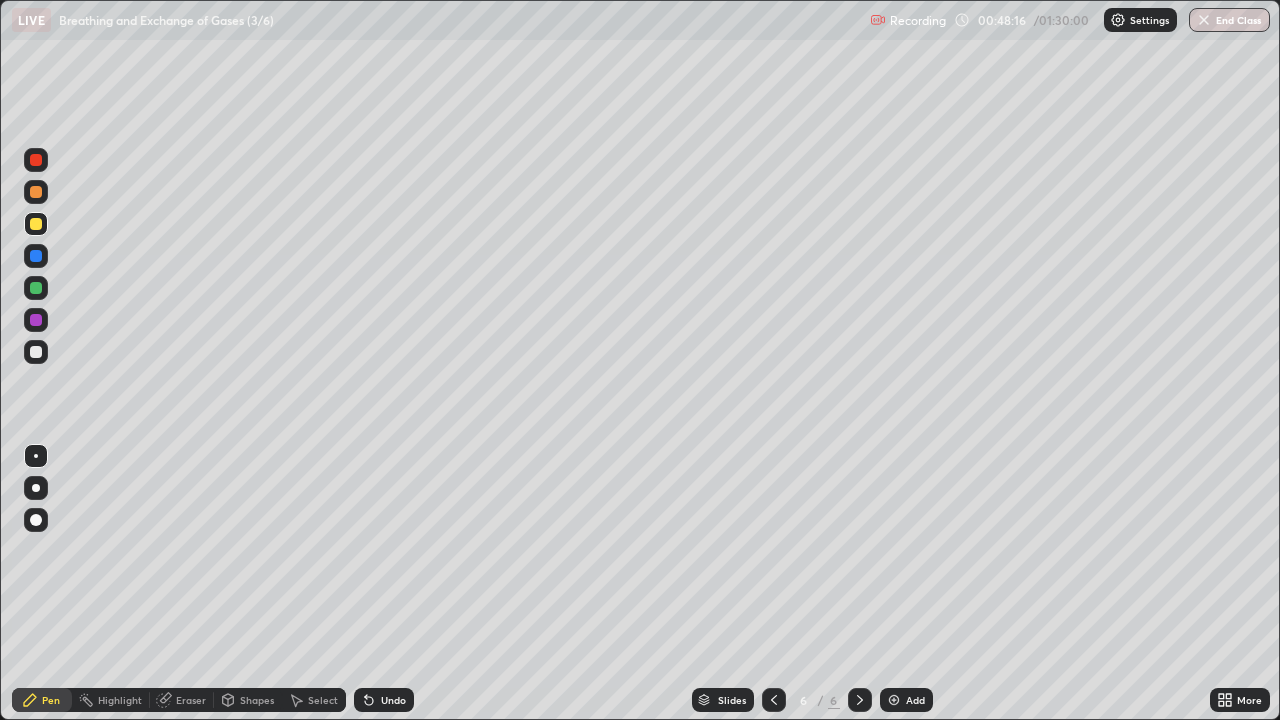 click at bounding box center (36, 288) 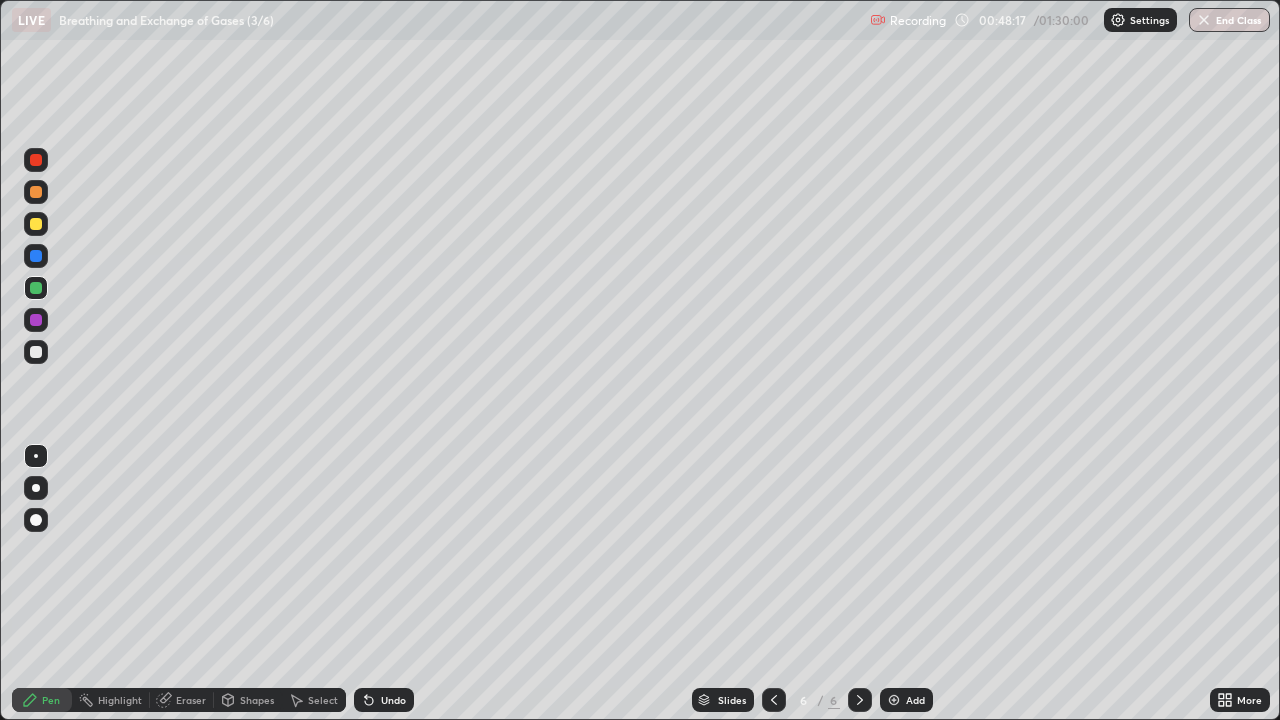 click at bounding box center [36, 256] 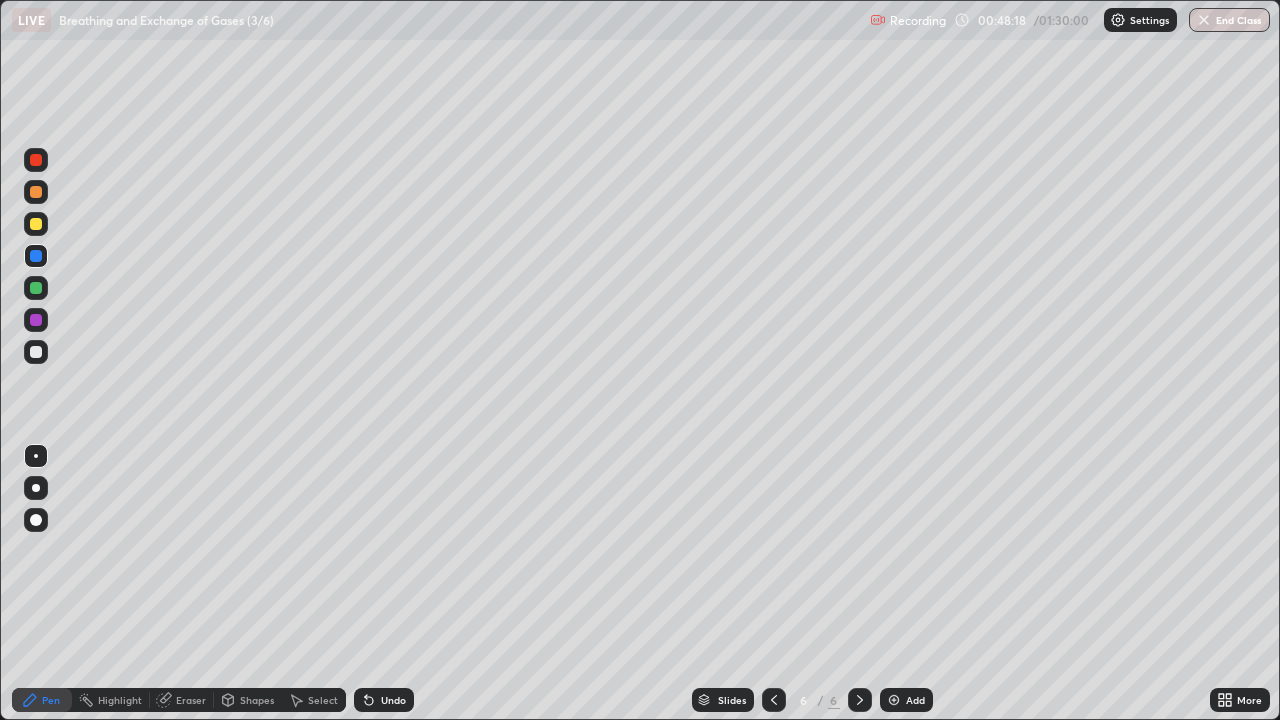 click at bounding box center [36, 224] 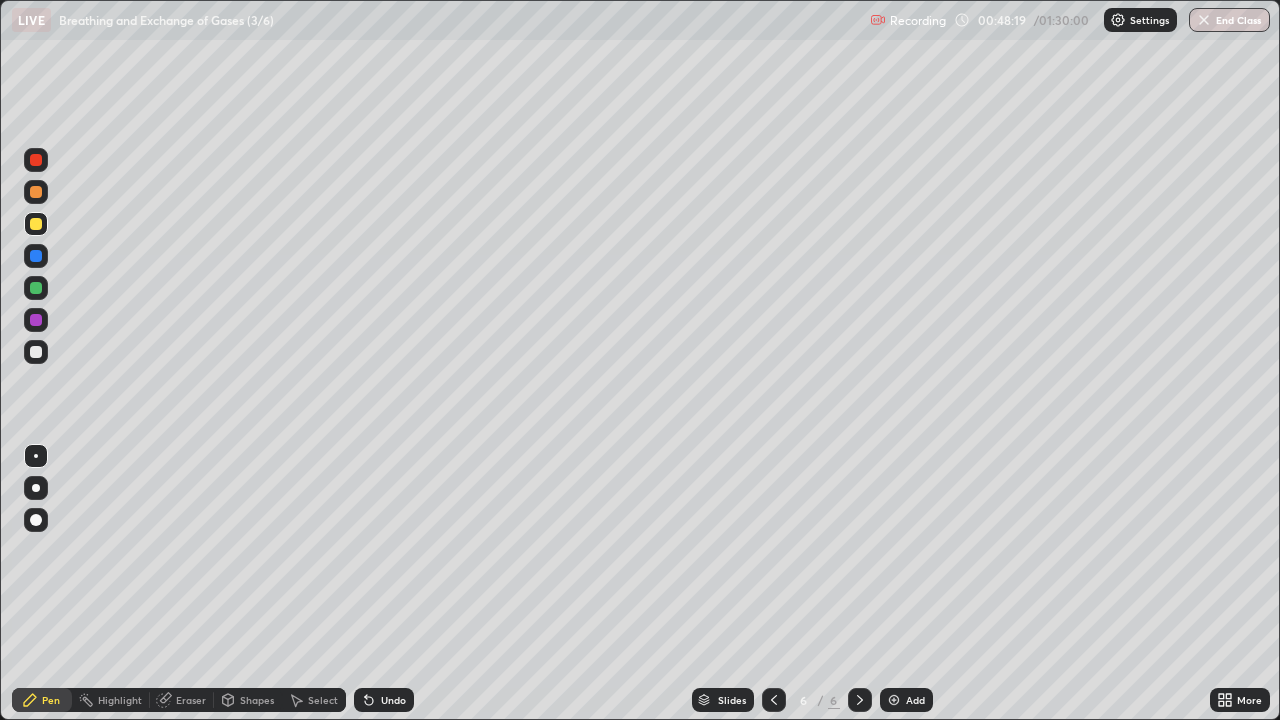 click at bounding box center (36, 320) 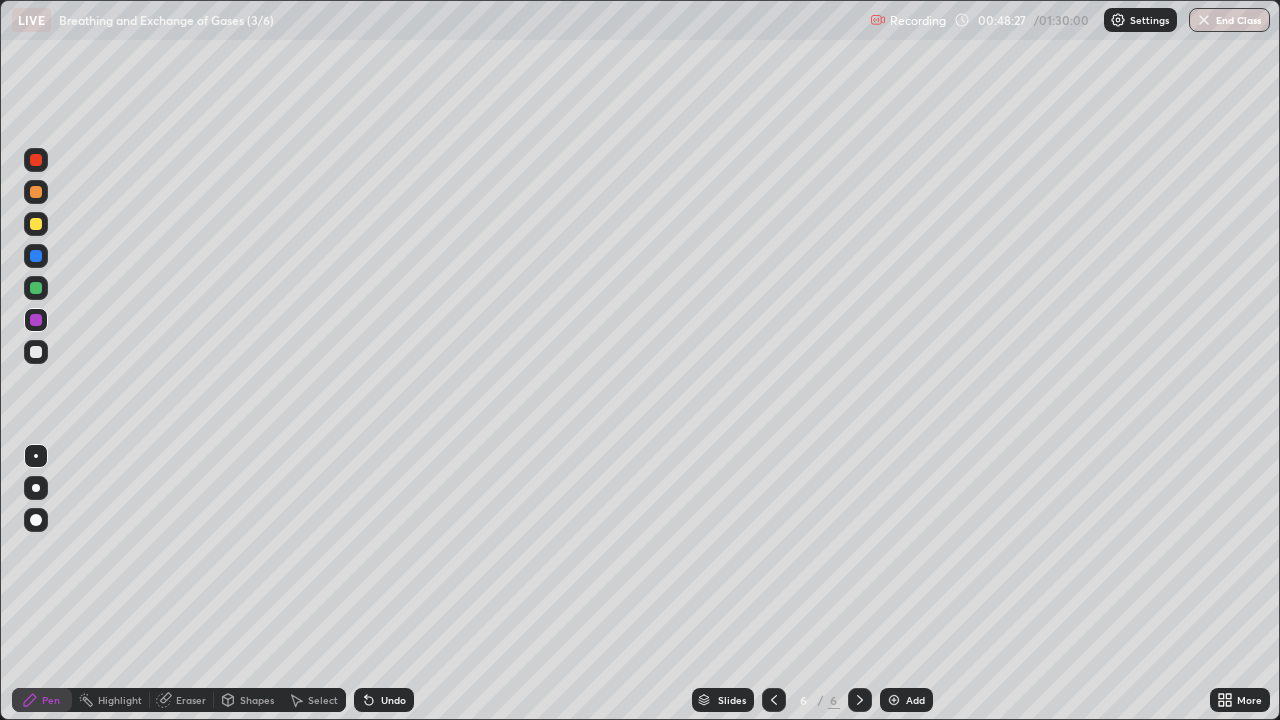 click at bounding box center [36, 256] 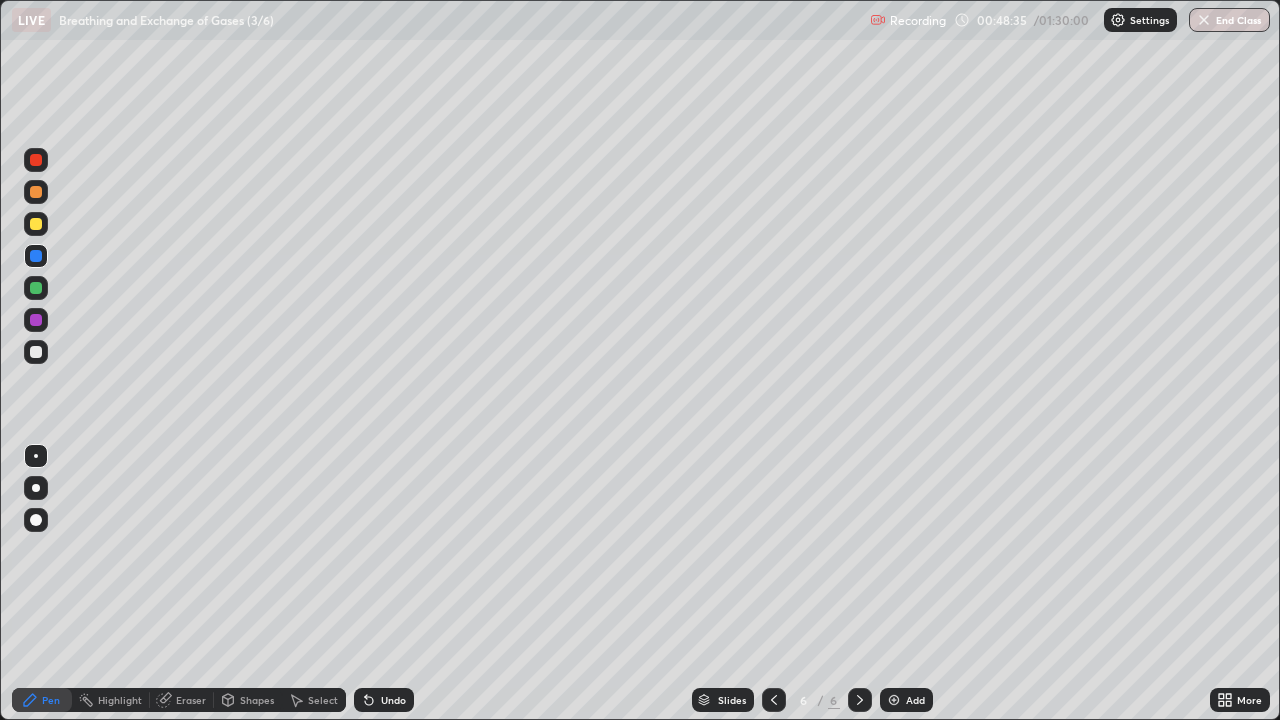 click at bounding box center [36, 288] 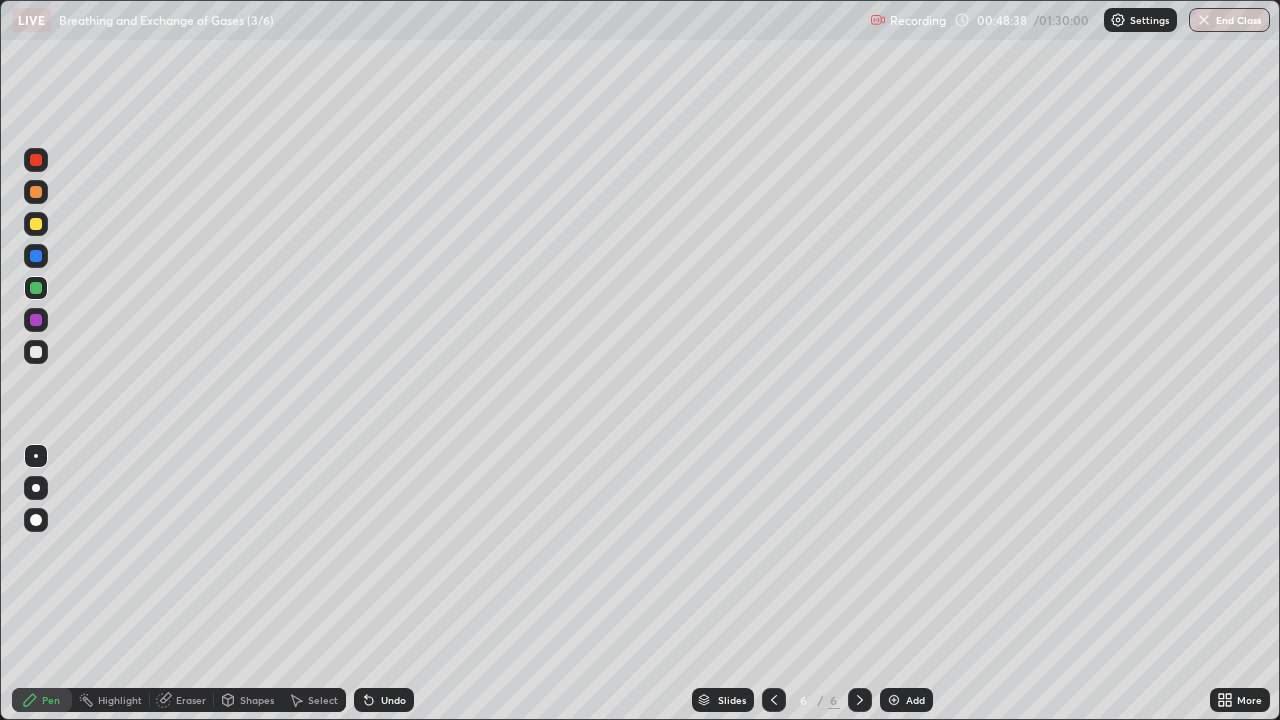 click at bounding box center [36, 224] 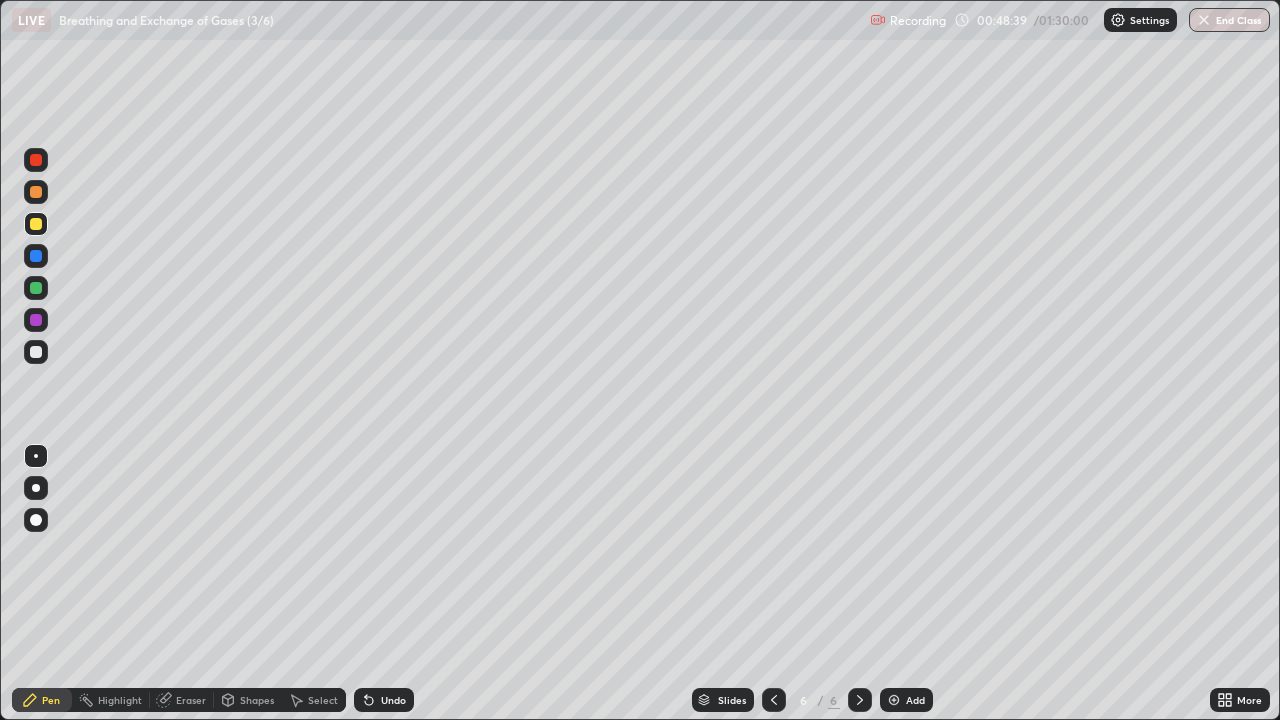 click at bounding box center [36, 288] 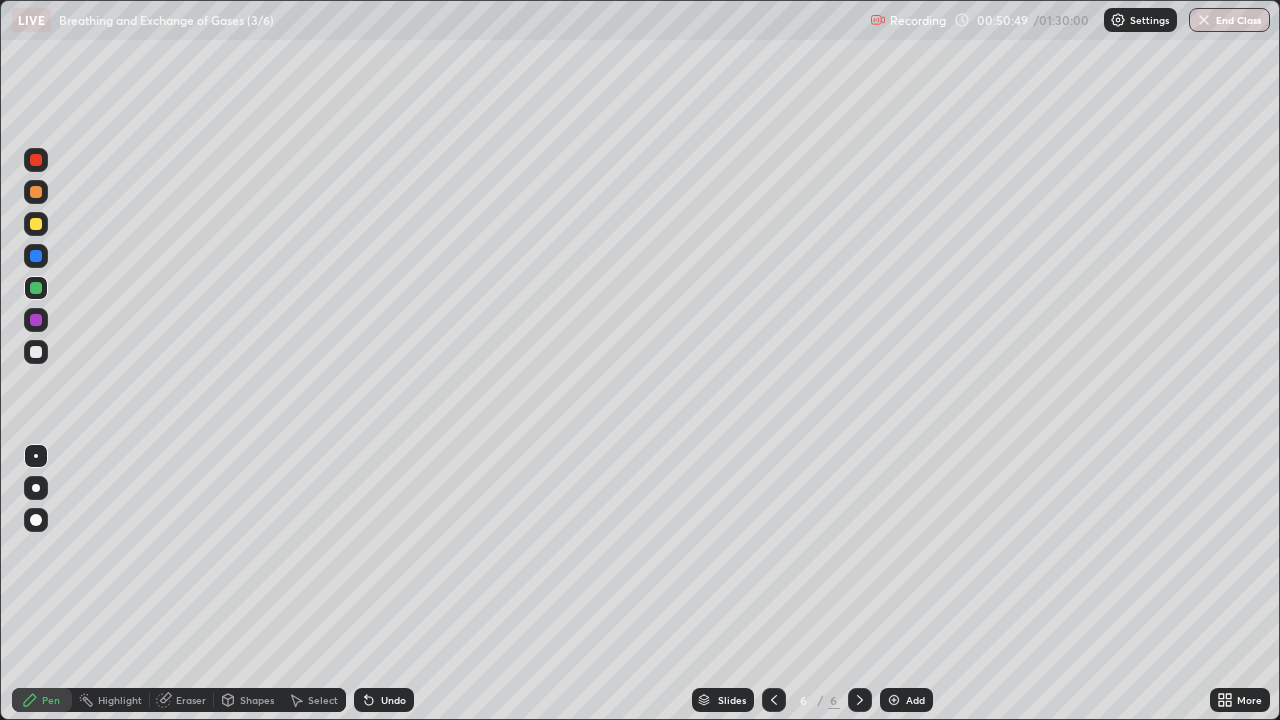 click at bounding box center (36, 224) 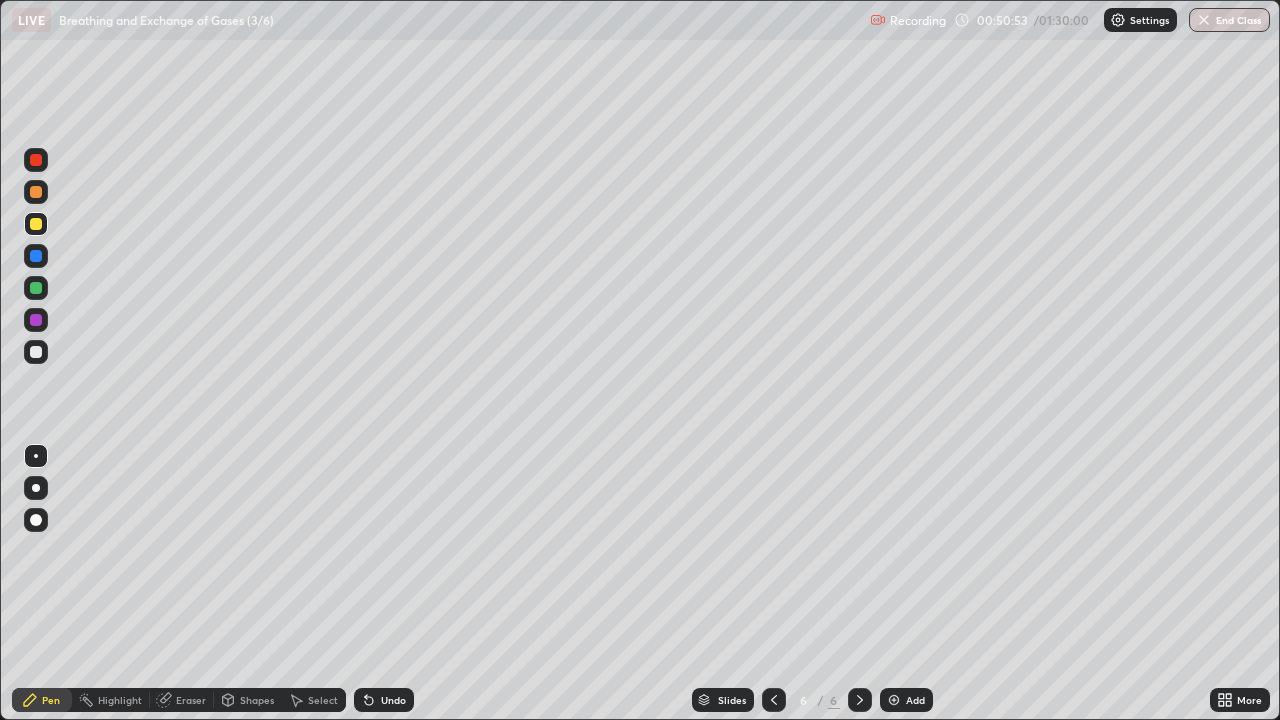 click at bounding box center (36, 288) 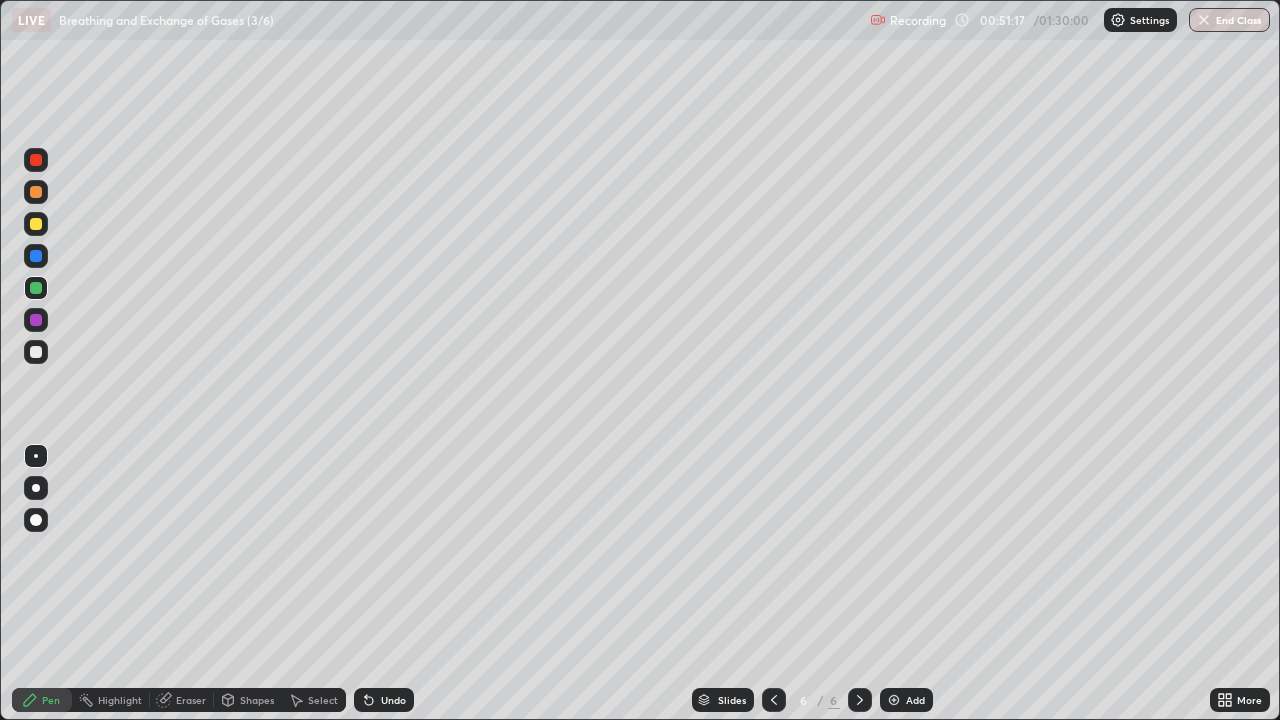 click at bounding box center [36, 160] 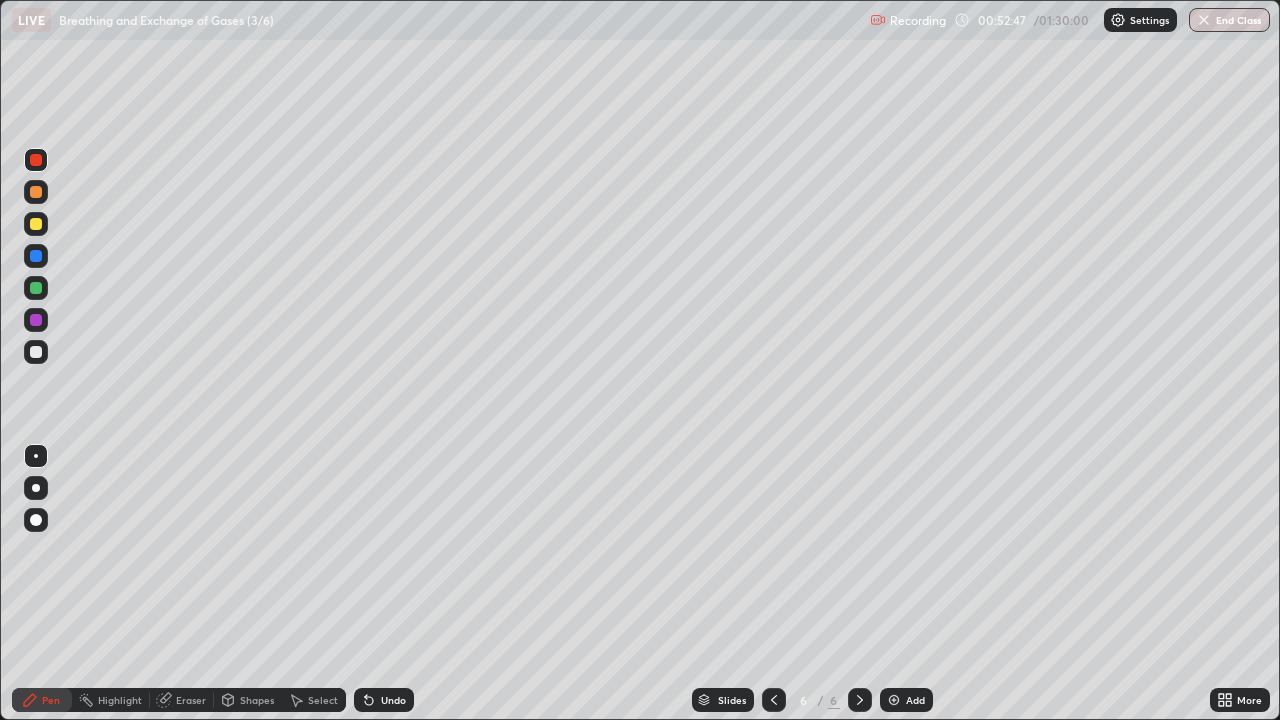 click at bounding box center [36, 256] 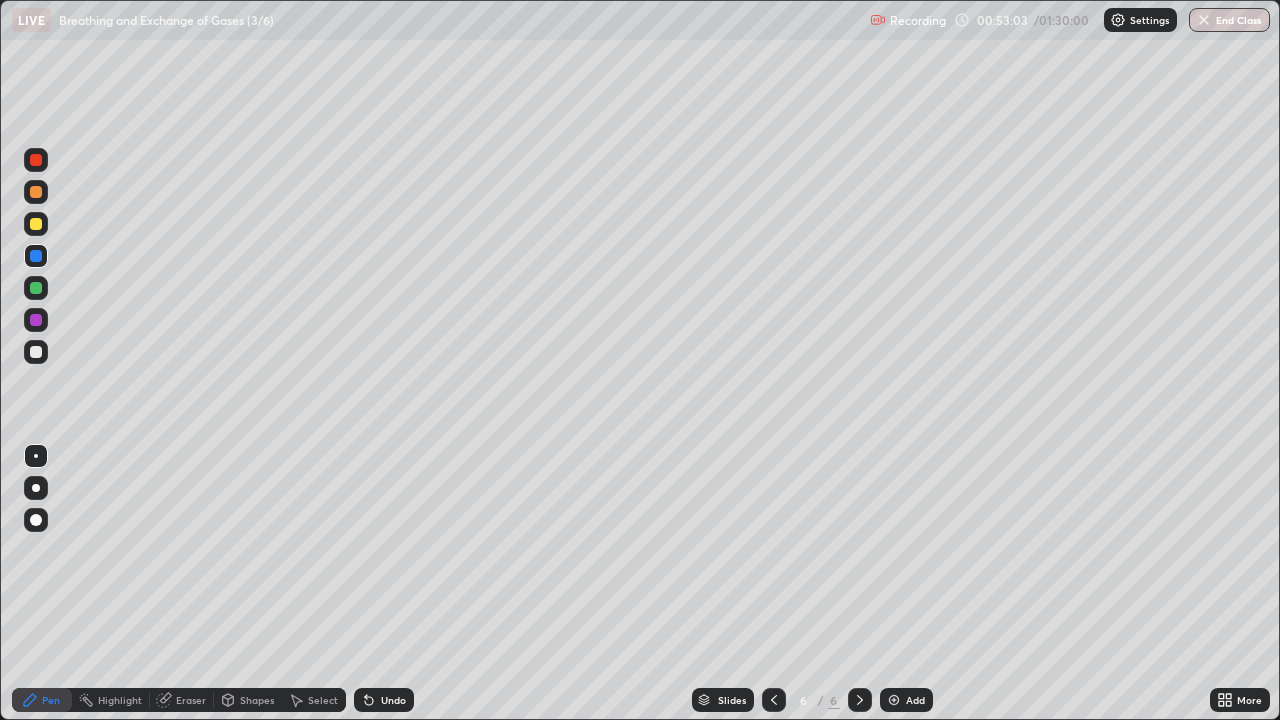 click at bounding box center (36, 352) 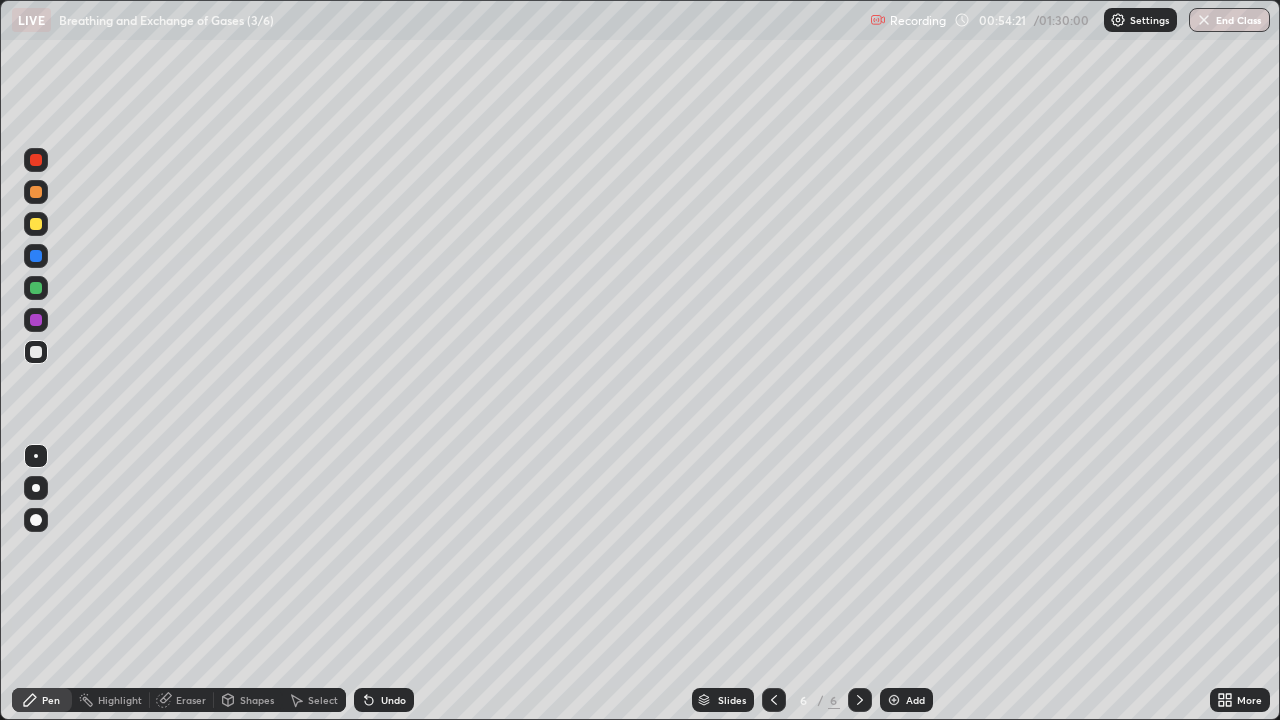 click at bounding box center [36, 288] 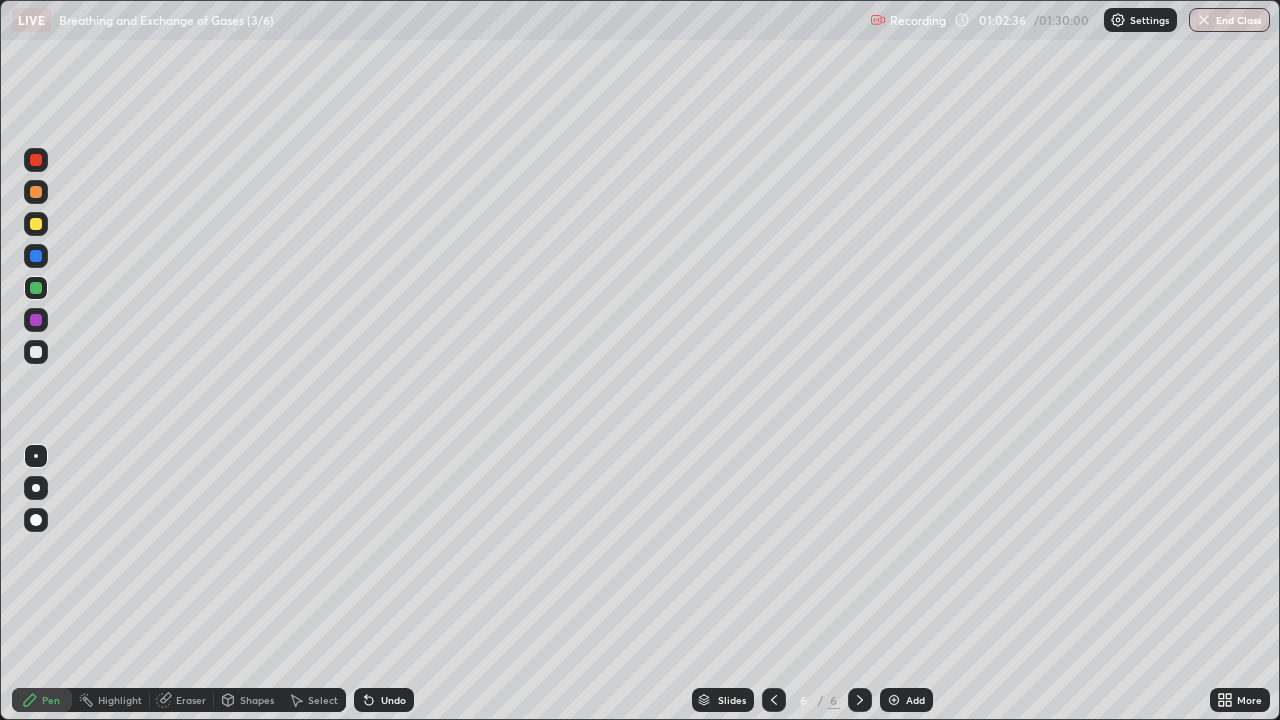 click at bounding box center [36, 352] 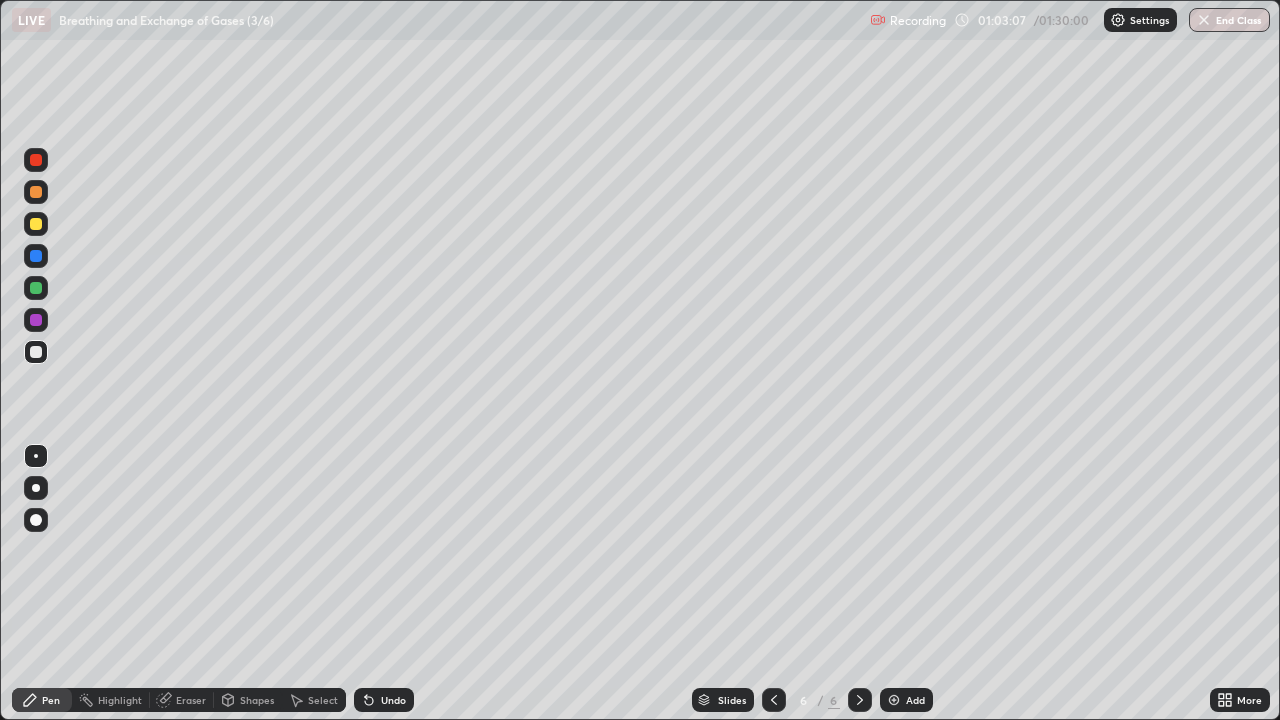 click at bounding box center [36, 256] 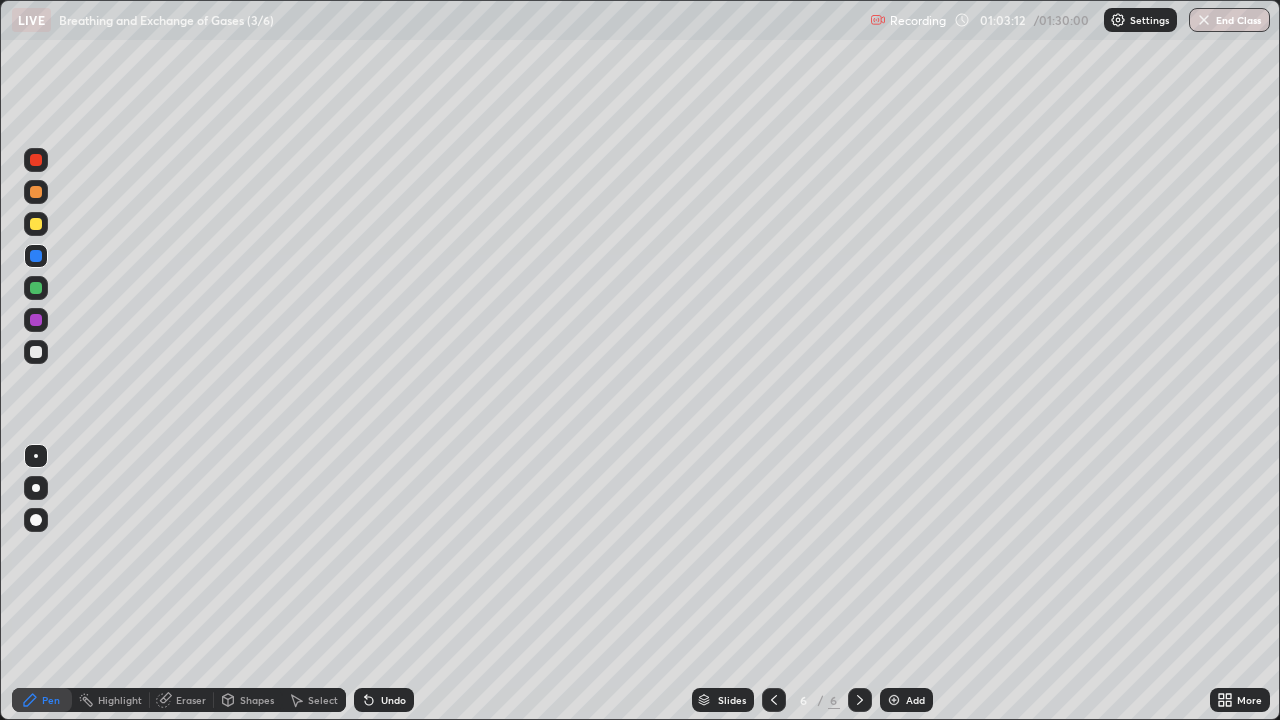 click at bounding box center (36, 352) 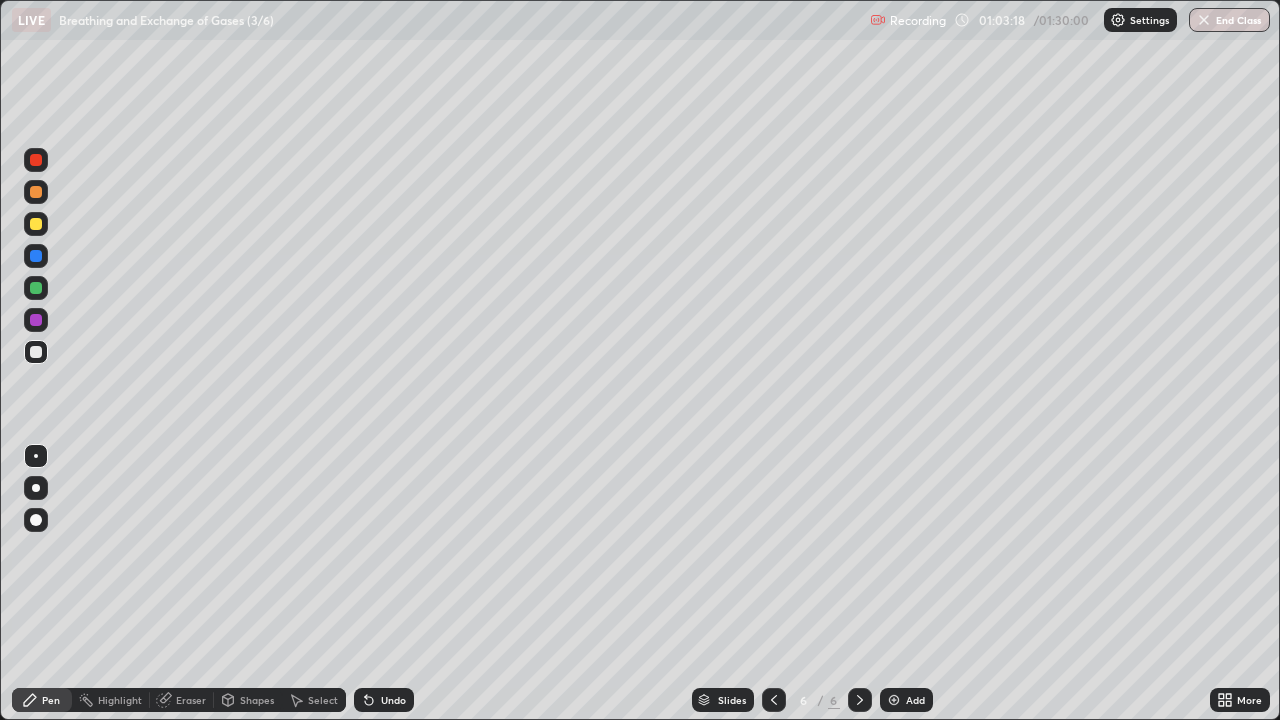 click on "Eraser" at bounding box center (182, 700) 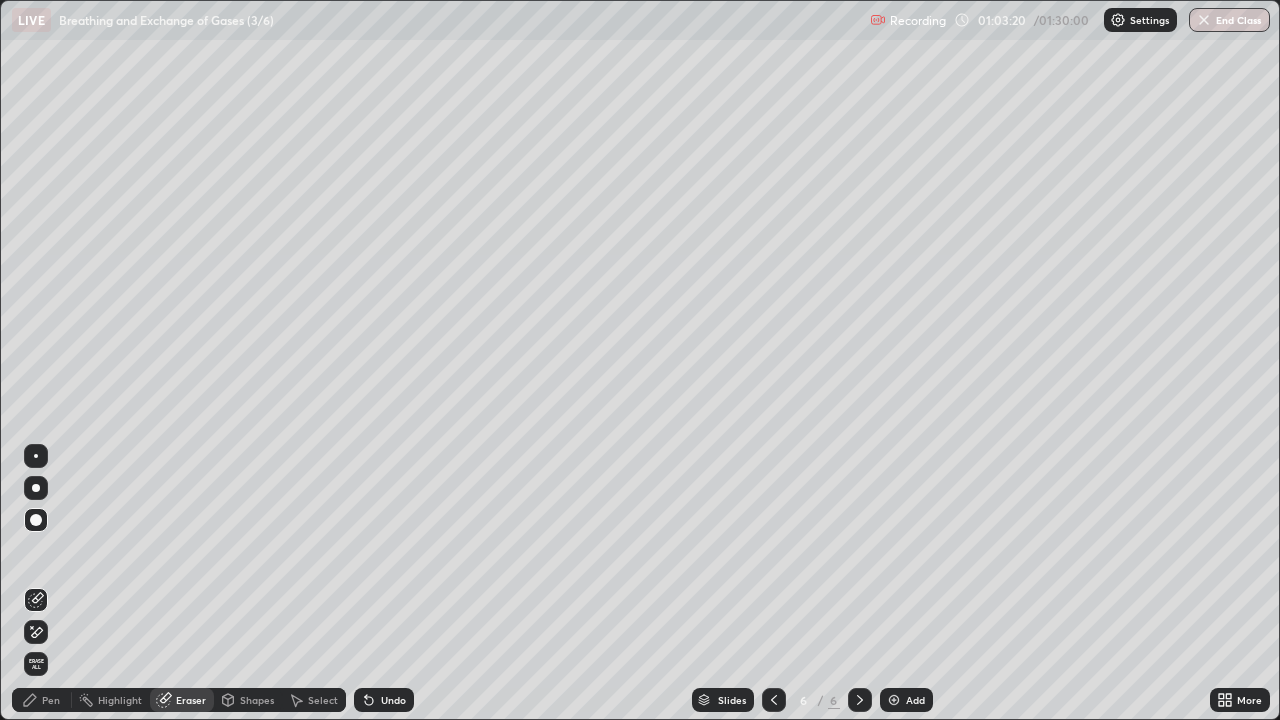 click on "Pen" at bounding box center [51, 700] 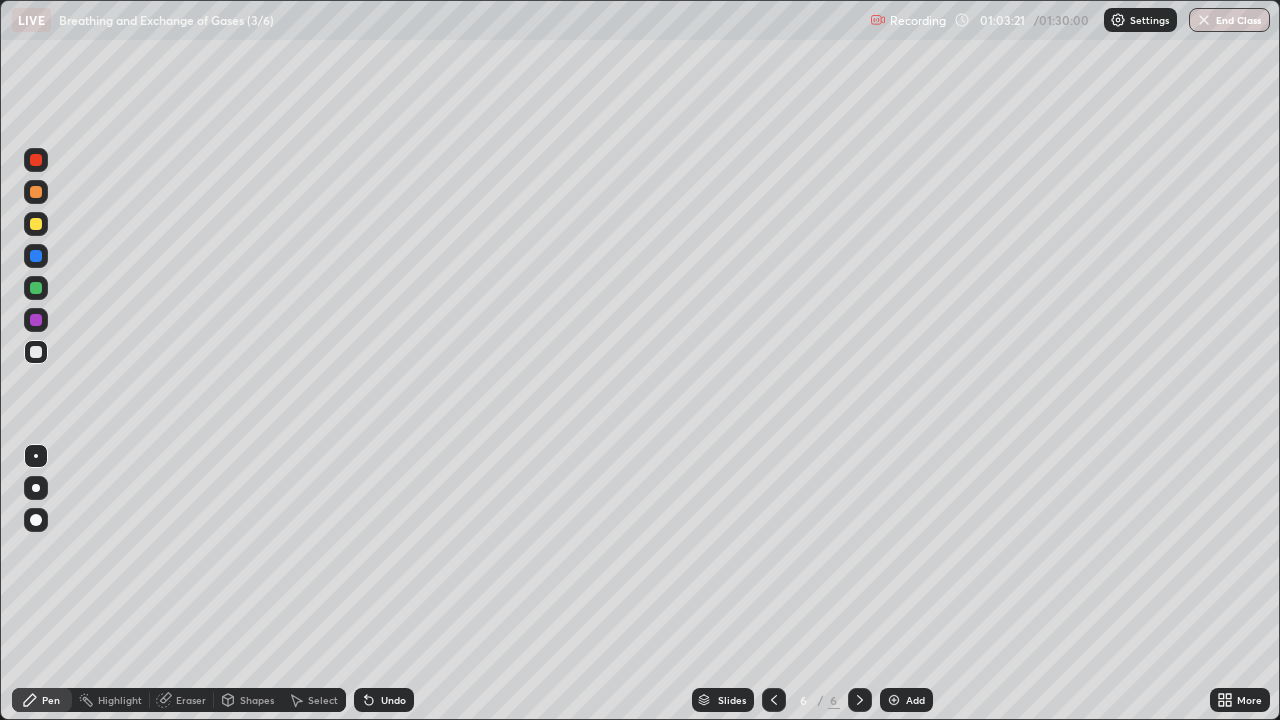 click at bounding box center [36, 256] 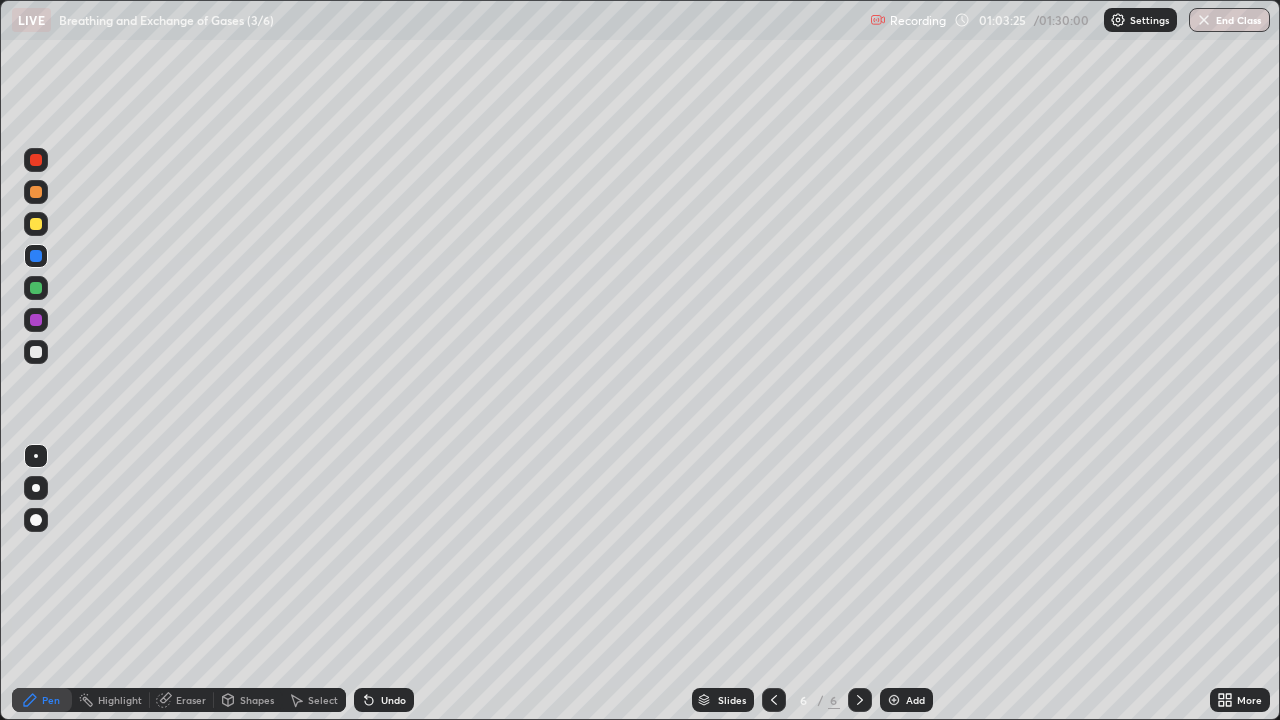 click at bounding box center (36, 256) 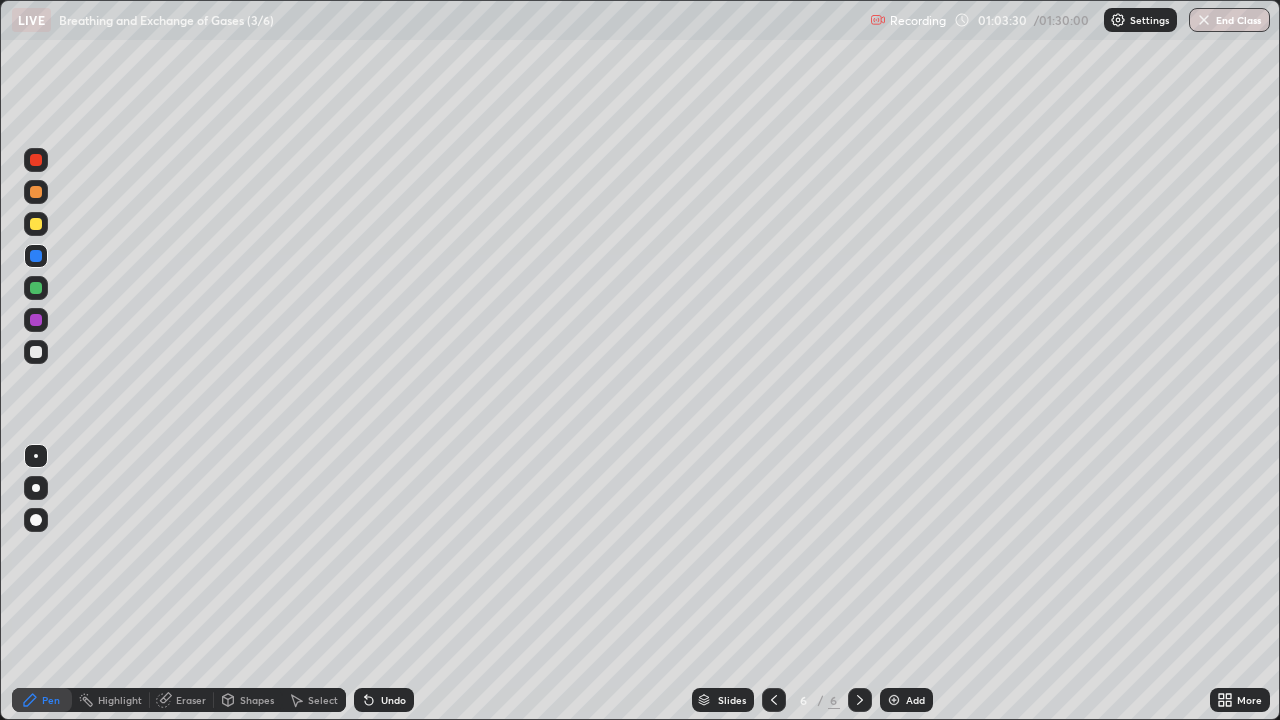 click at bounding box center [36, 352] 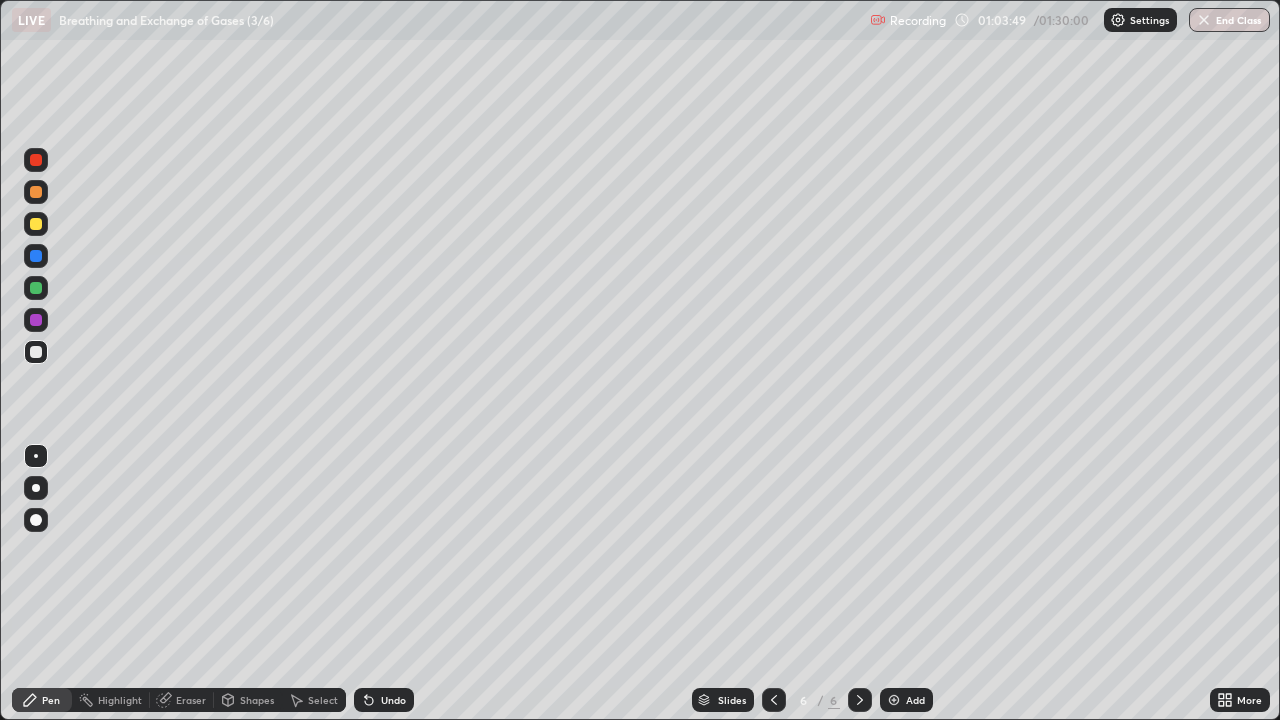 click on "Eraser" at bounding box center [191, 700] 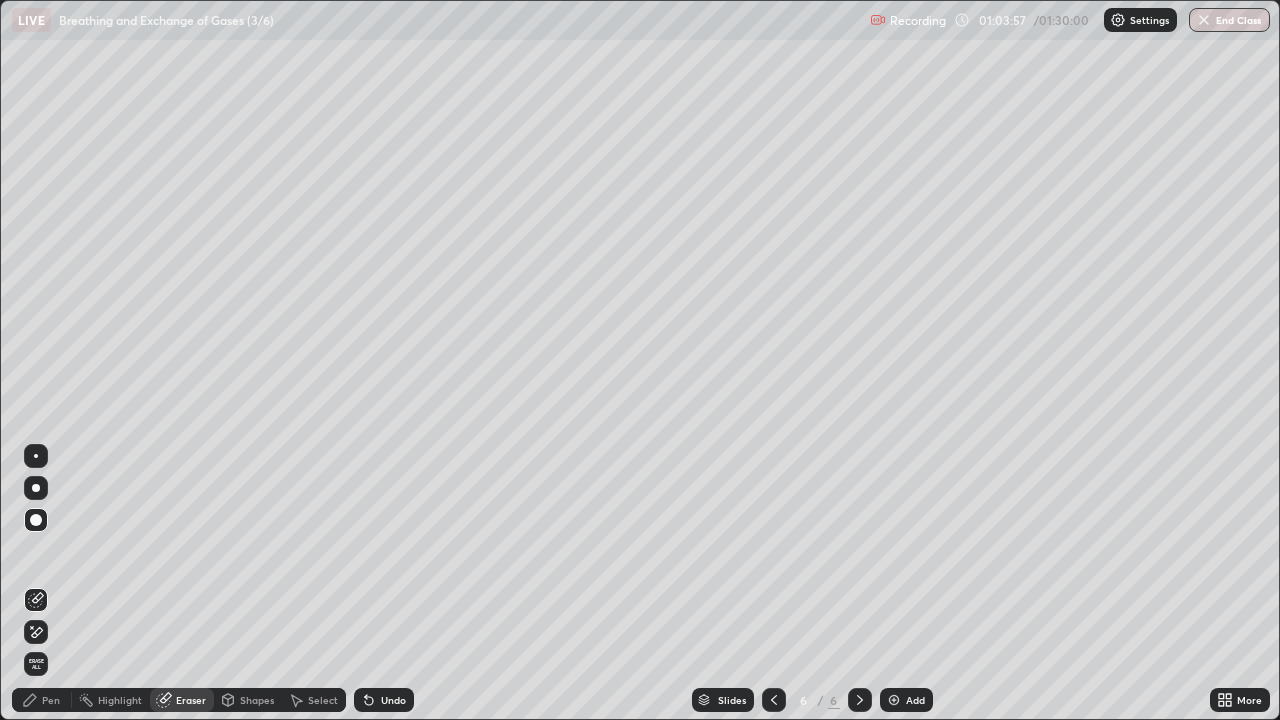 click on "Add" at bounding box center [915, 700] 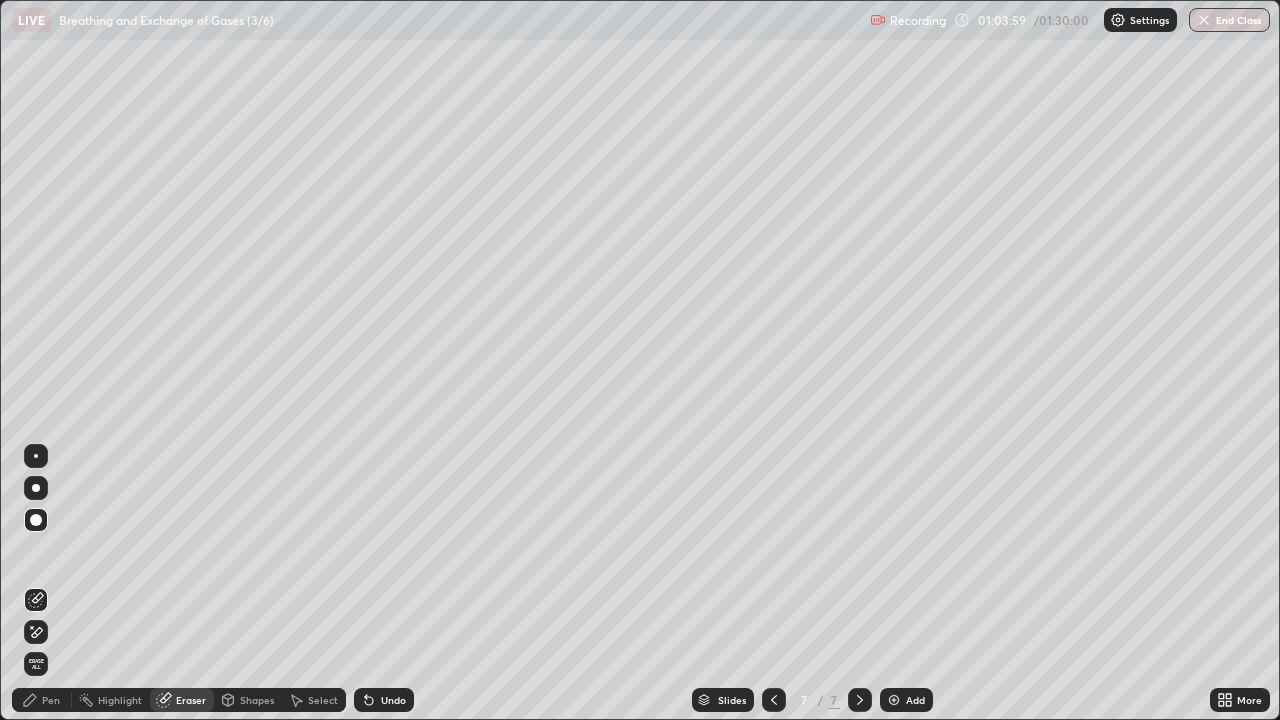 click on "Pen" at bounding box center [42, 700] 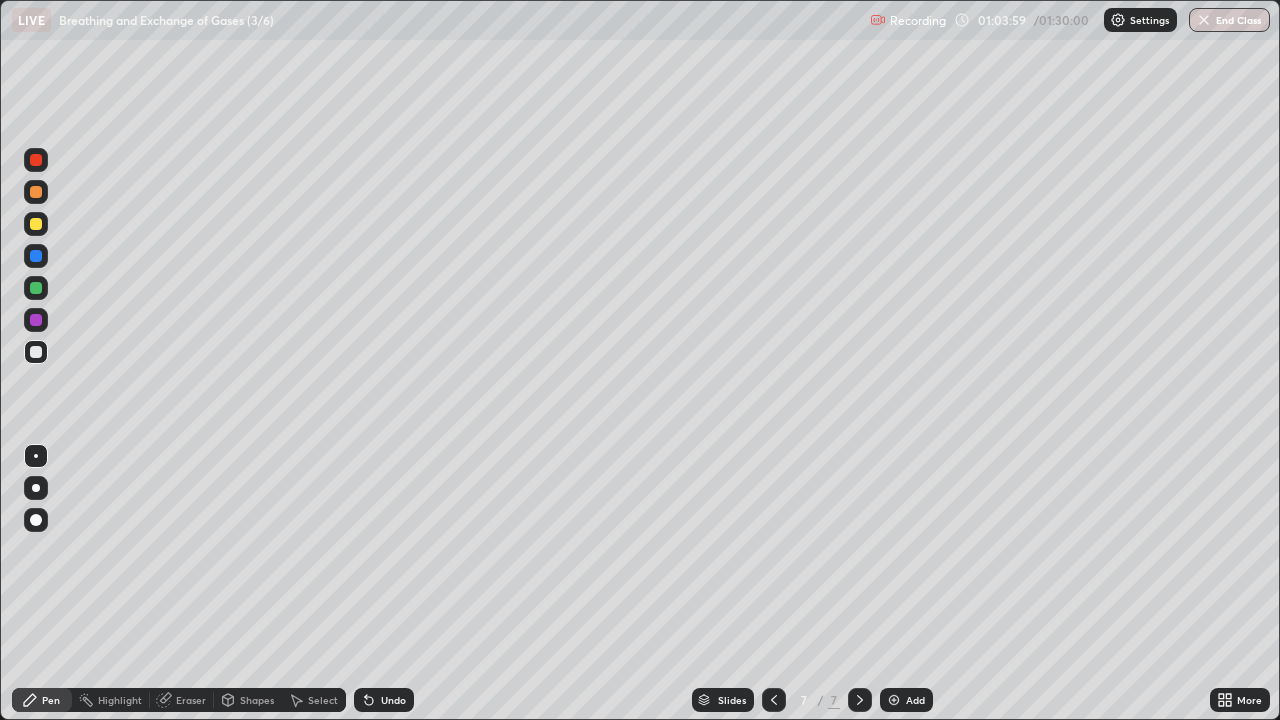 click at bounding box center [36, 288] 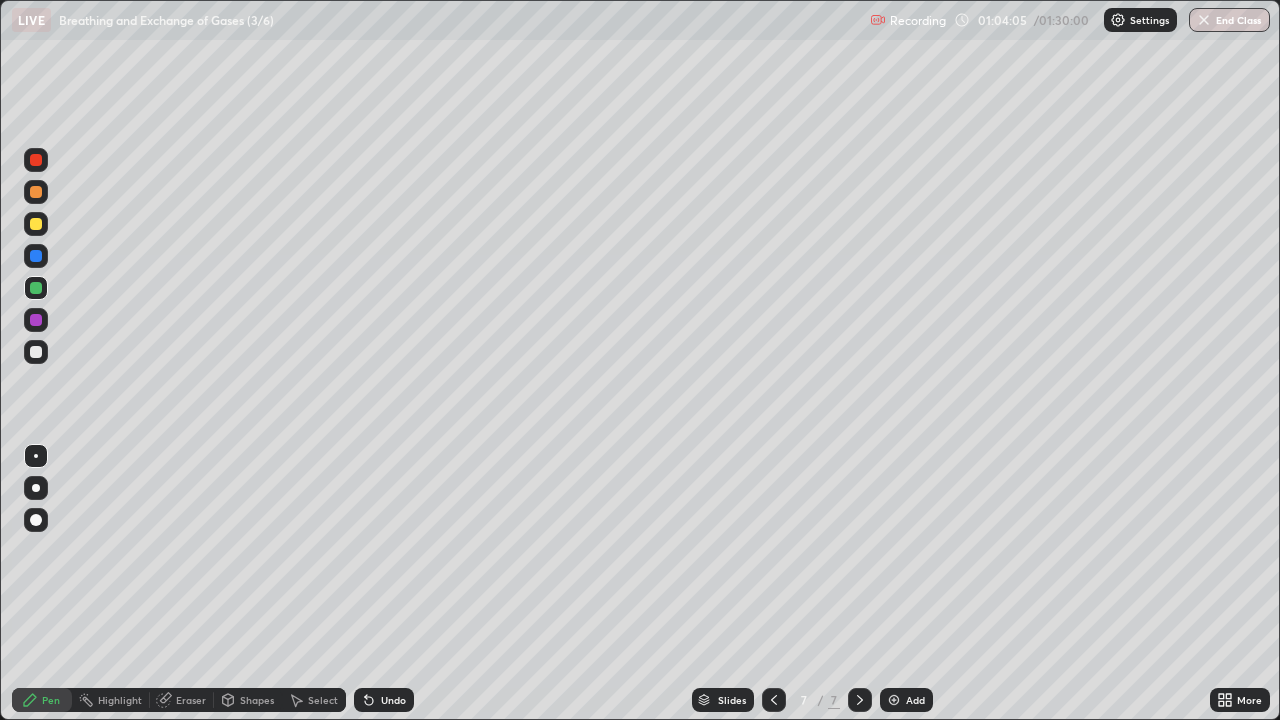 click at bounding box center (36, 160) 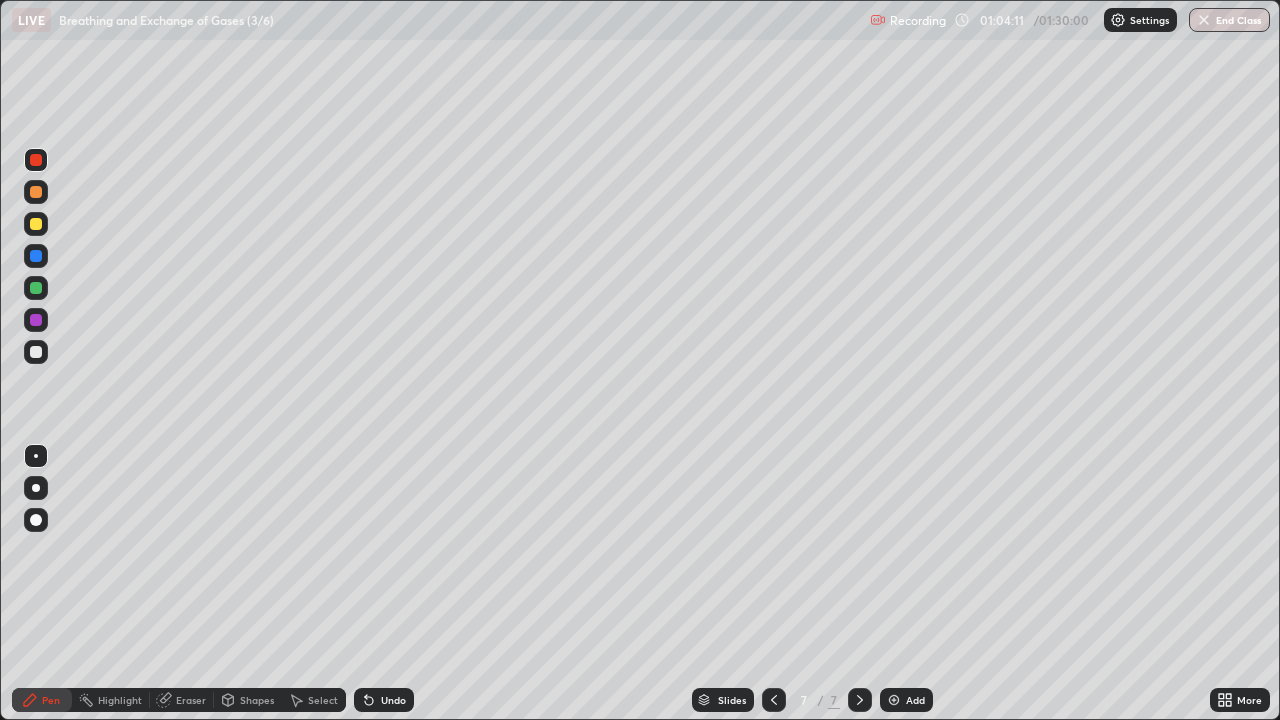 click at bounding box center (36, 288) 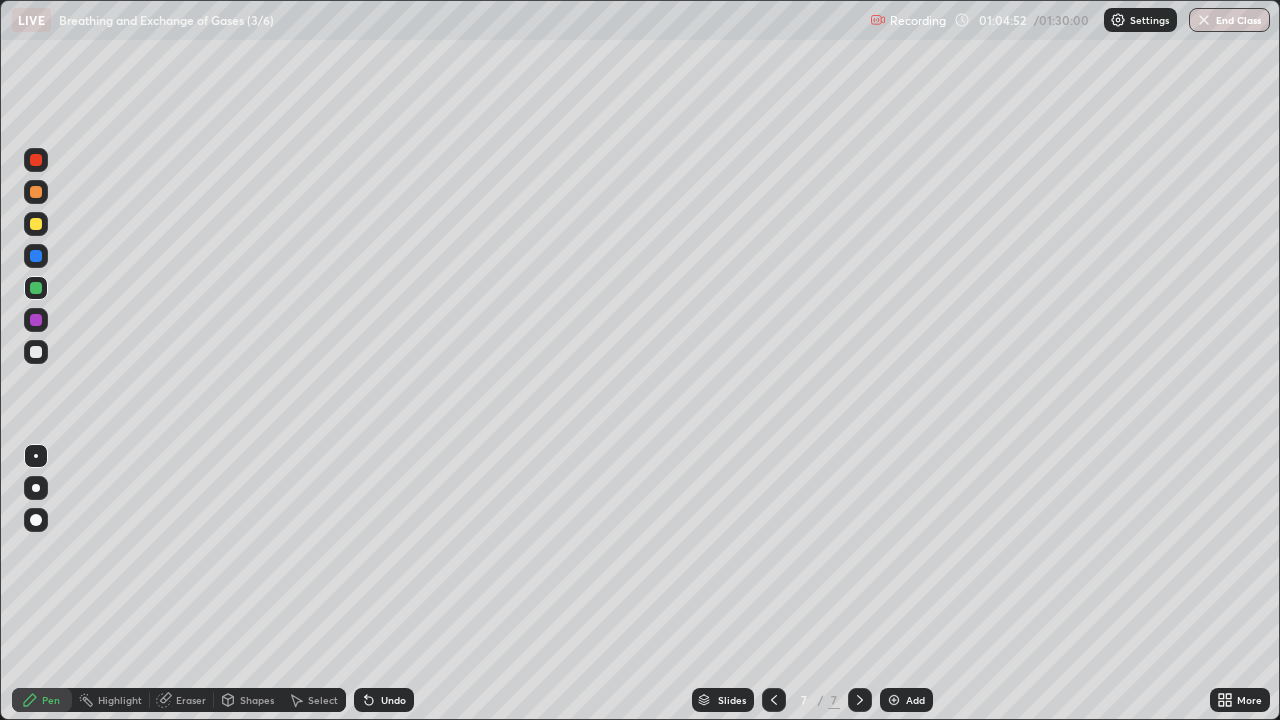 click 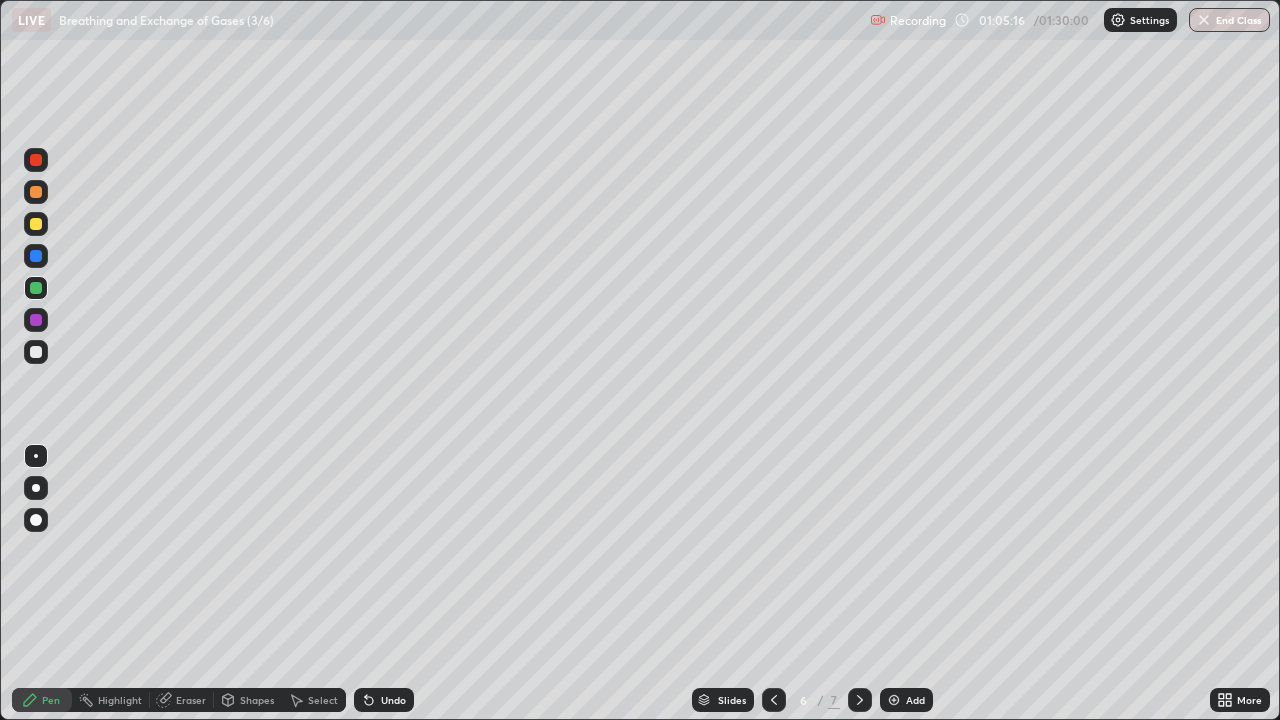 click 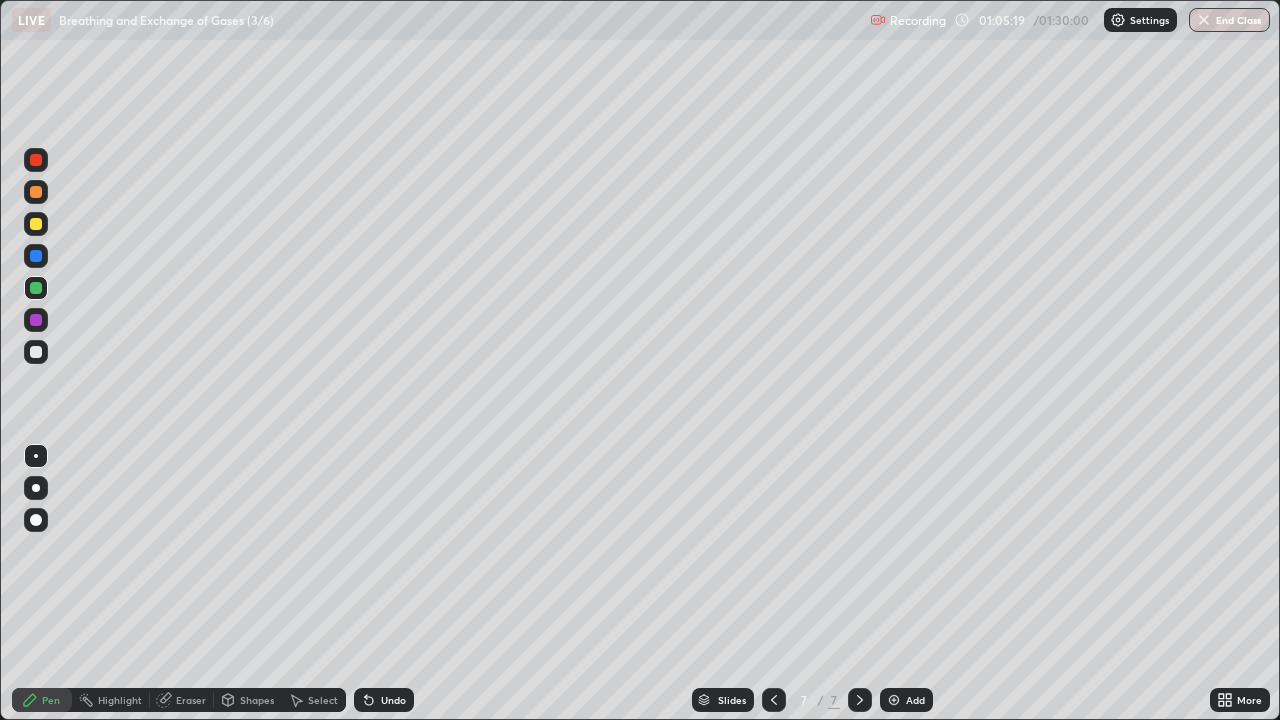 click at bounding box center (36, 352) 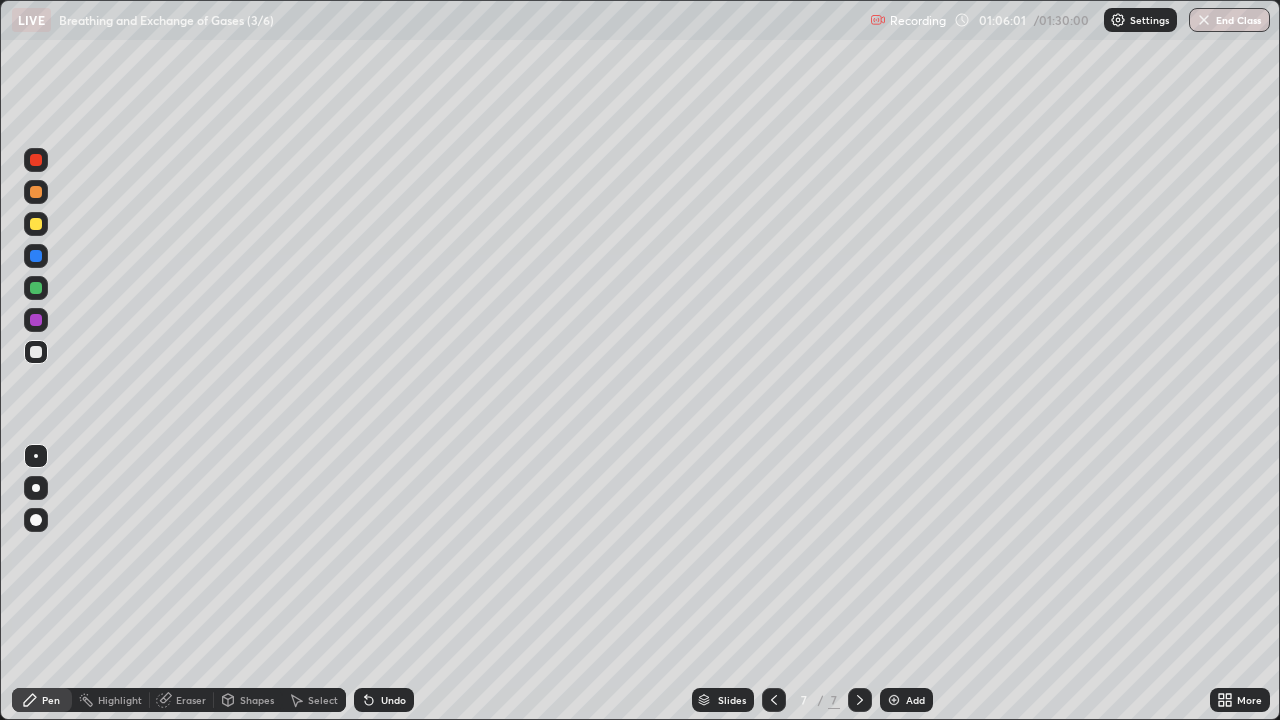 click at bounding box center [36, 288] 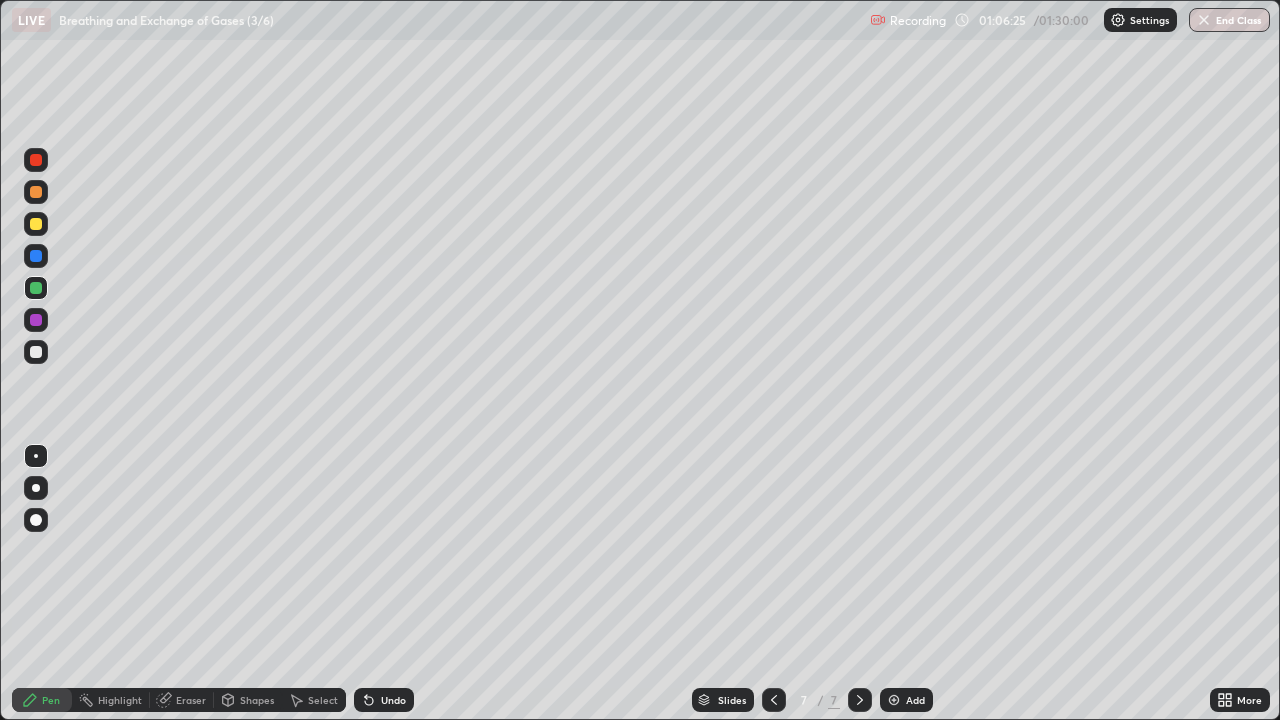 click at bounding box center [36, 288] 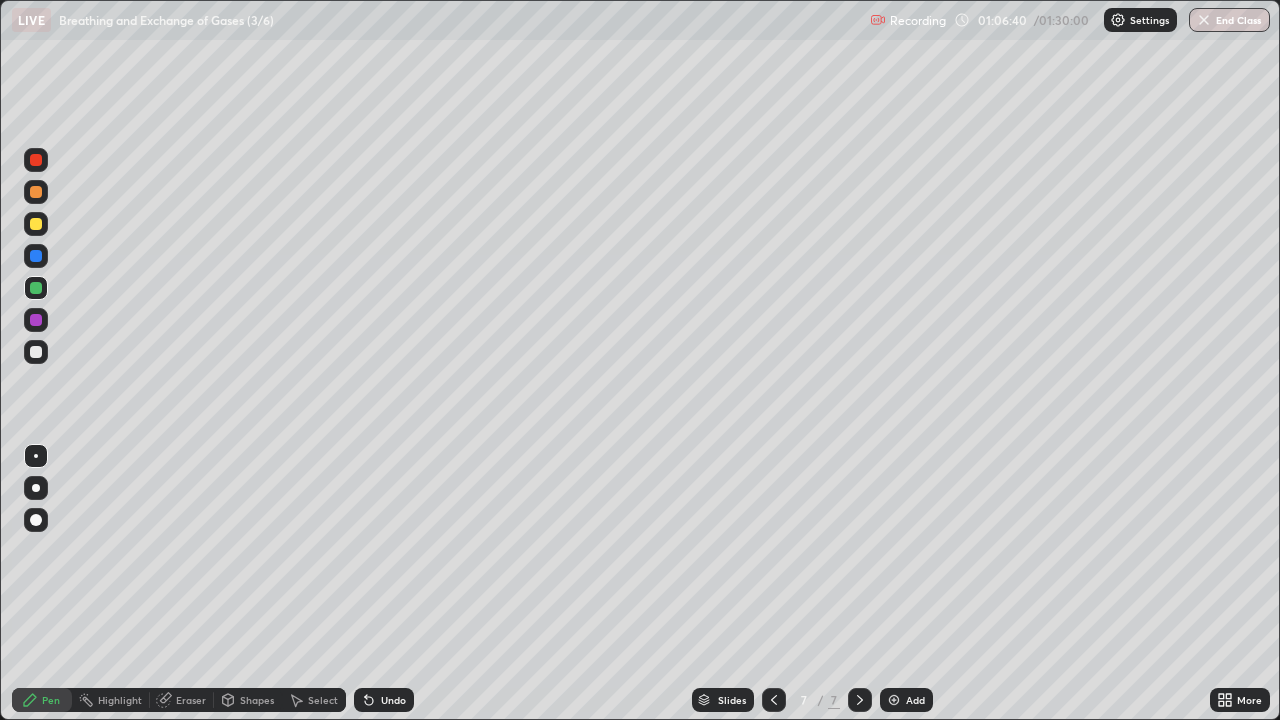 click at bounding box center (36, 160) 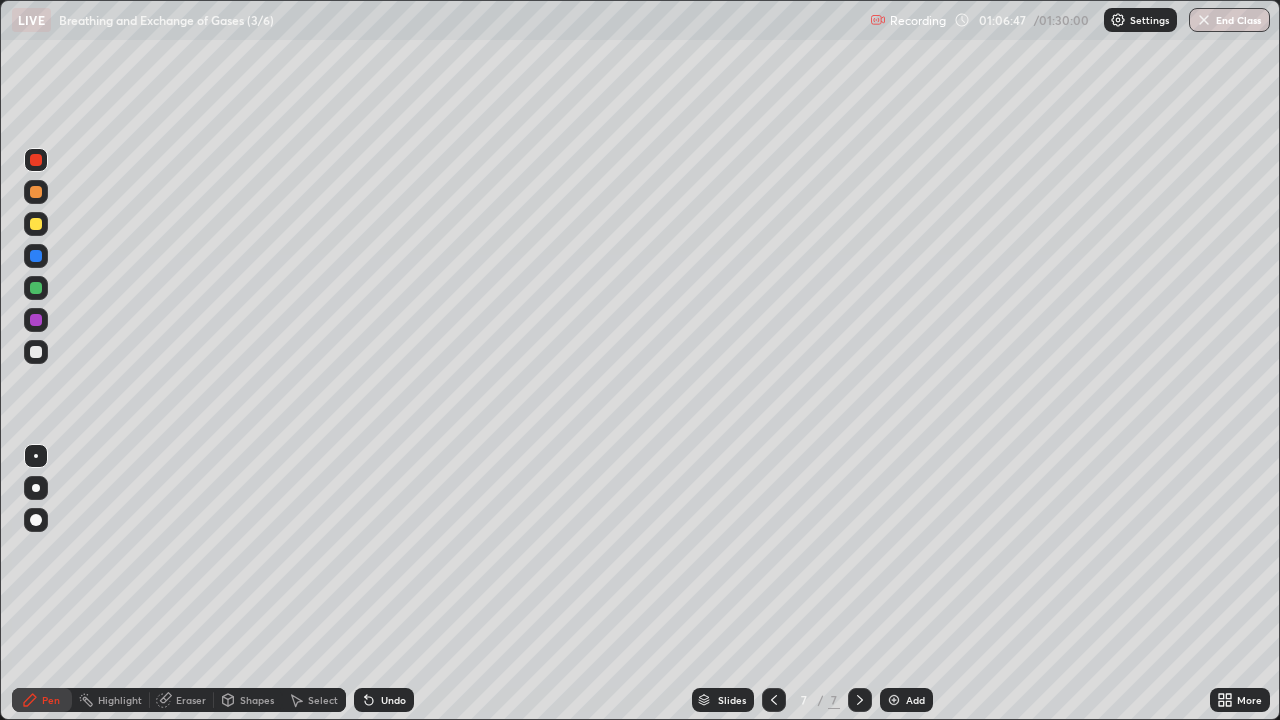 click at bounding box center (36, 288) 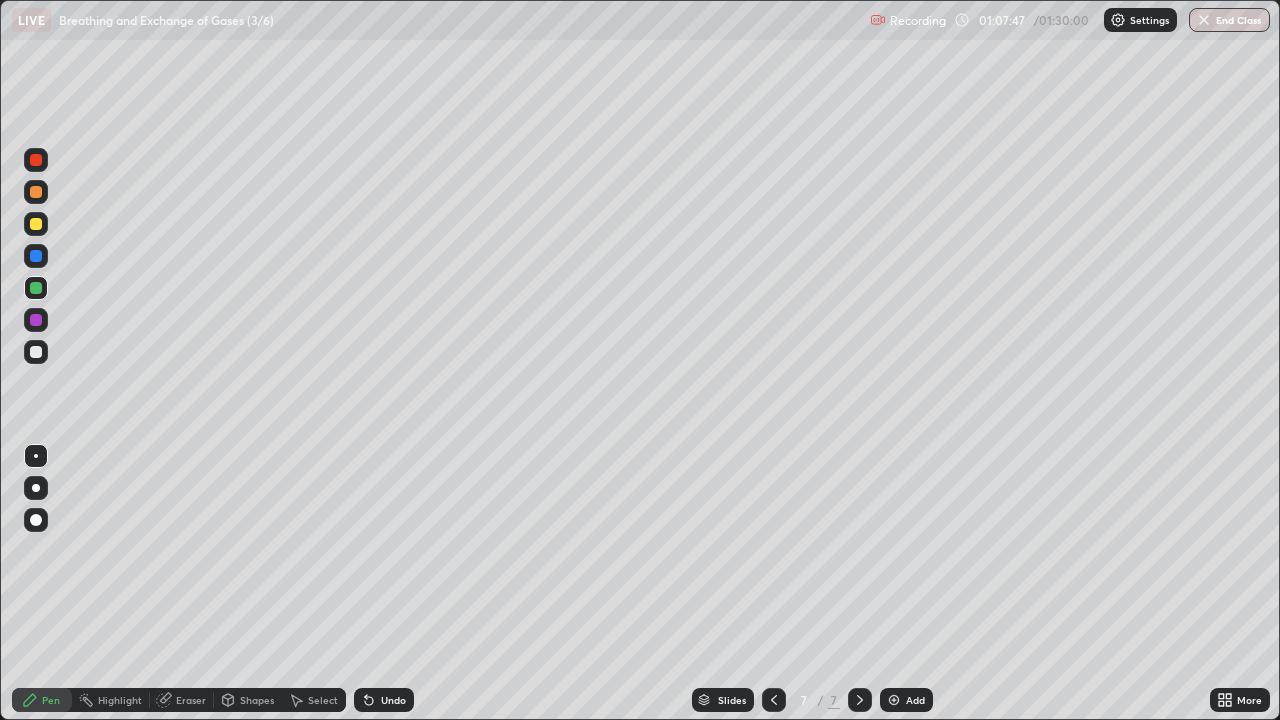 click at bounding box center (36, 160) 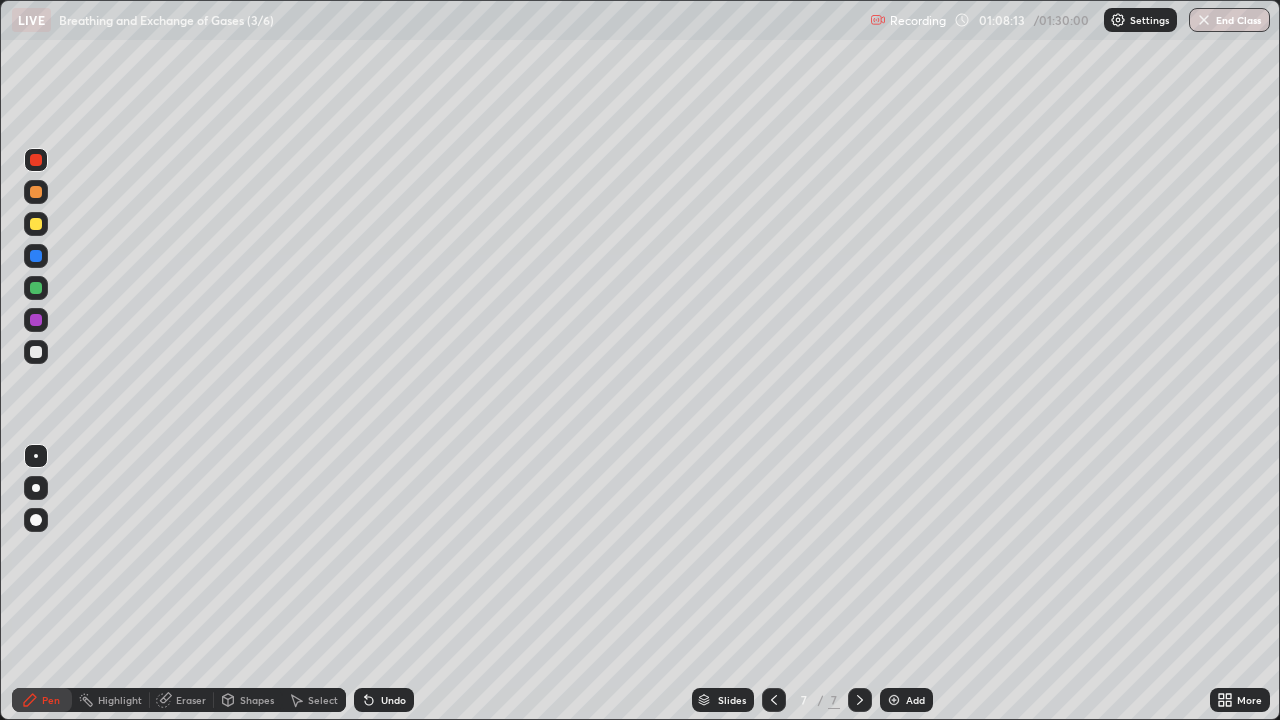 click at bounding box center [36, 288] 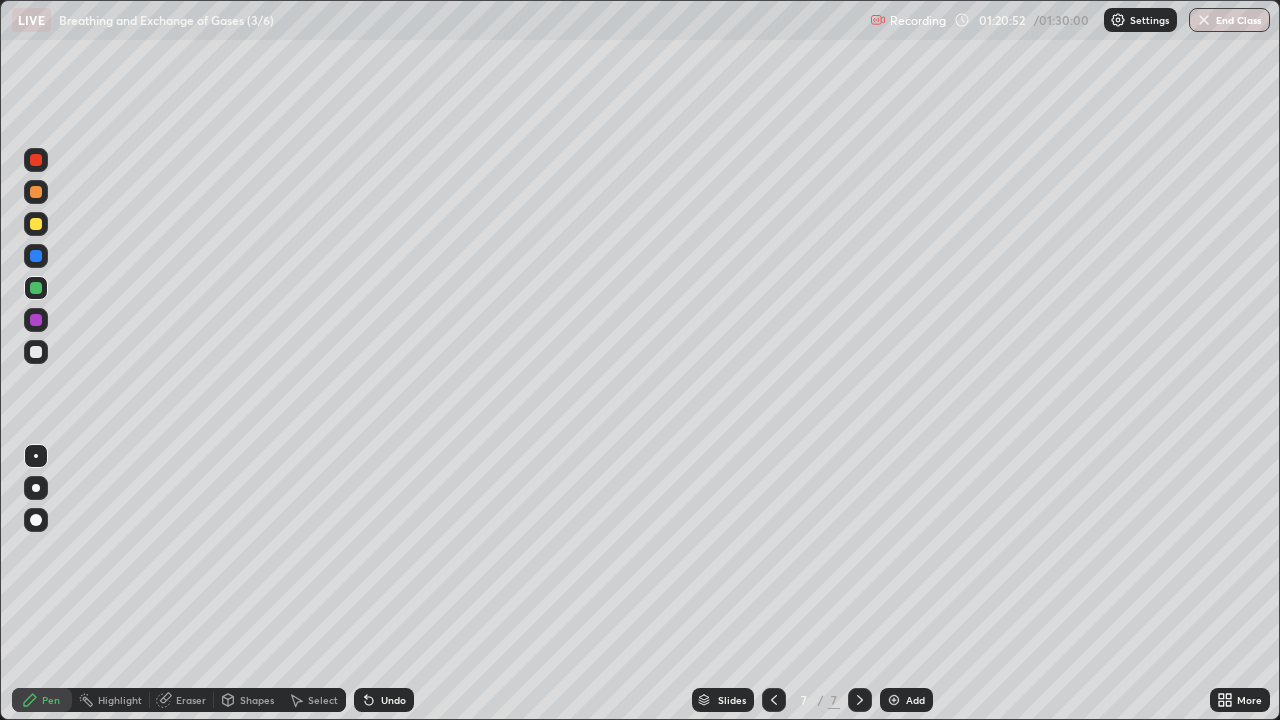 click on "End Class" at bounding box center (1229, 20) 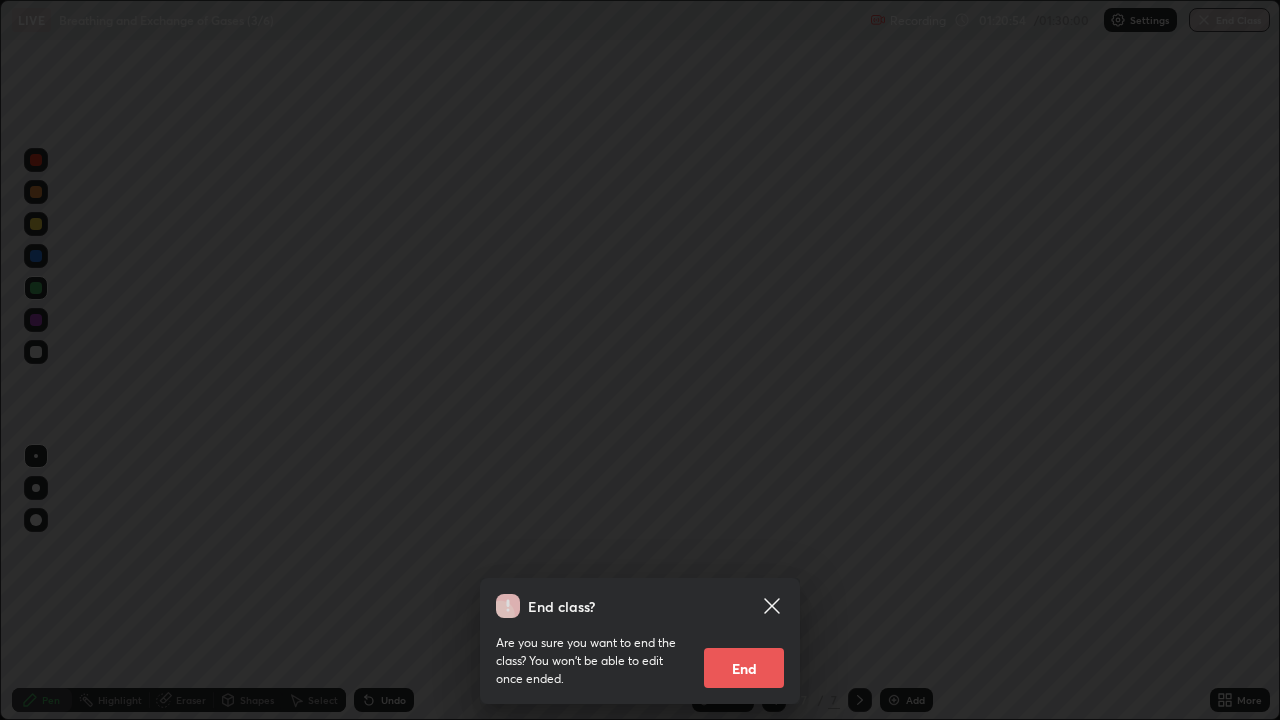 click on "End" at bounding box center (744, 668) 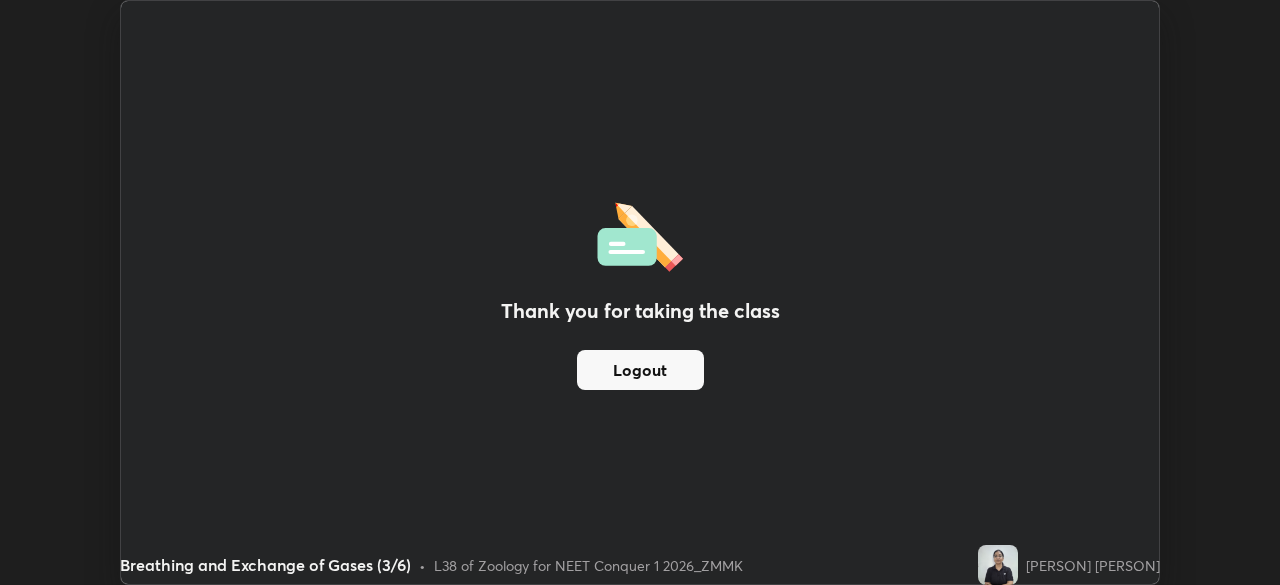 scroll, scrollTop: 585, scrollLeft: 1280, axis: both 